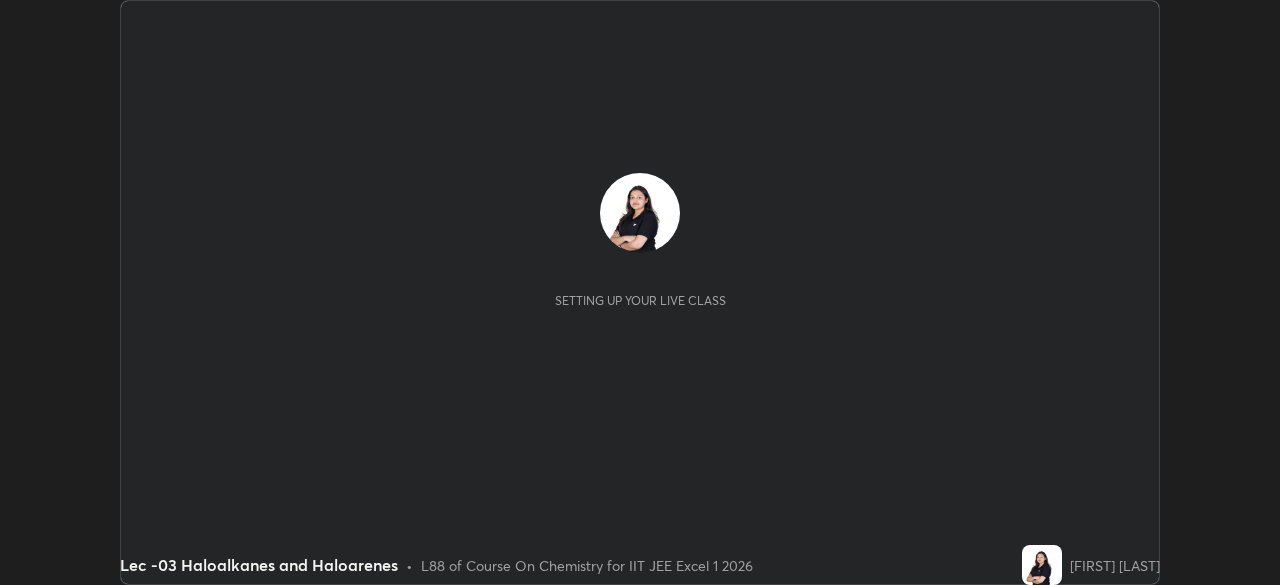 scroll, scrollTop: 0, scrollLeft: 0, axis: both 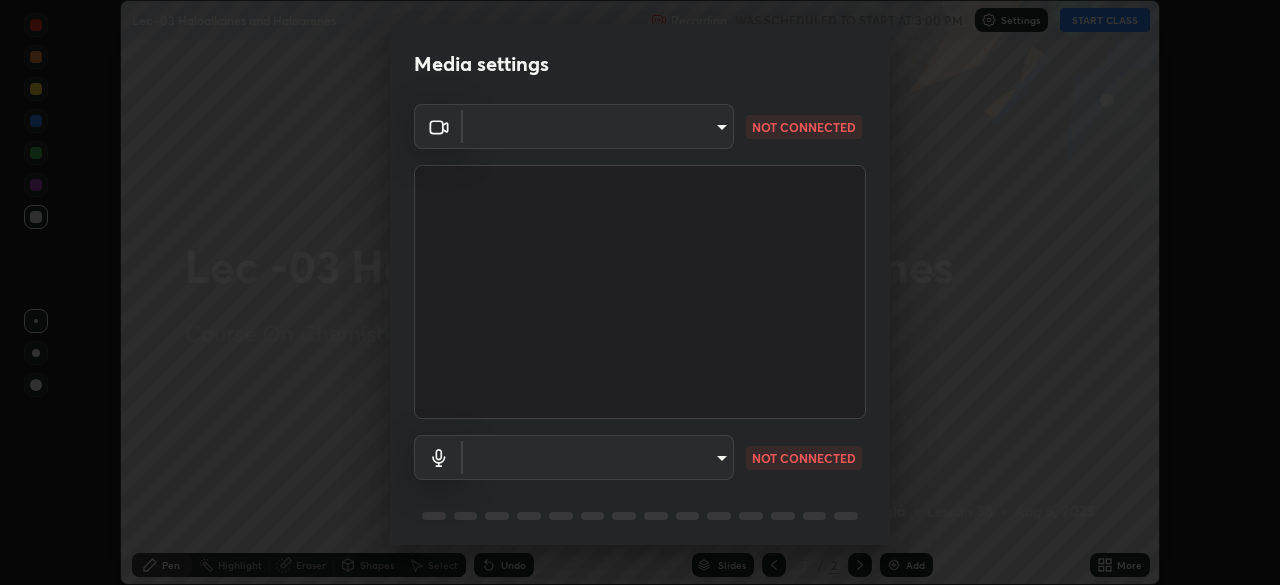 type on "b39c39fa3676aa5d69aadaccdd66f10891f302373f2f417769bad696ffd91bb2" 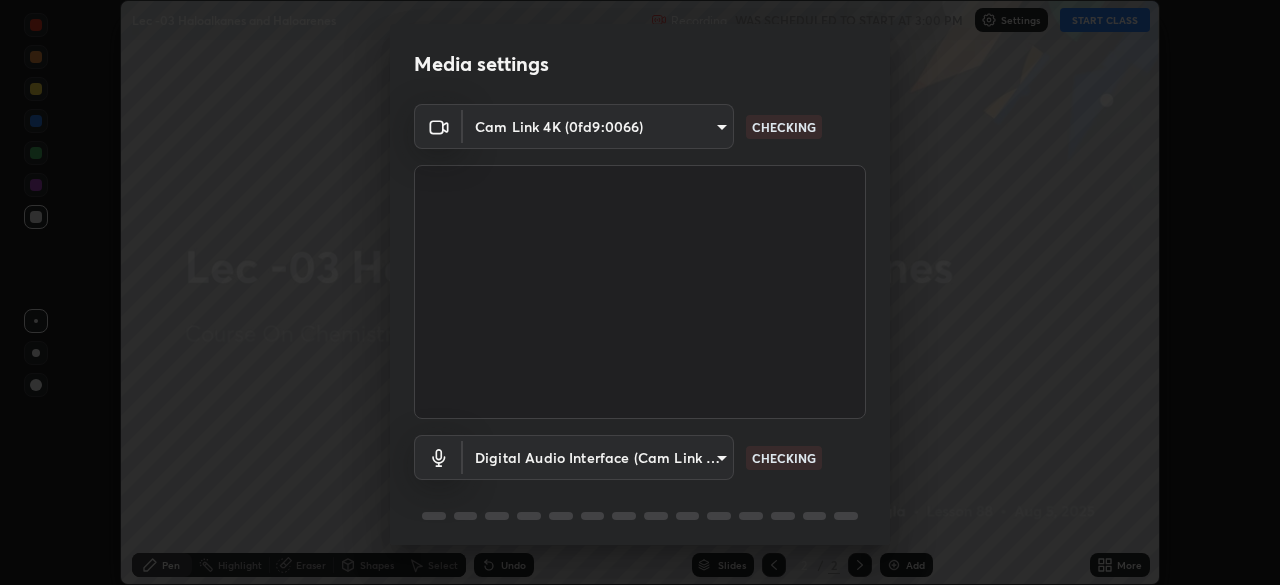 click on "Erase all Lec -03 Haloalkanes and Haloarenes Recording WAS SCHEDULED TO START AT  3:00 PM Settings START CLASS Setting up your live class Lec -03 Haloalkanes and Haloarenes • L88 of Course On Chemistry for IIT JEE Excel 1 2026 [FIRST] [LAST] Pen Highlight Eraser Shapes Select Undo Slides 2 / 2 Add More No doubts shared Encourage your learners to ask a doubt for better clarity Report an issue Reason for reporting Buffering Chat not working Audio - Video sync issue Educator video quality low ​ Attach an image Report Media settings Cam Link 4K (0fd9:0066) b39c39fa3676aa5d69aadaccdd66f10891f302373f2f417769bad696ffd91bb2 CHECKING Digital Audio Interface (Cam Link 4K) 7c7bf0fe8c2825adcf94a177cb560fd9d10e8517990e28c7a0c45c06b01e63f0 CHECKING 1 / 5 Next" at bounding box center (640, 292) 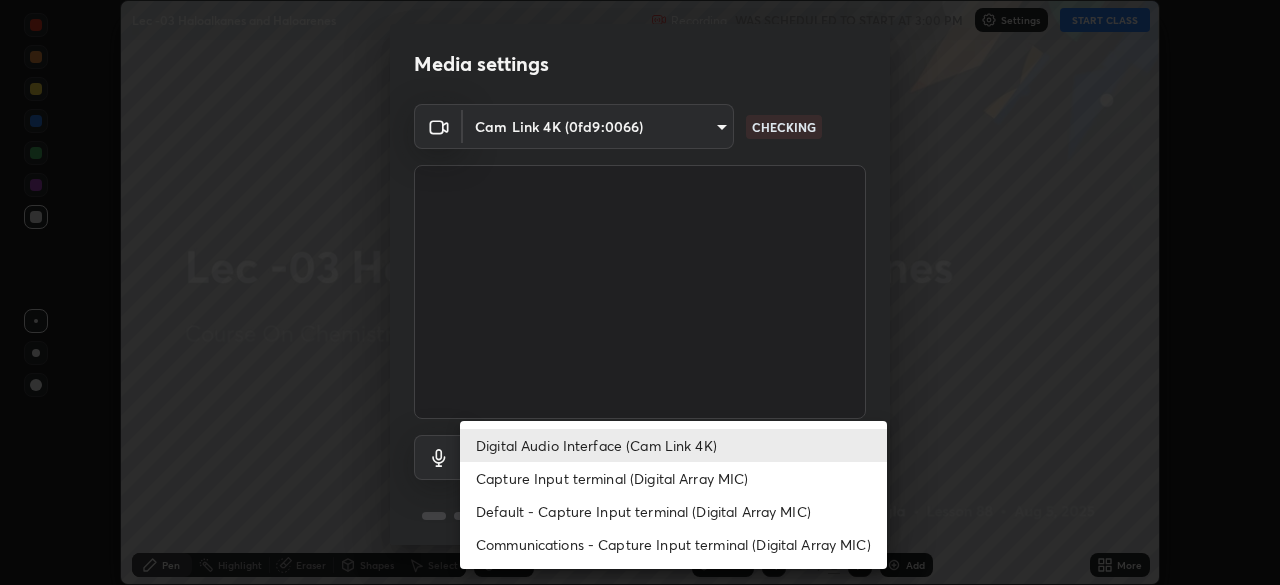 click on "Capture Input terminal (Digital Array MIC)" at bounding box center [673, 478] 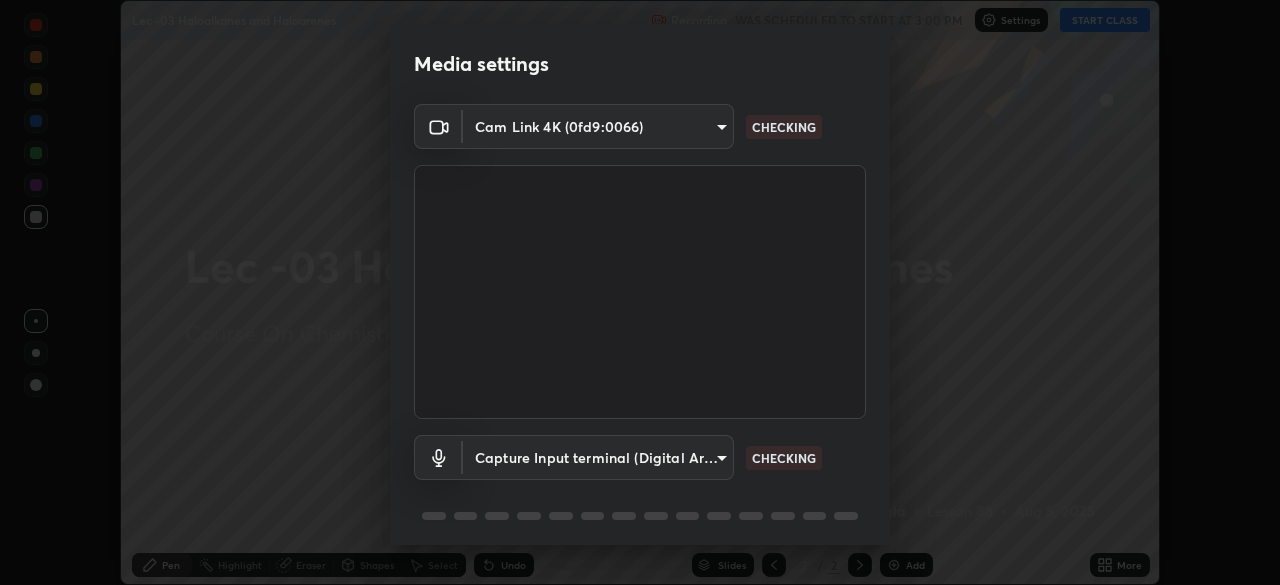 click on "Erase all Lec -03 Haloalkanes and Haloarenes Recording WAS SCHEDULED TO START AT  3:00 PM Settings START CLASS Setting up your live class Lec -03 Haloalkanes and Haloarenes • L88 of Course On Chemistry for IIT JEE Excel 1 2026 [FIRST] [LAST] Pen Highlight Eraser Shapes Select Undo Slides 2 / 2 Add More No doubts shared Encourage your learners to ask a doubt for better clarity Report an issue Reason for reporting Buffering Chat not working Audio - Video sync issue Educator video quality low ​ Attach an image Report Media settings Cam Link 4K (0fd9:0066) b39c39fa3676aa5d69aadaccdd66f10891f302373f2f417769bad696ffd91bb2 CHECKING Capture Input terminal (Digital Array MIC) 0228c46802ca2169d3408c2f70c10fa3676aa5d69aadaccdd66f10891f302373f2f417769bad696ffd91bb2 CHECKING 1 / 5 Next" at bounding box center [640, 292] 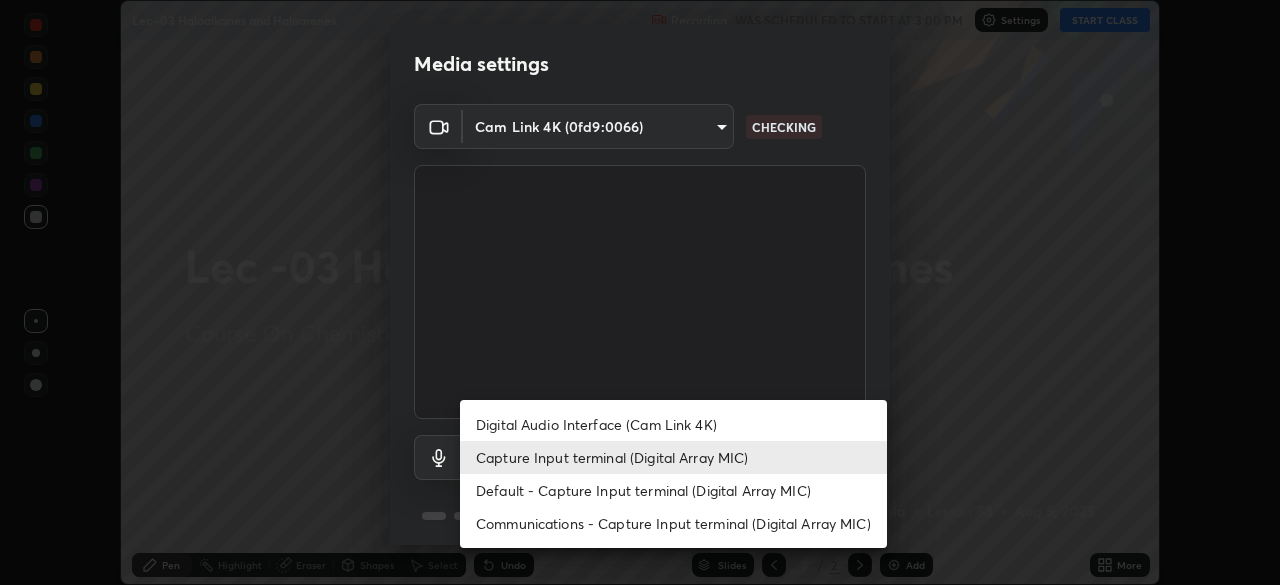 click on "Capture Input terminal (Digital Array MIC)" at bounding box center (673, 457) 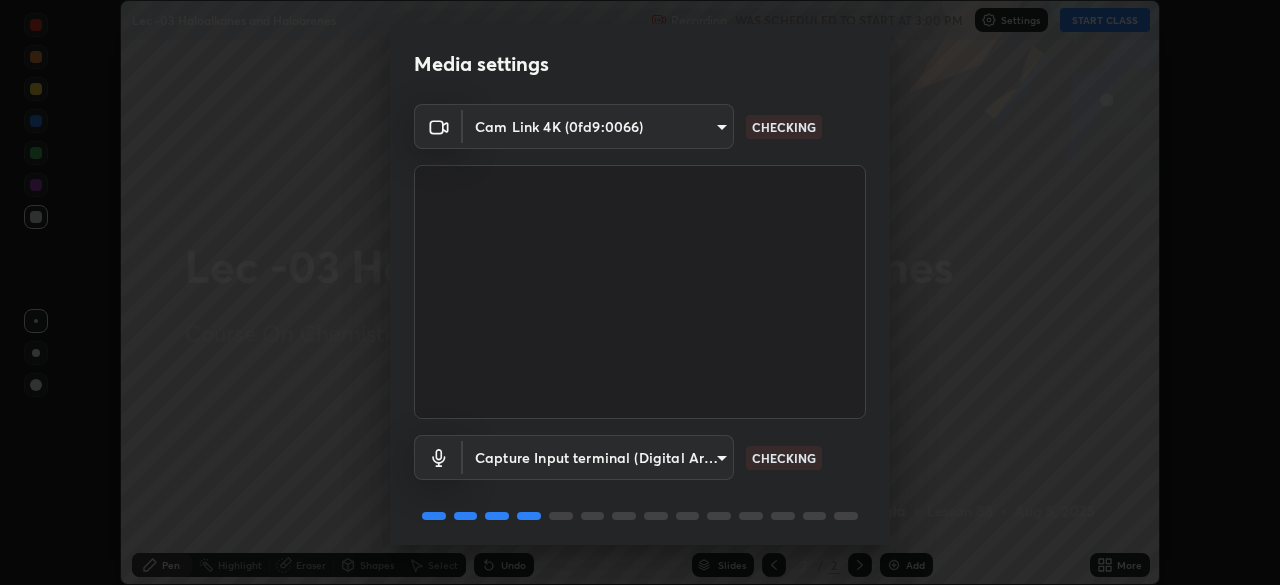 scroll, scrollTop: 71, scrollLeft: 0, axis: vertical 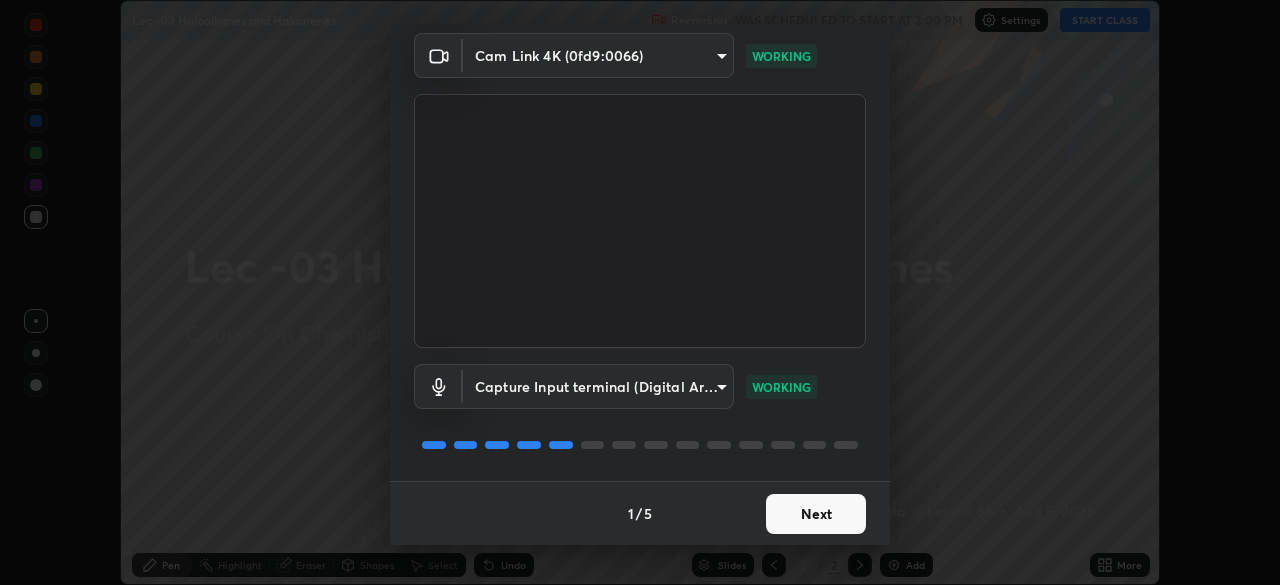 click on "Next" at bounding box center (816, 514) 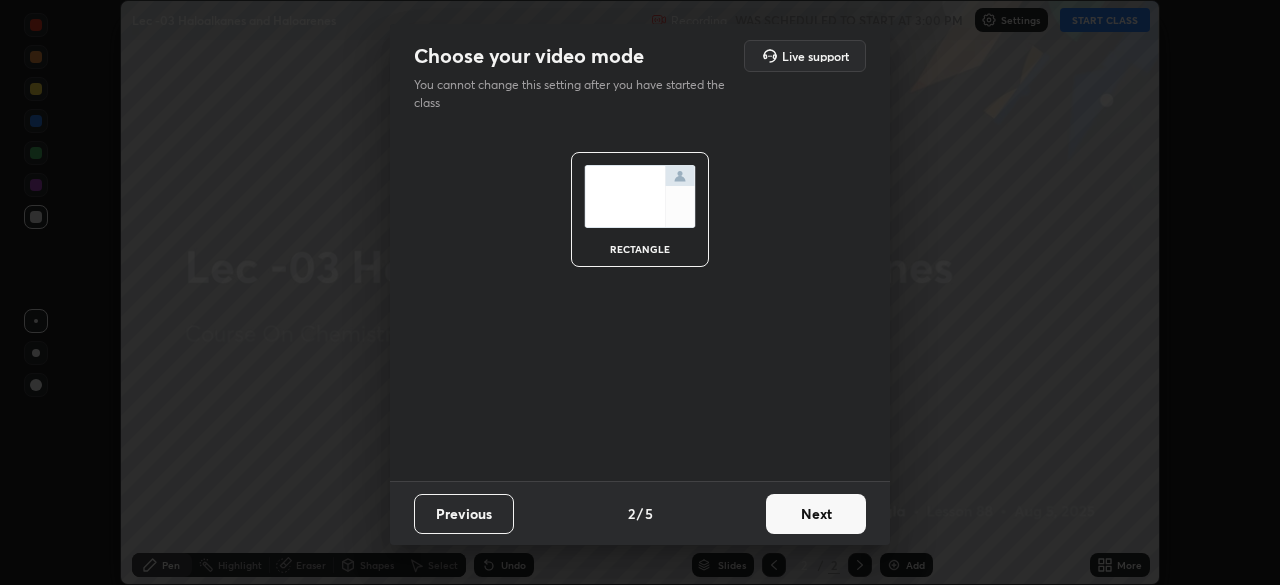 scroll, scrollTop: 0, scrollLeft: 0, axis: both 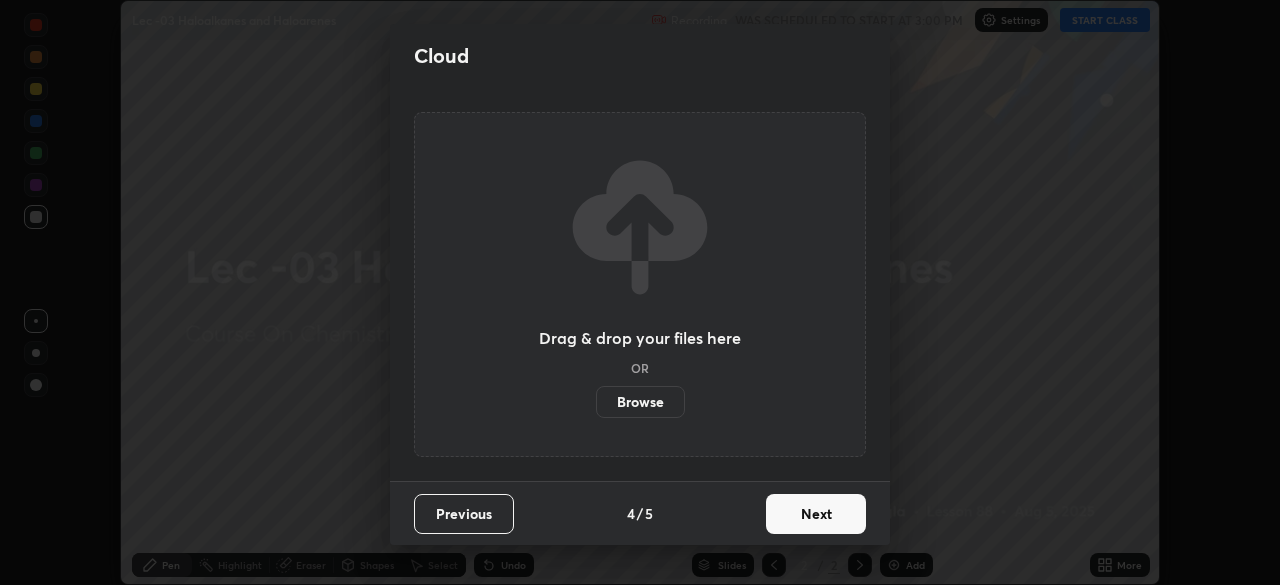 click on "Next" at bounding box center (816, 514) 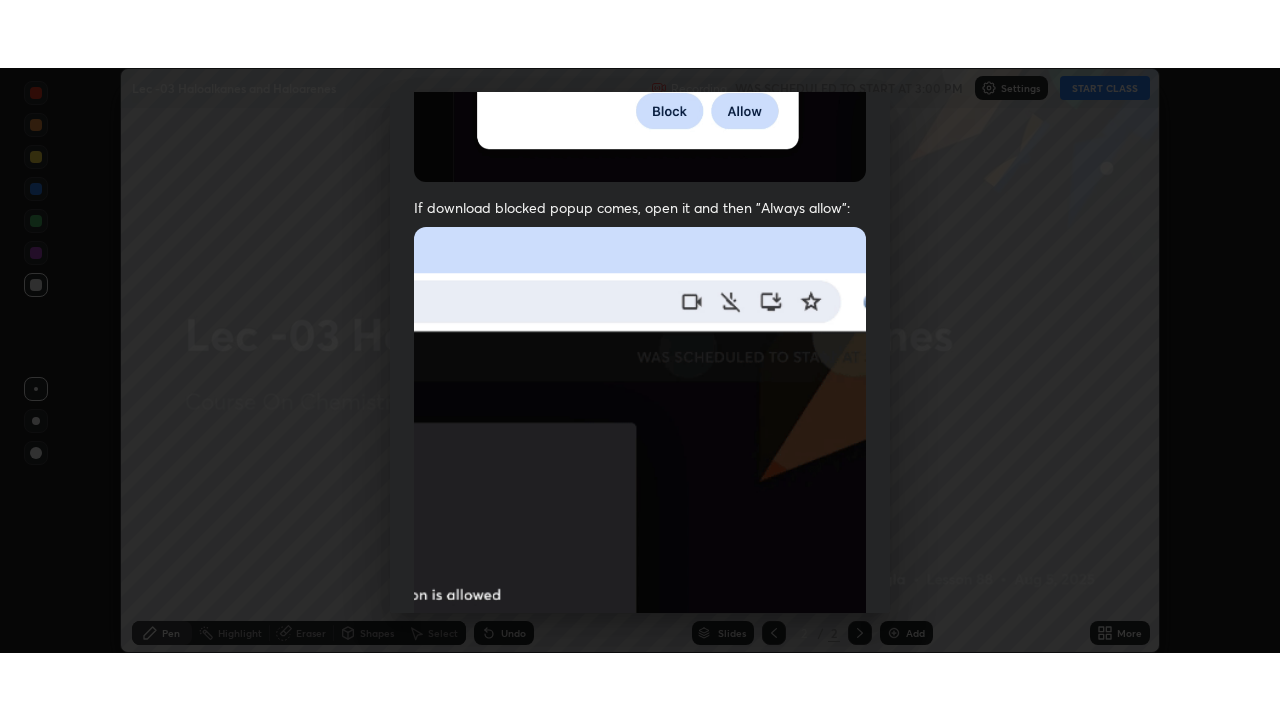 scroll, scrollTop: 479, scrollLeft: 0, axis: vertical 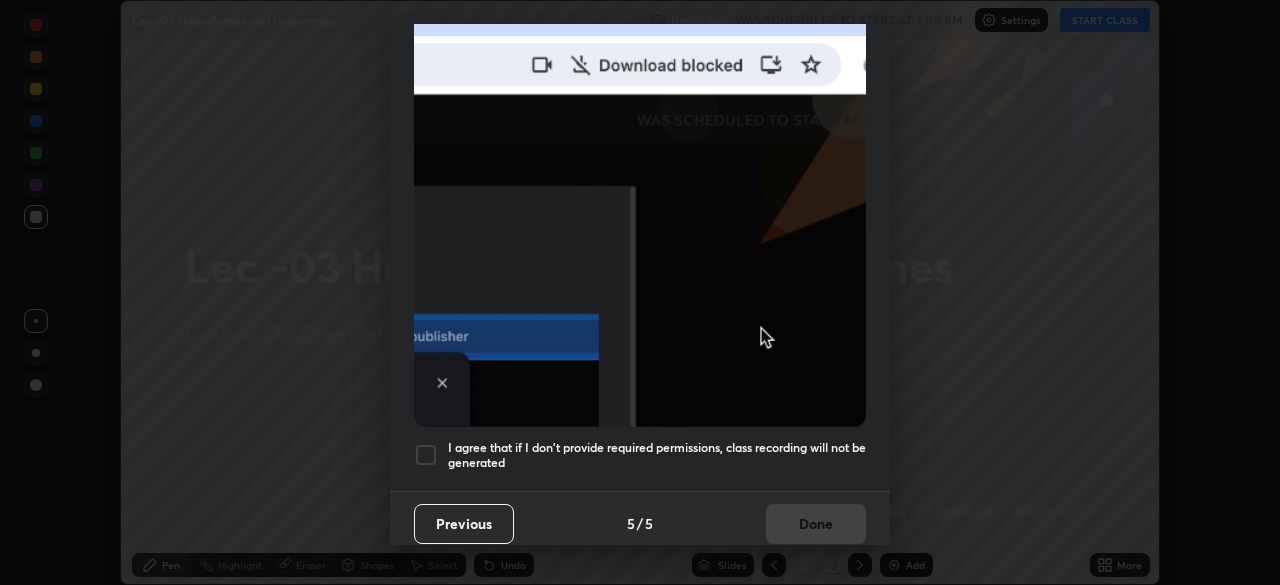 click at bounding box center (426, 455) 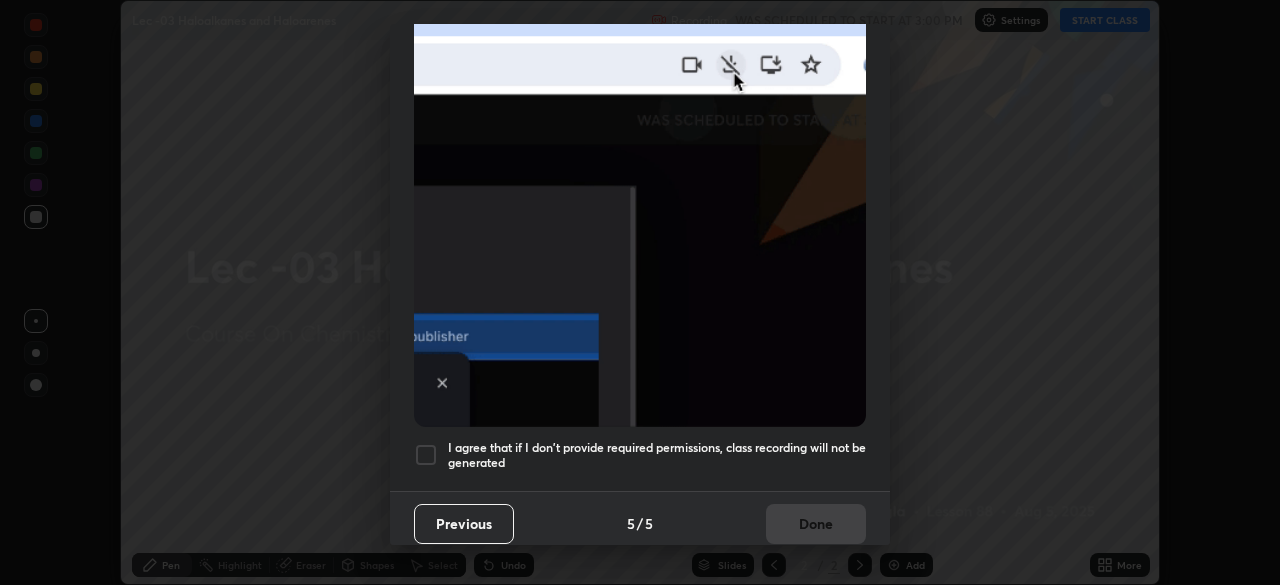 click on "Allow automatic downloads Please provide the following download permissions to ensure class recording is generating without any issues. Allow "Download multiple files" if prompted: If download blocked popup comes, open it and then "Always allow": I agree that if I don't provide required permissions, class recording will not be generated Previous 5 / 5 Done" at bounding box center (640, 292) 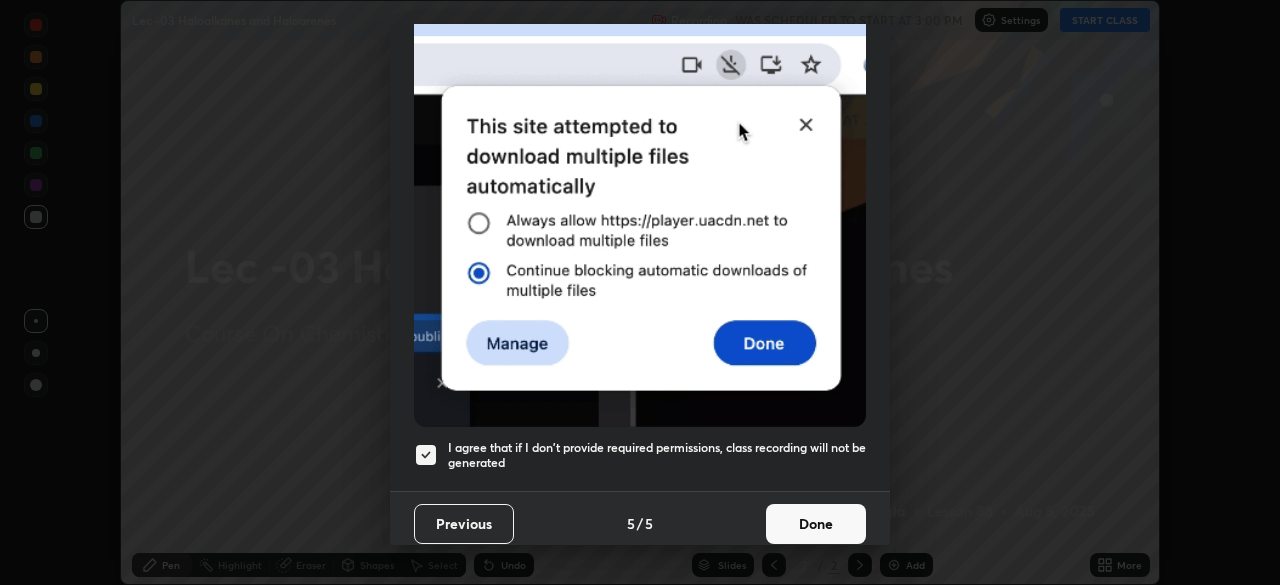 click on "Done" at bounding box center [816, 524] 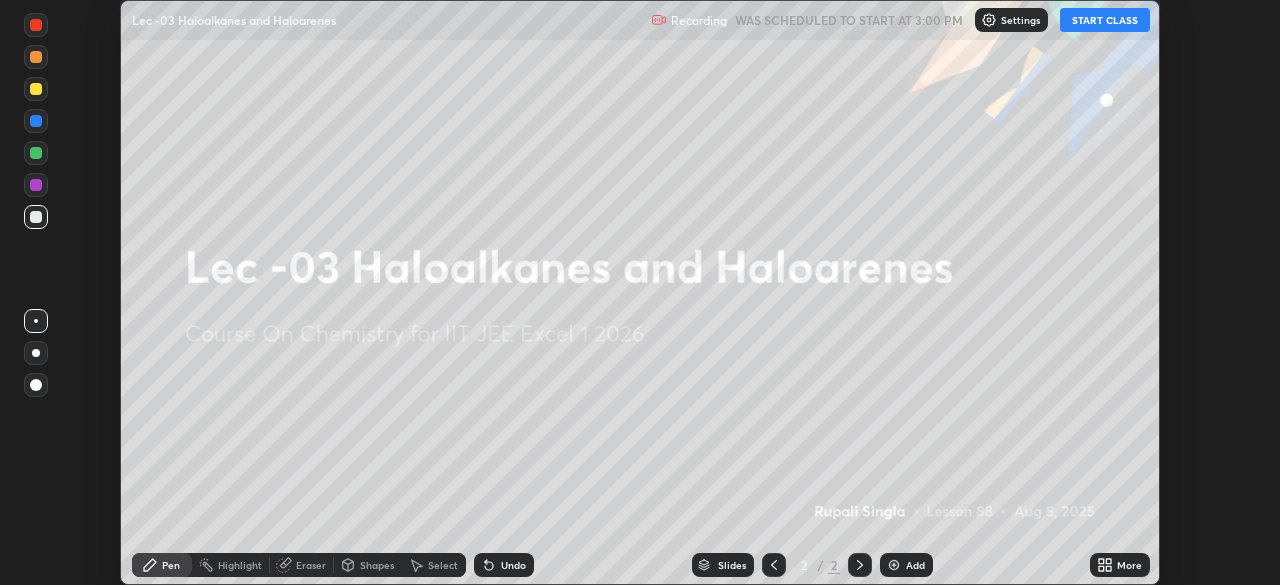 click on "START CLASS" at bounding box center [1105, 20] 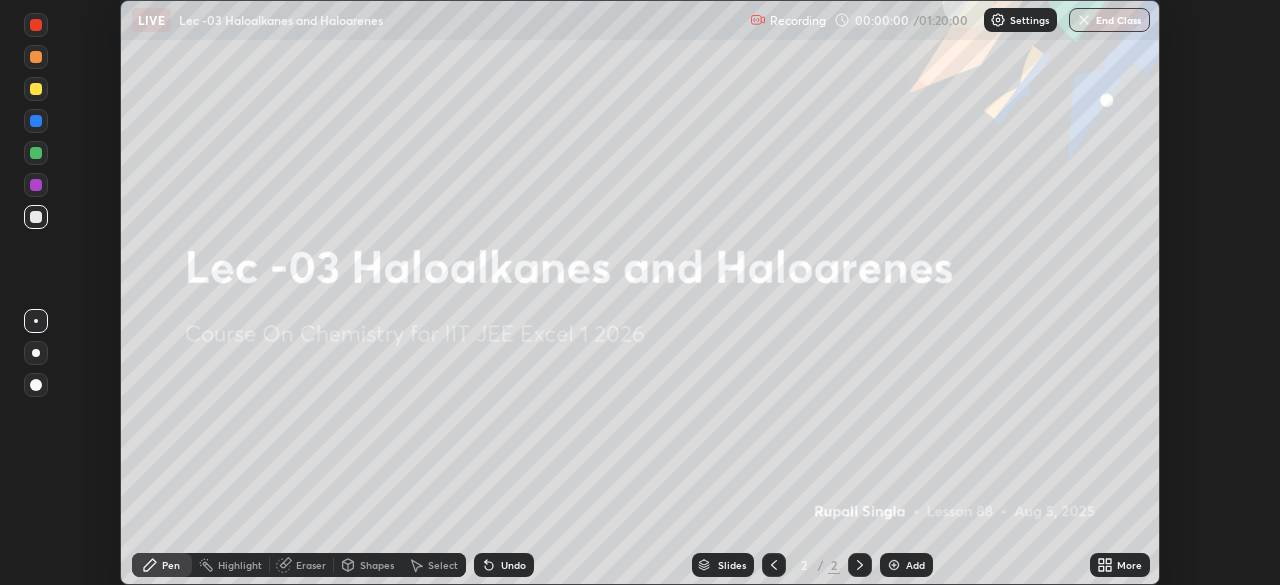 click 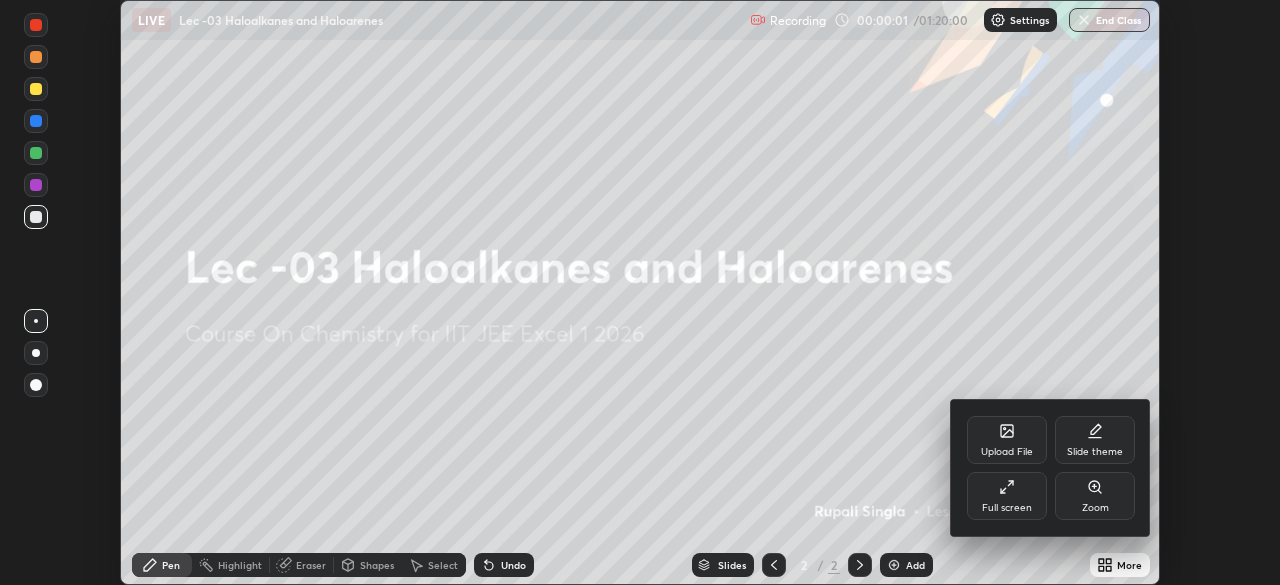 click on "Full screen" at bounding box center [1007, 508] 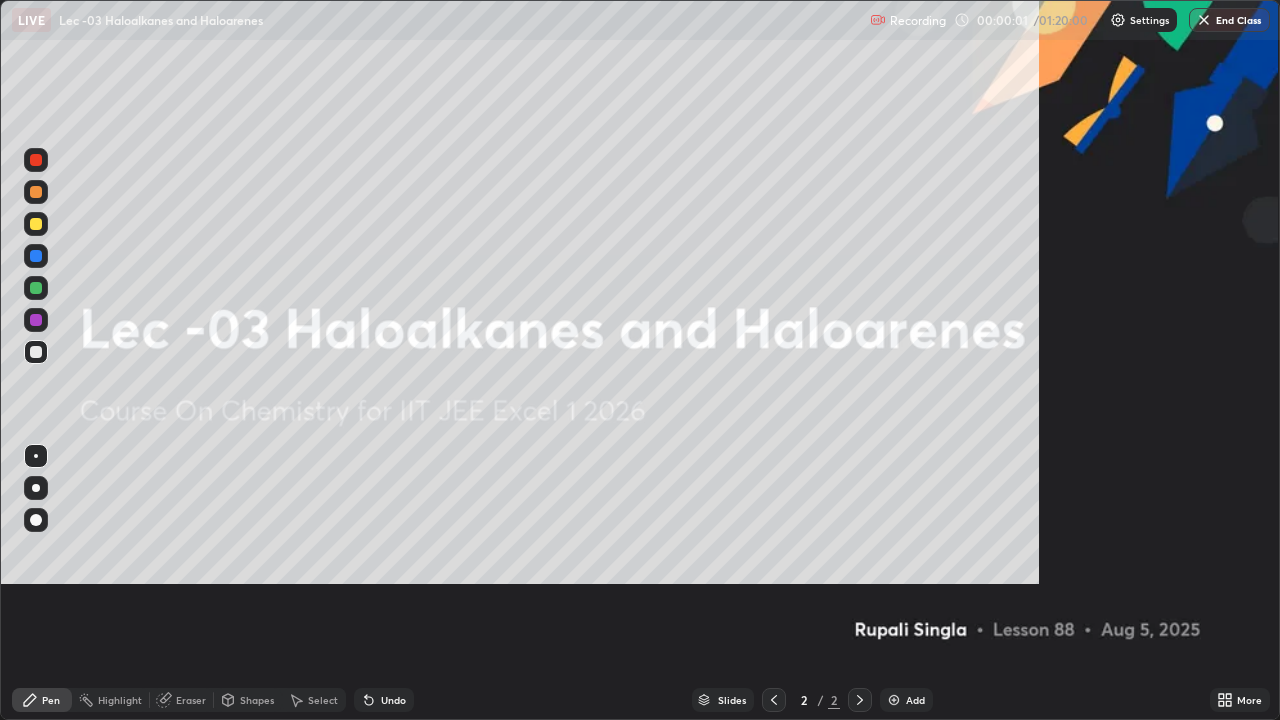 scroll, scrollTop: 99280, scrollLeft: 98720, axis: both 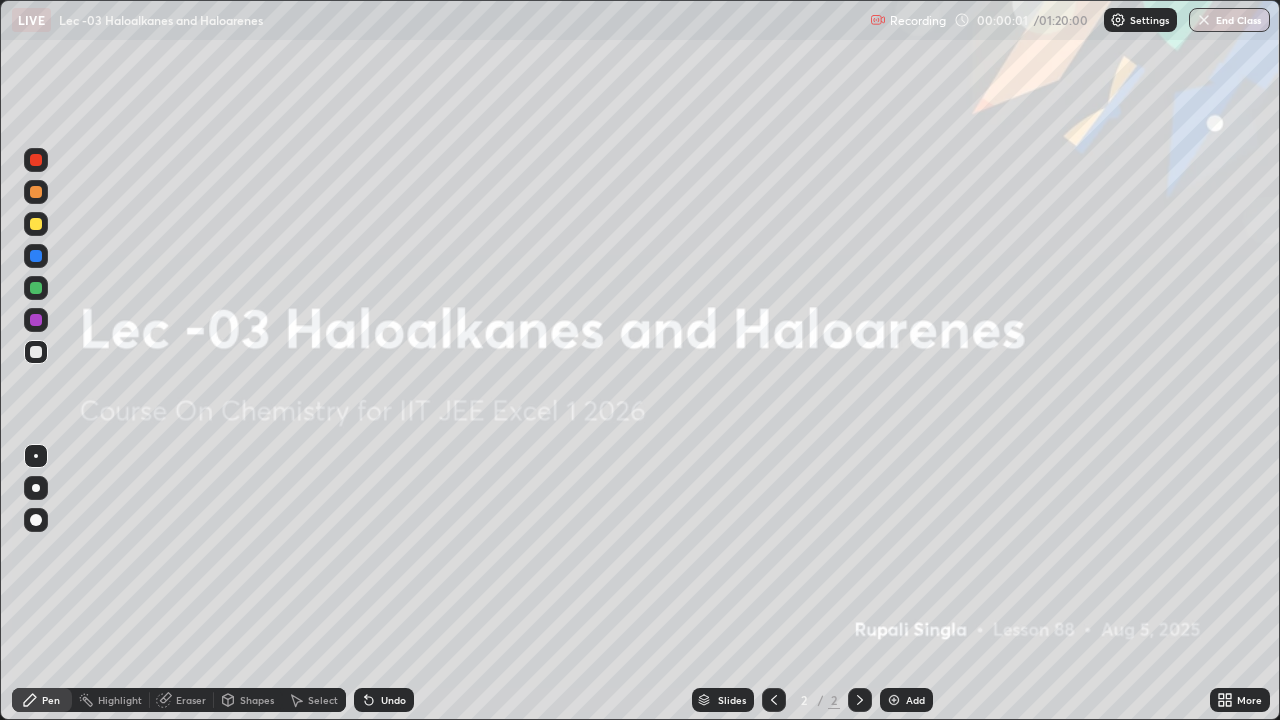 click on "Add" at bounding box center [906, 700] 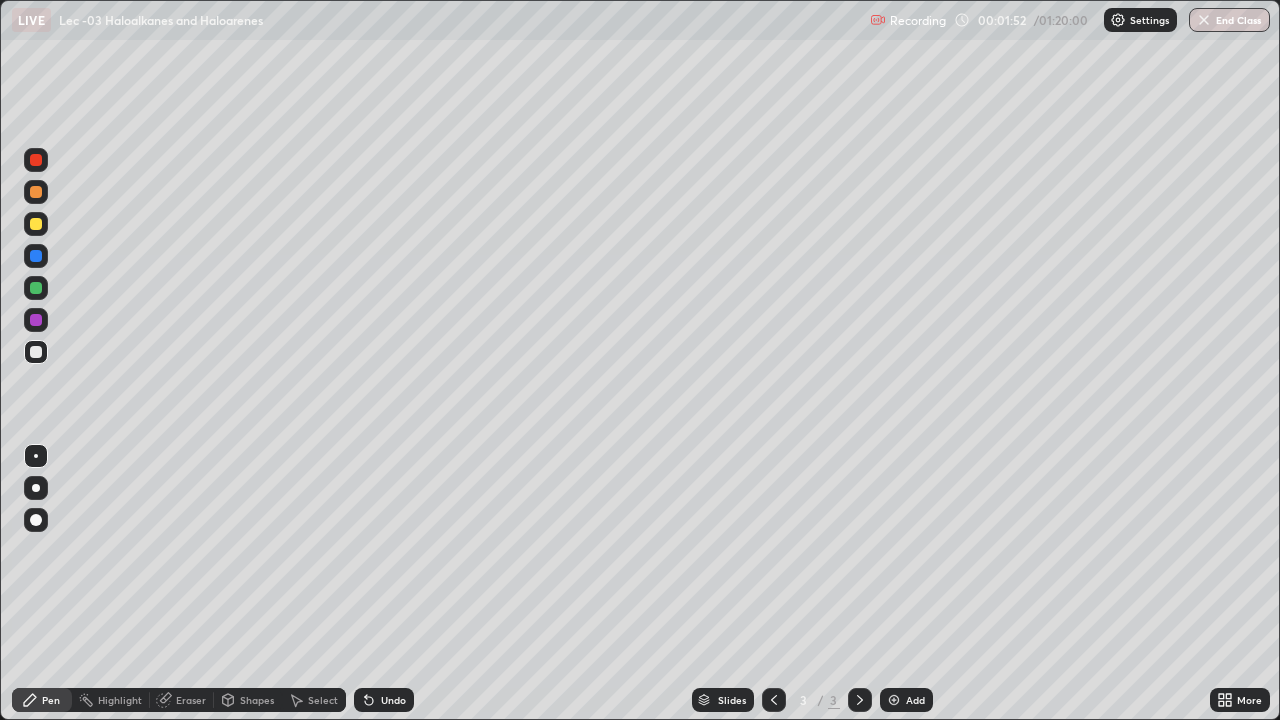 click on "Undo" at bounding box center (393, 700) 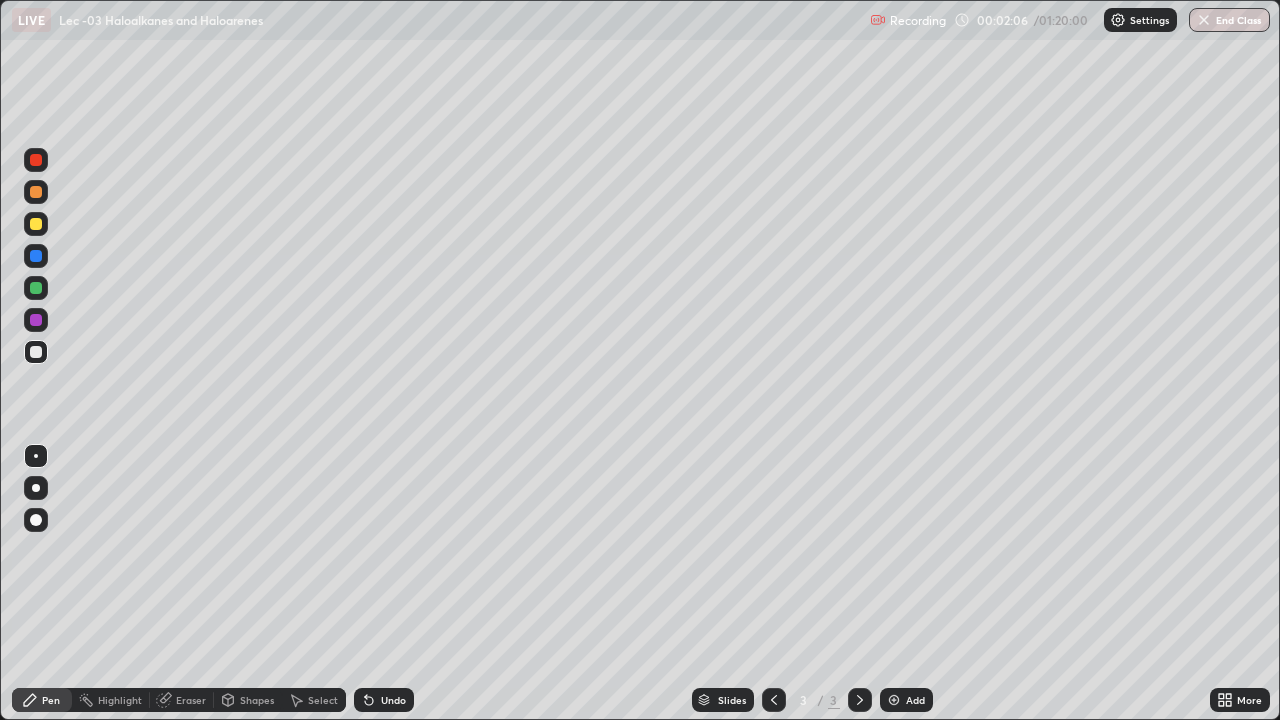 click at bounding box center [36, 224] 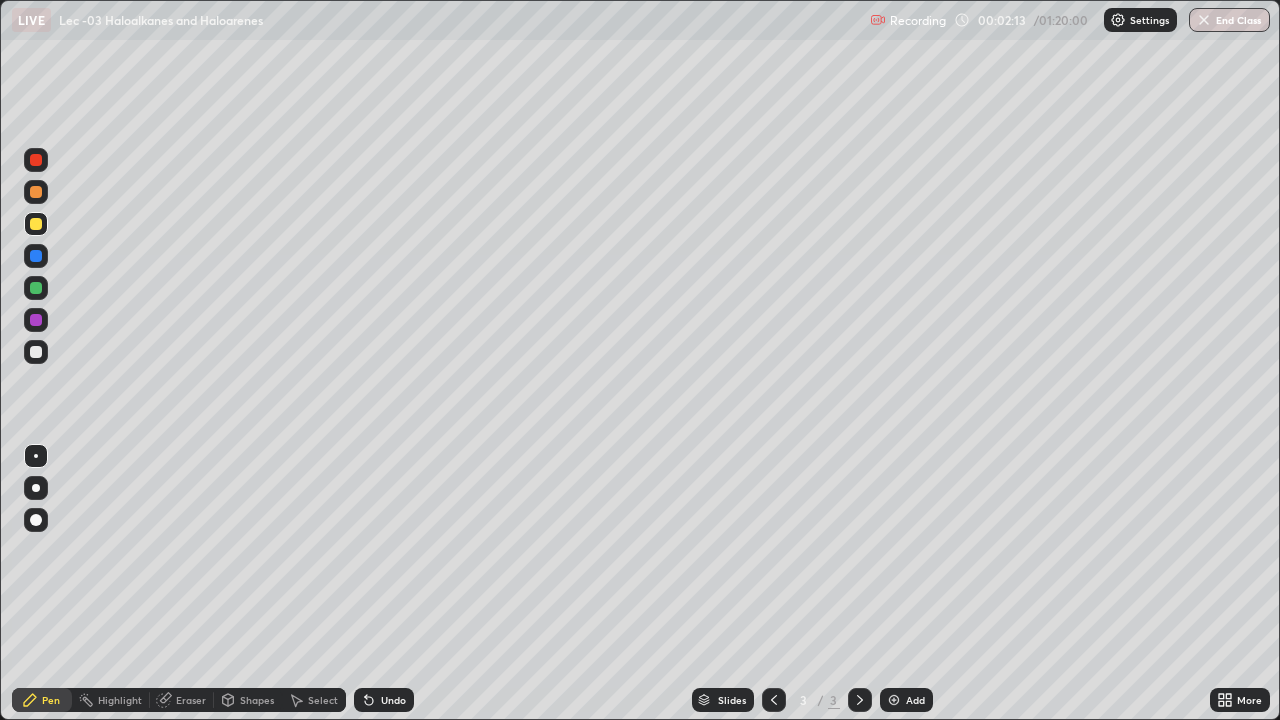 click at bounding box center [36, 352] 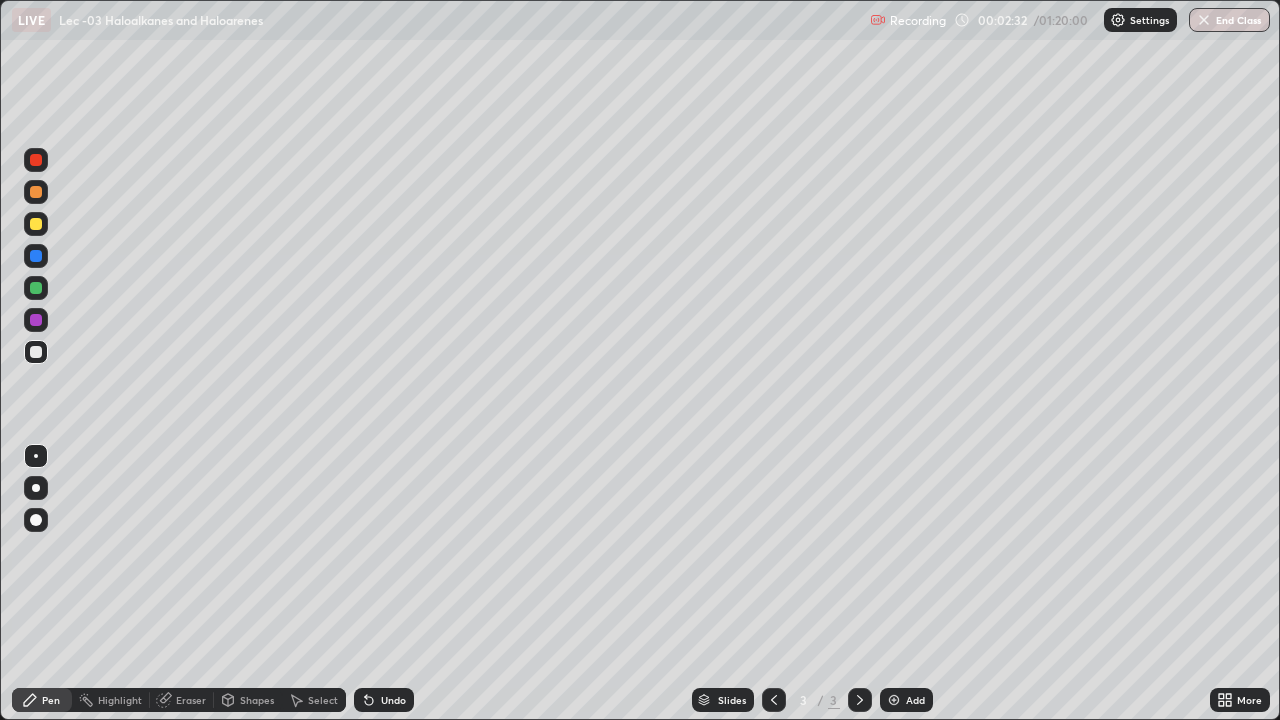 click at bounding box center [36, 320] 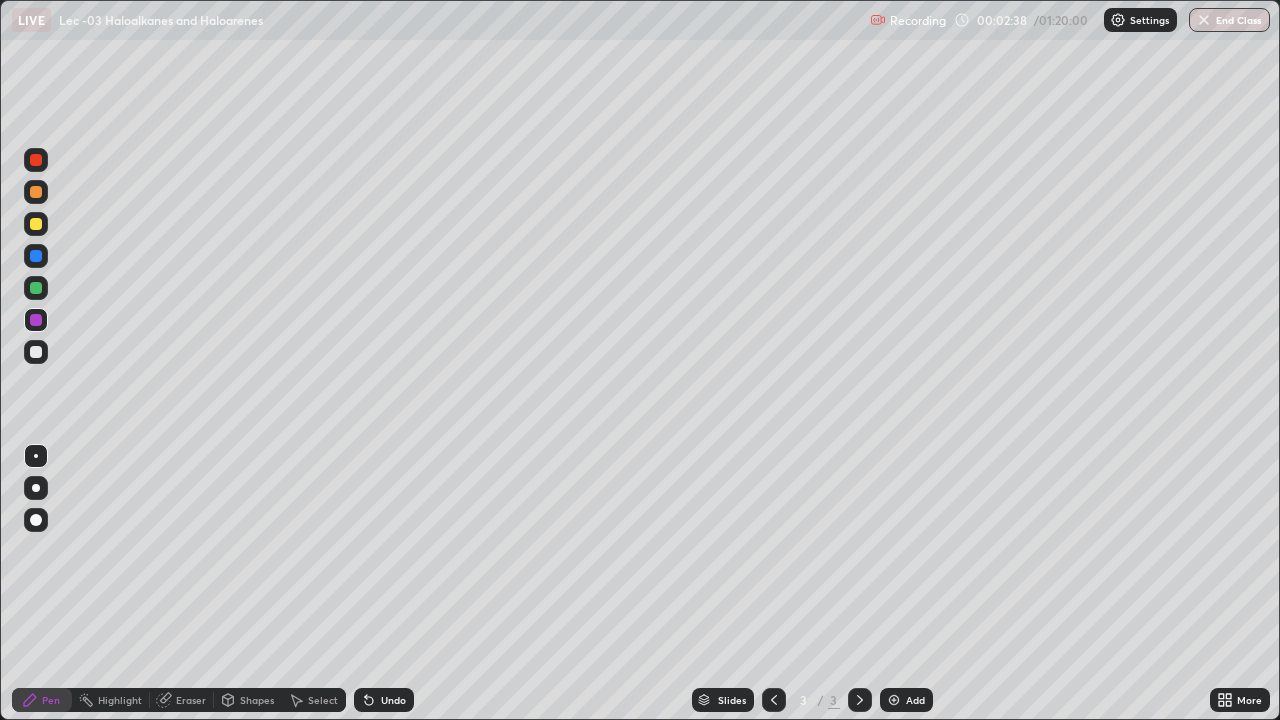 click on "Undo" at bounding box center [393, 700] 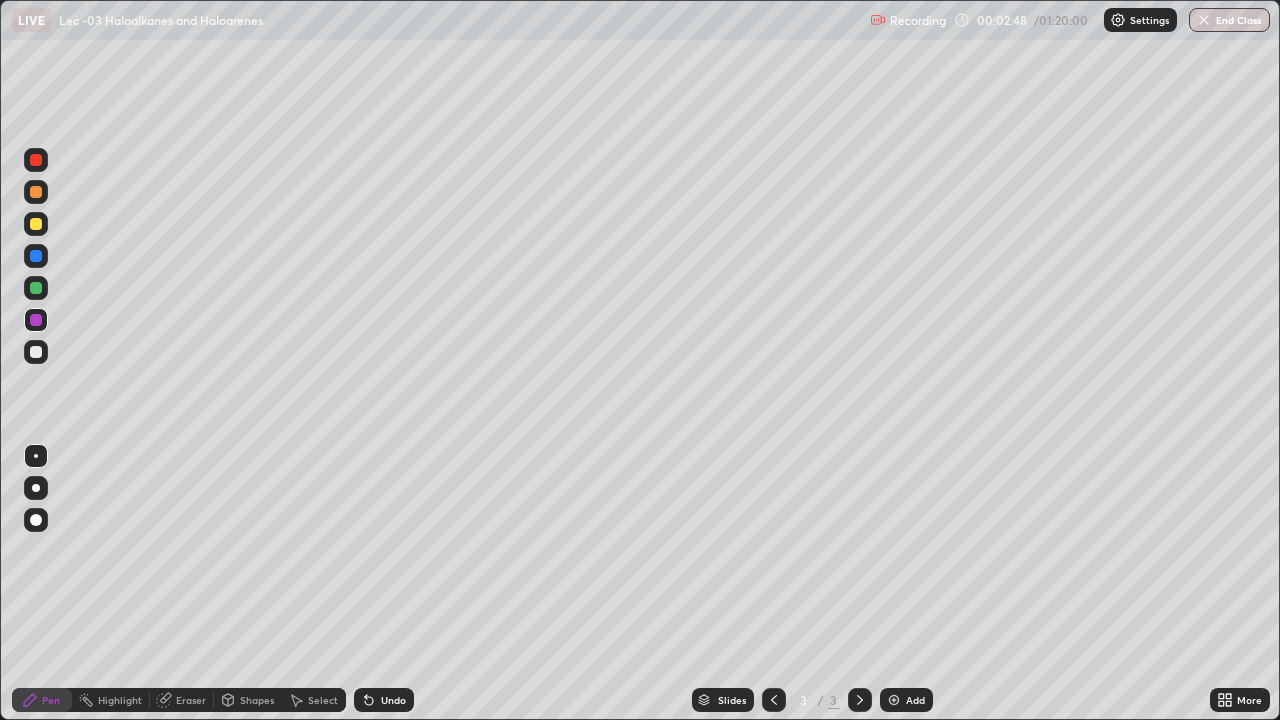 click on "Undo" at bounding box center (393, 700) 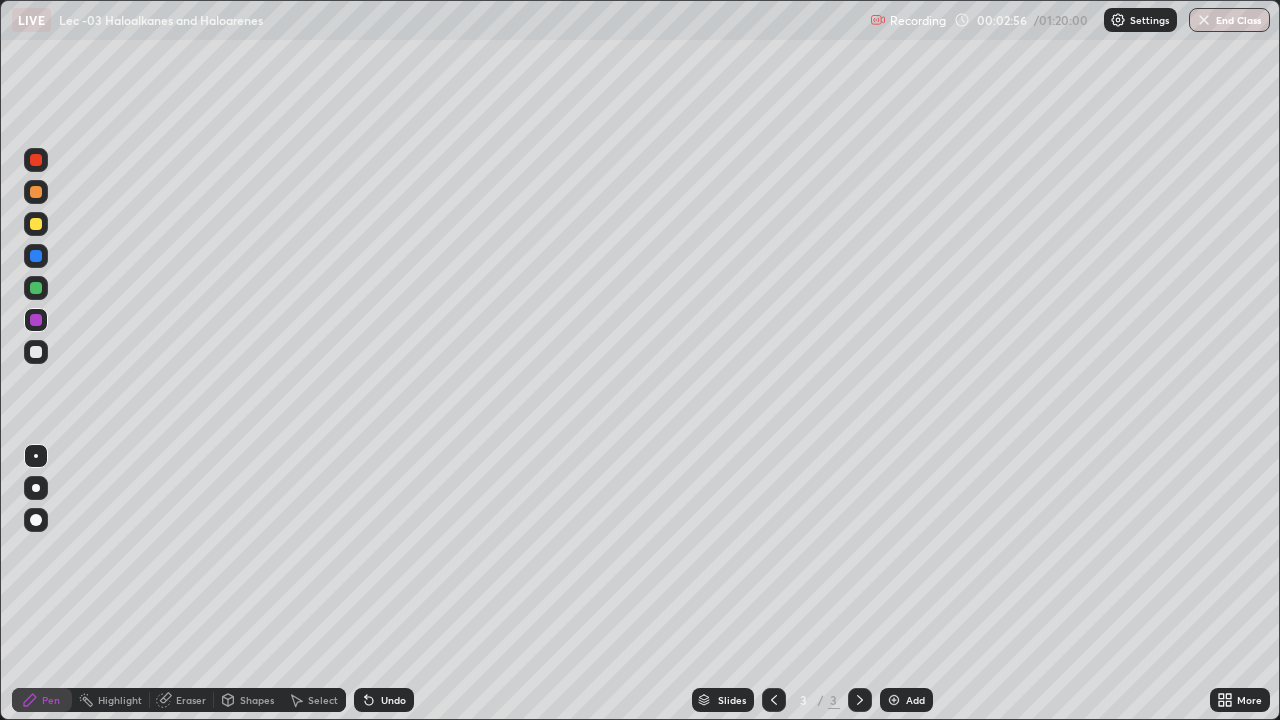 click at bounding box center (36, 288) 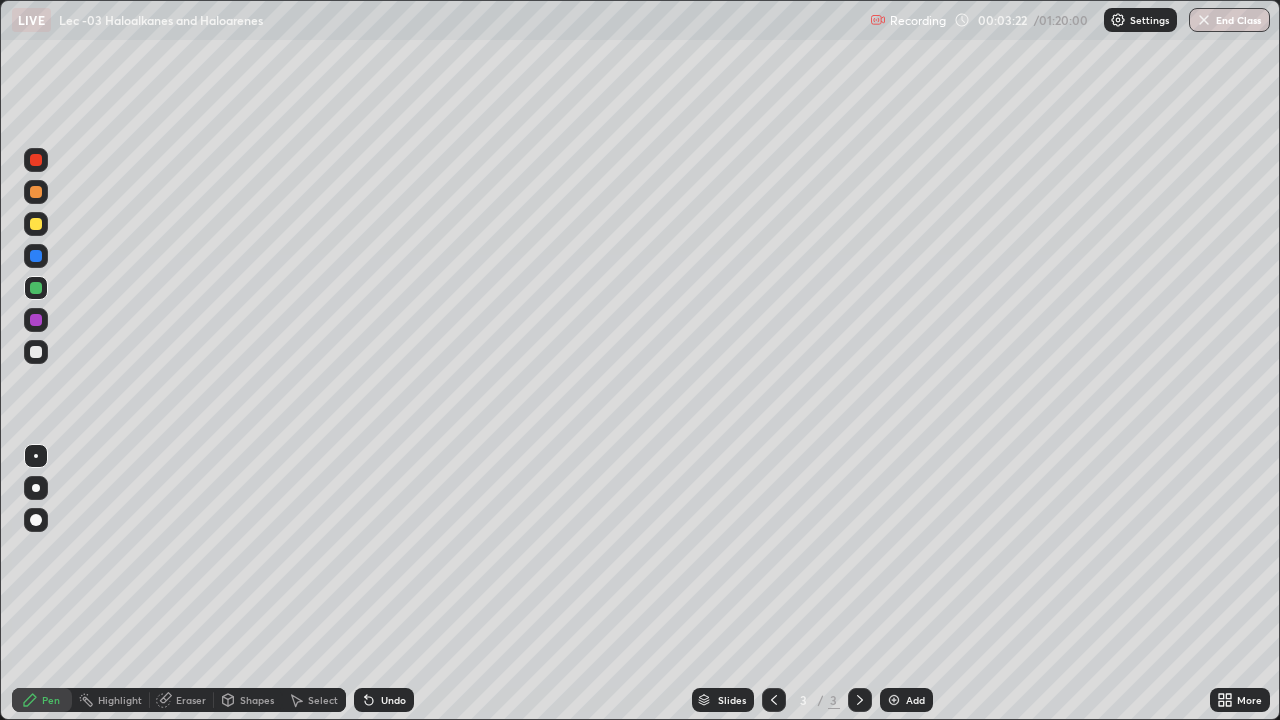 click on "Select" at bounding box center (323, 700) 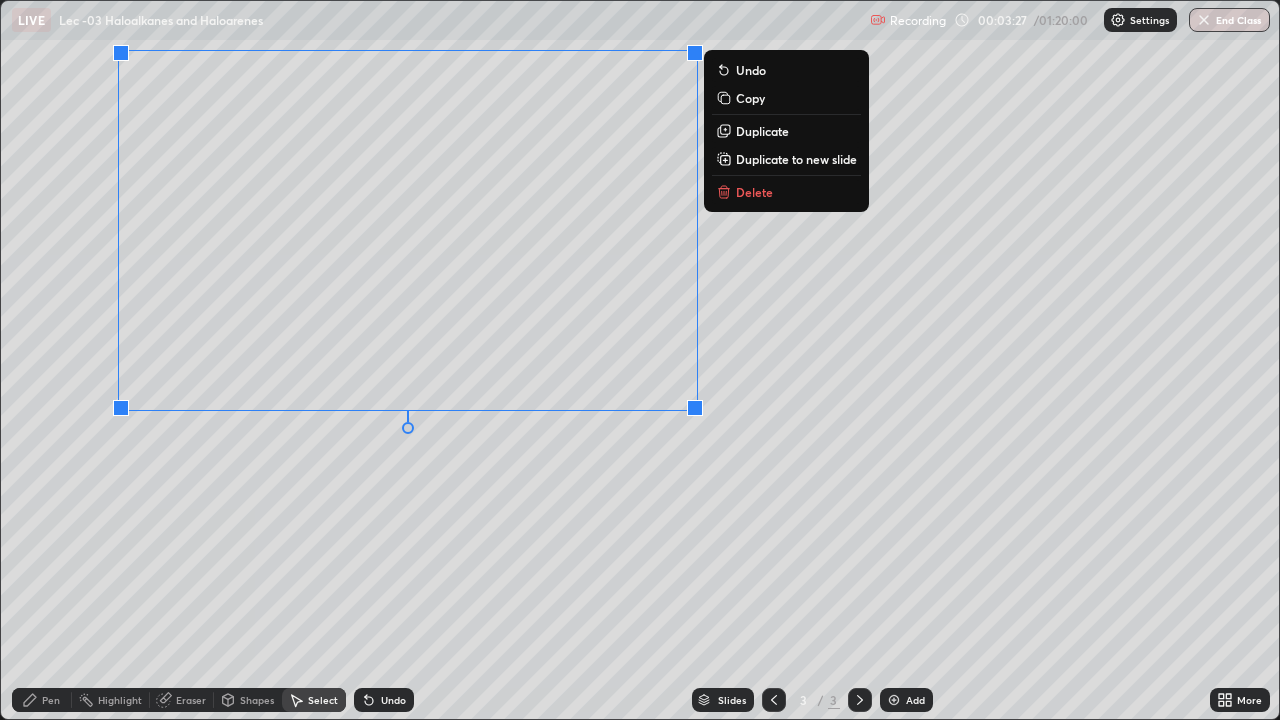 click on "0 ° Undo Copy Duplicate Duplicate to new slide Delete" at bounding box center [640, 360] 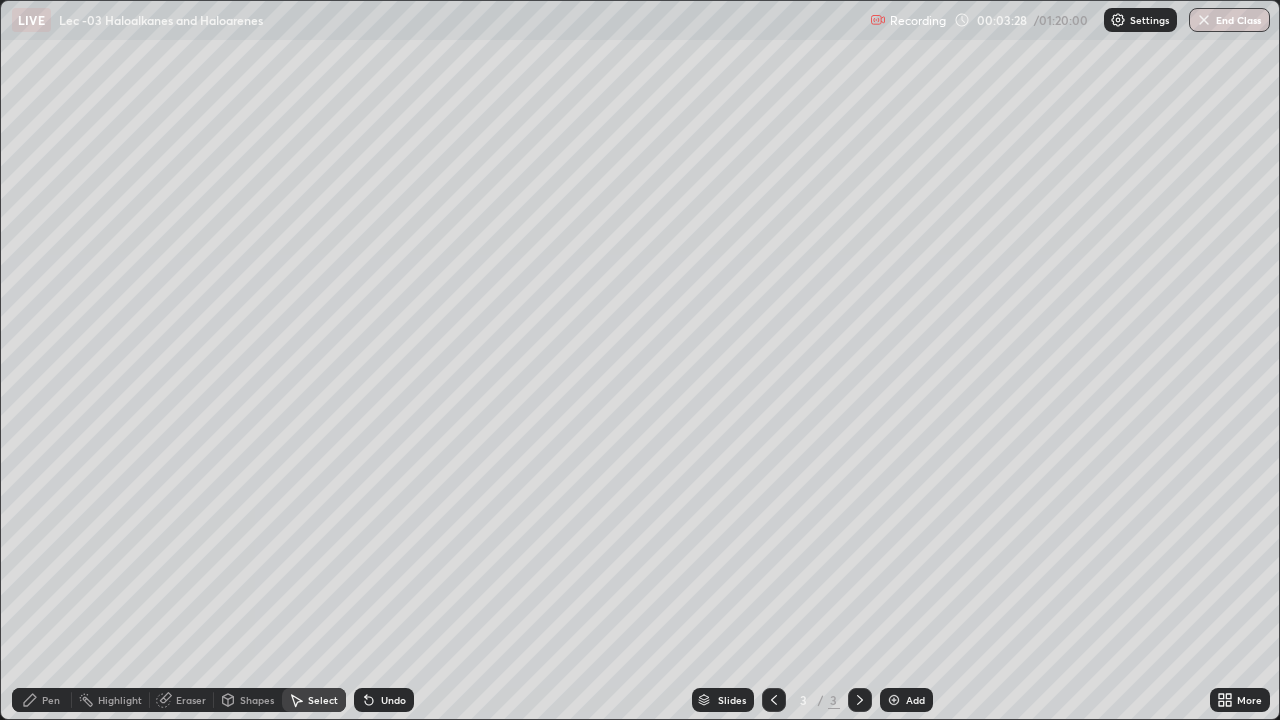 click on "More" at bounding box center [1249, 700] 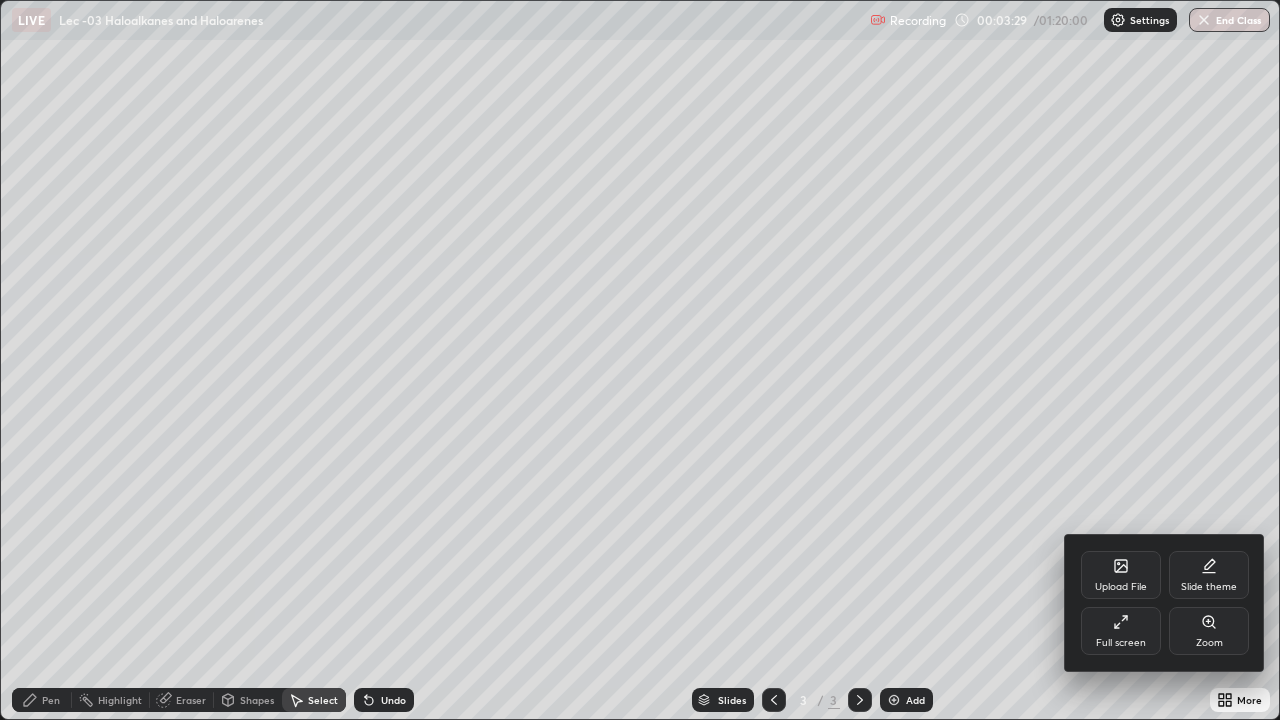 click on "Full screen" at bounding box center [1121, 631] 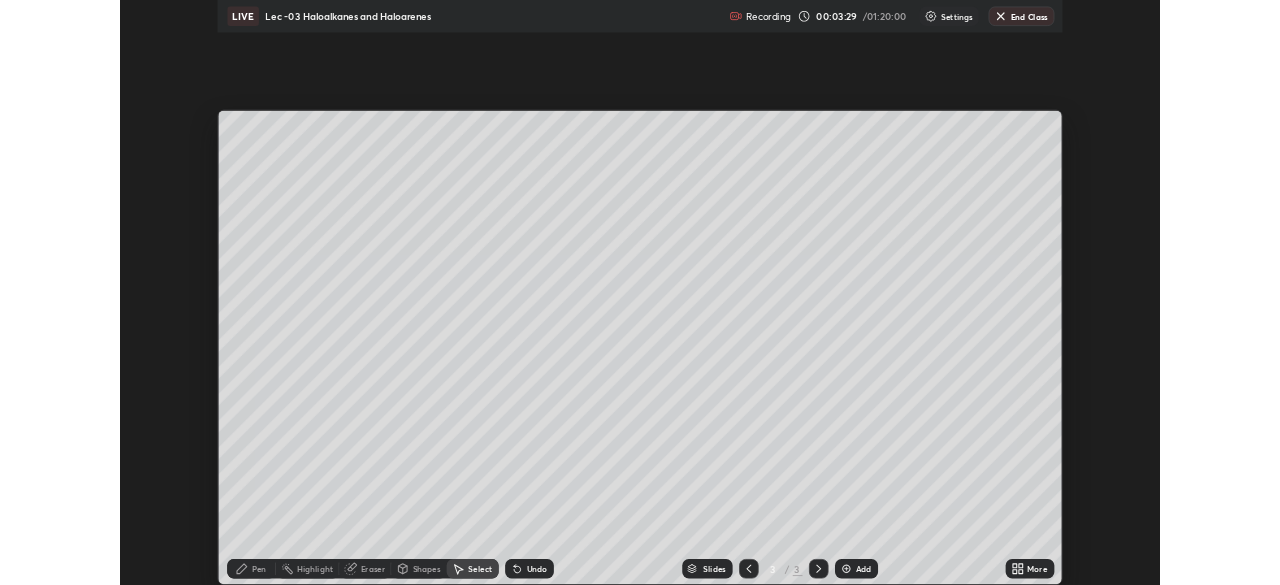 scroll, scrollTop: 585, scrollLeft: 1280, axis: both 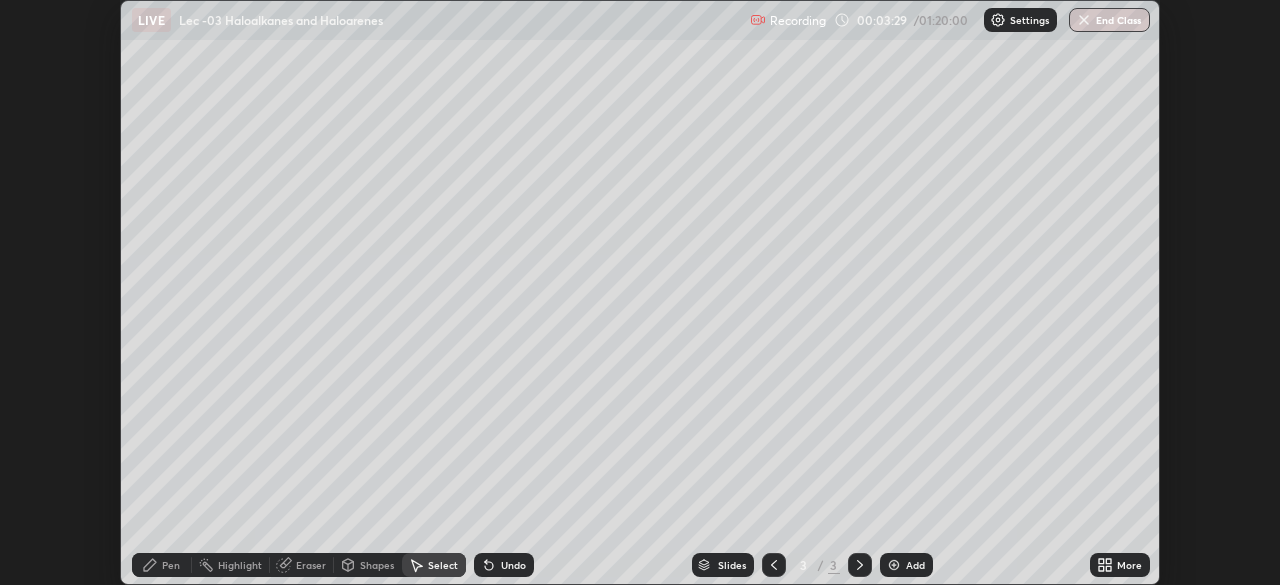 click on "Slides 3 / 3 Add" at bounding box center (812, 565) 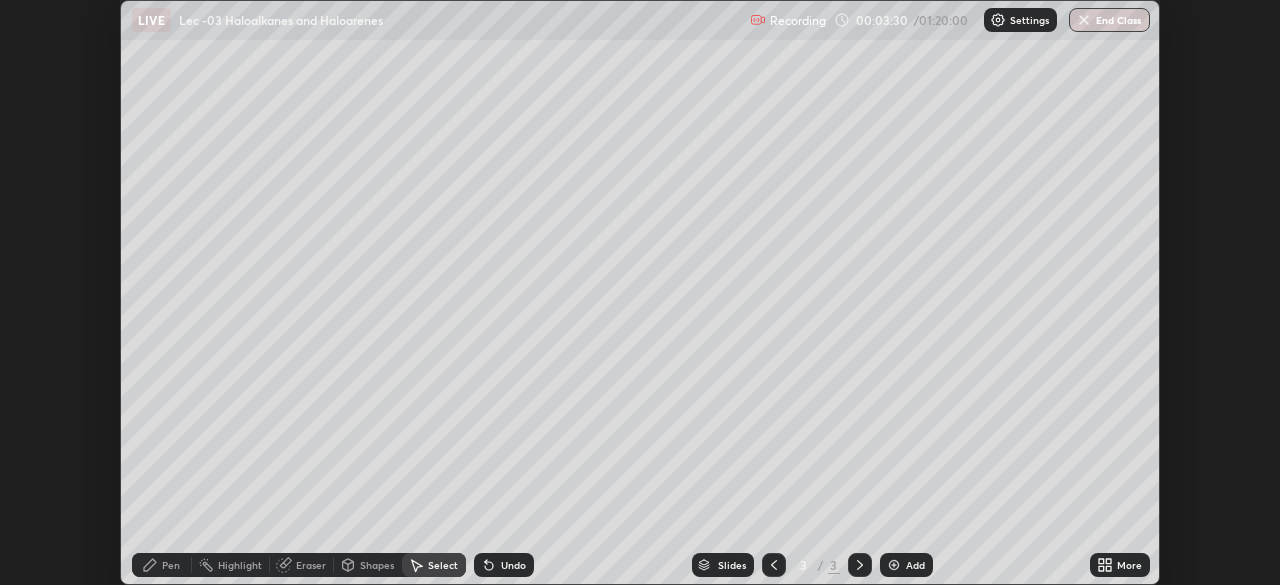 click on "More" at bounding box center (1129, 565) 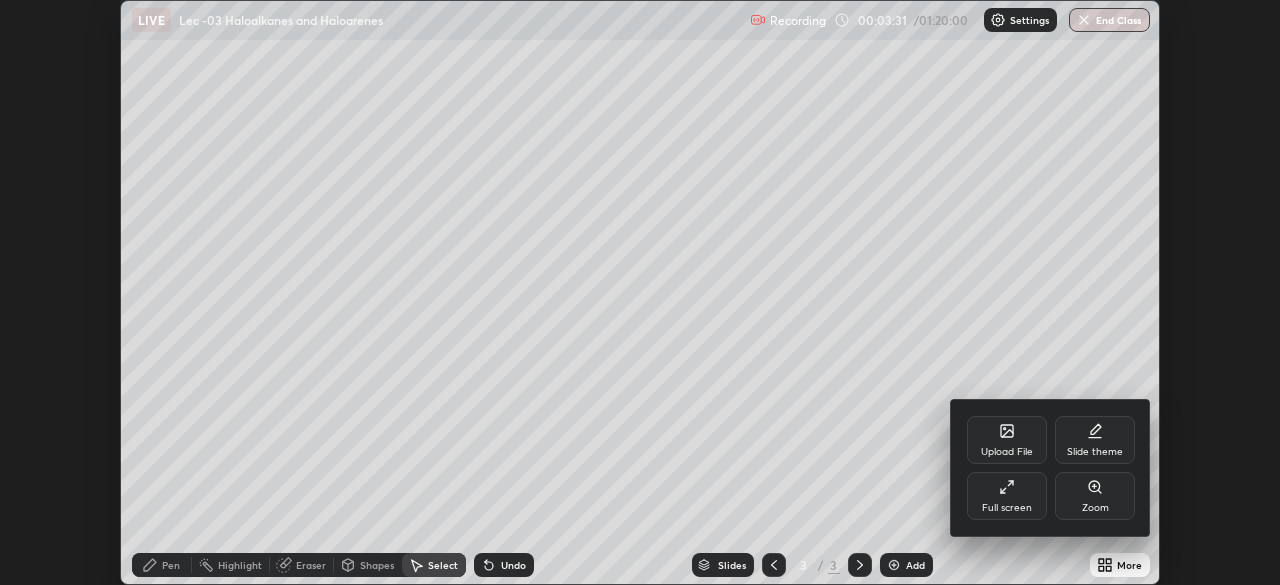 click on "Full screen" at bounding box center (1007, 508) 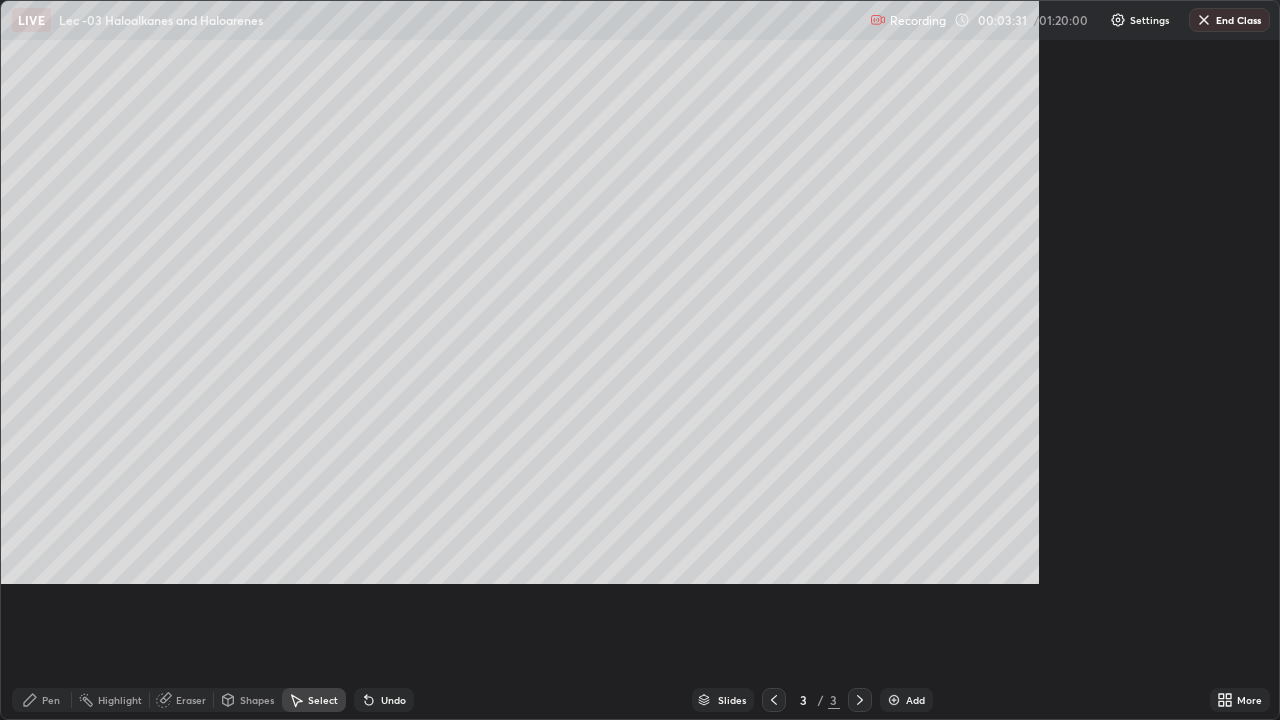 scroll, scrollTop: 99280, scrollLeft: 98720, axis: both 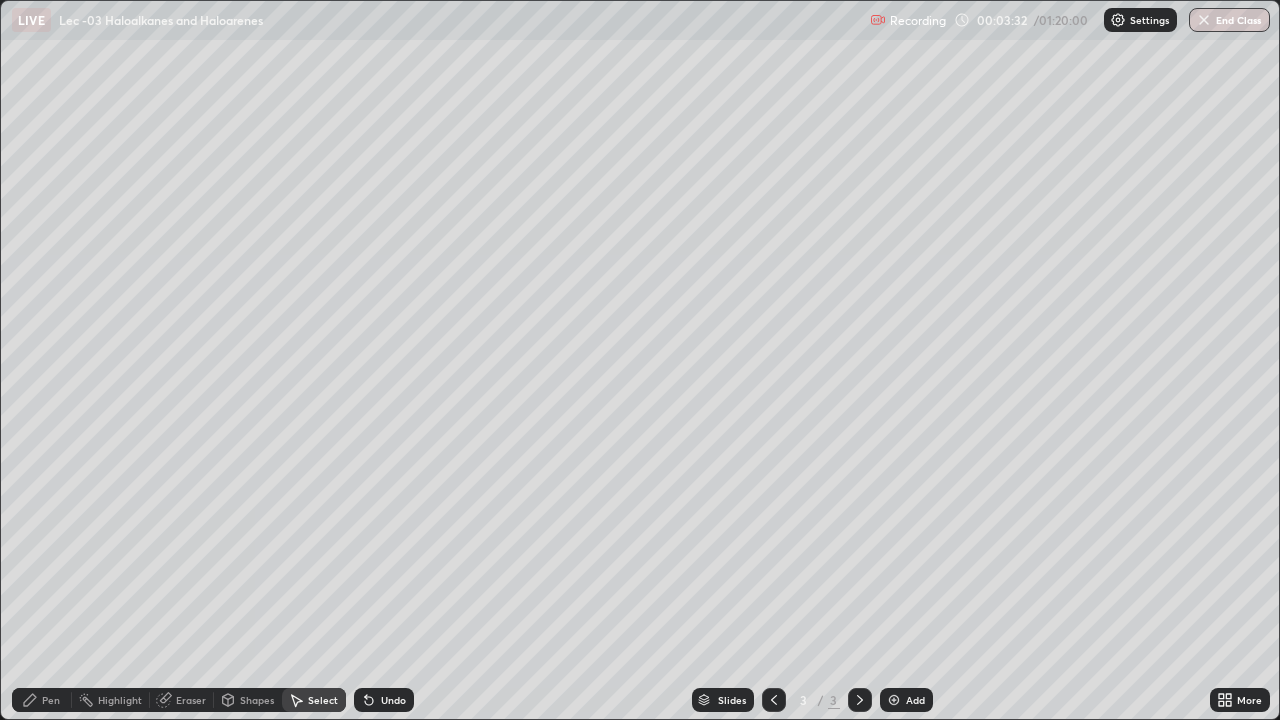 click on "Pen" at bounding box center (51, 700) 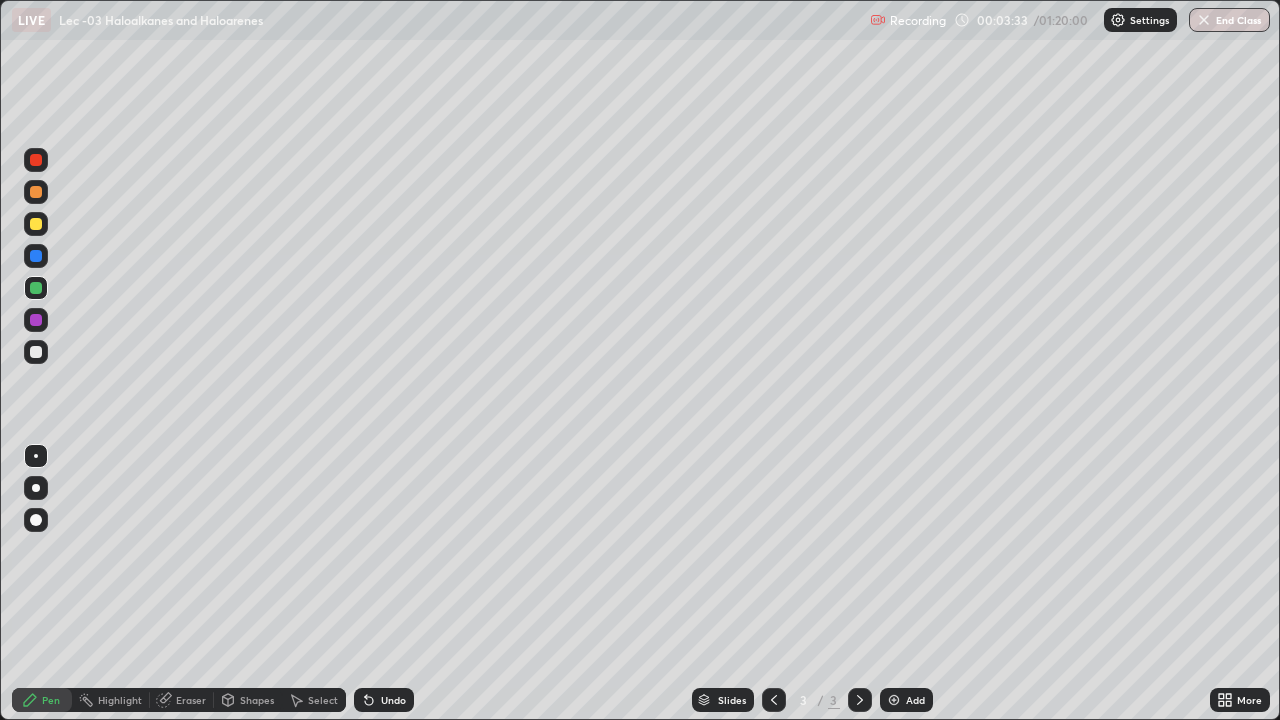 click at bounding box center (36, 320) 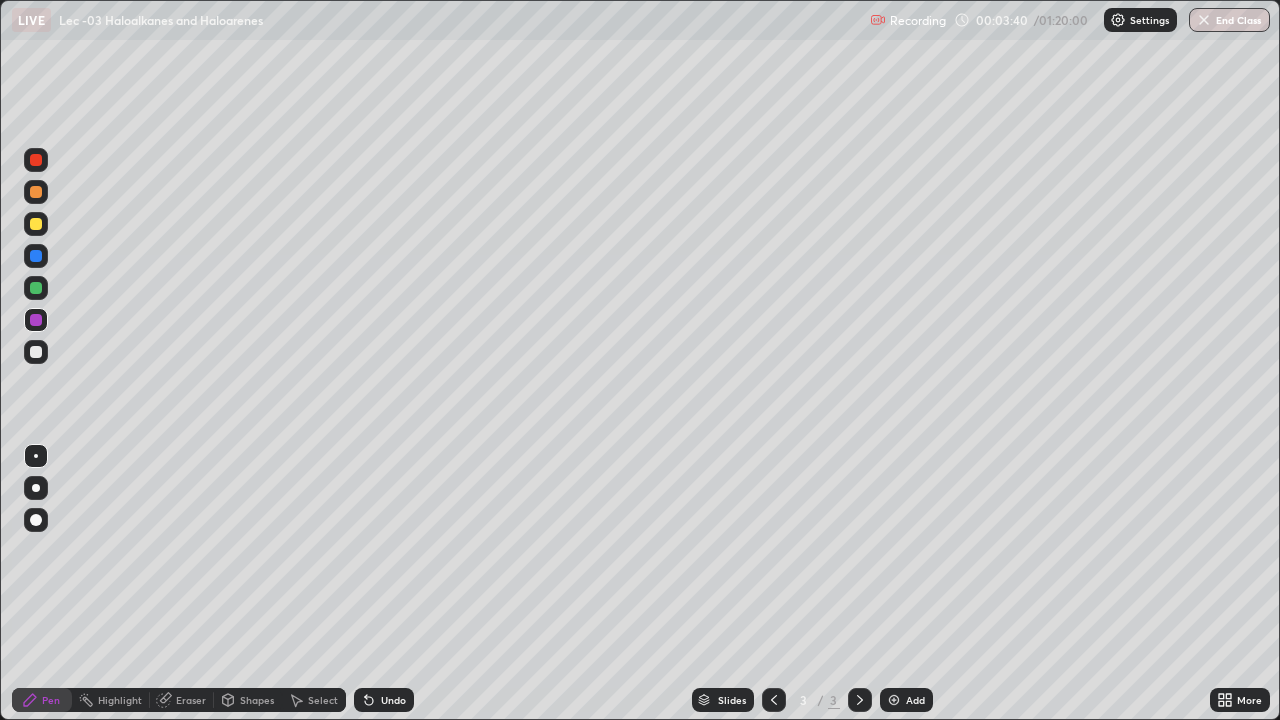 click on "Undo" at bounding box center [384, 700] 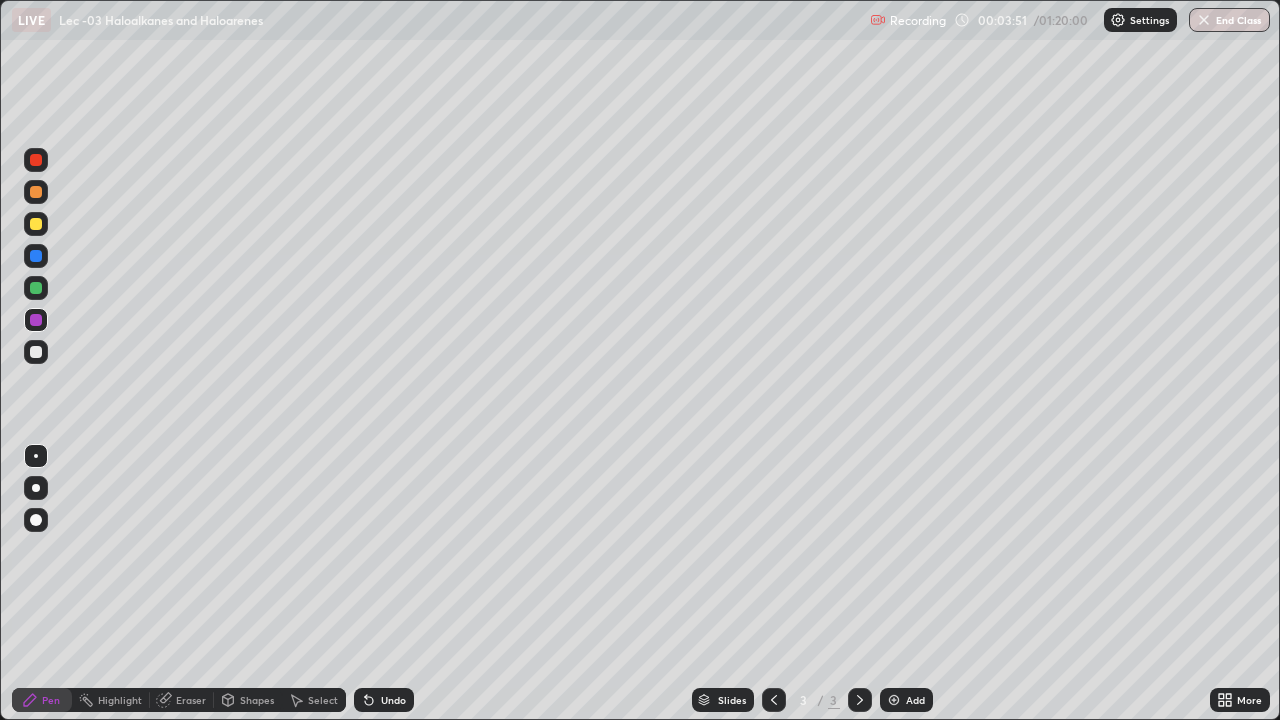 click at bounding box center (36, 288) 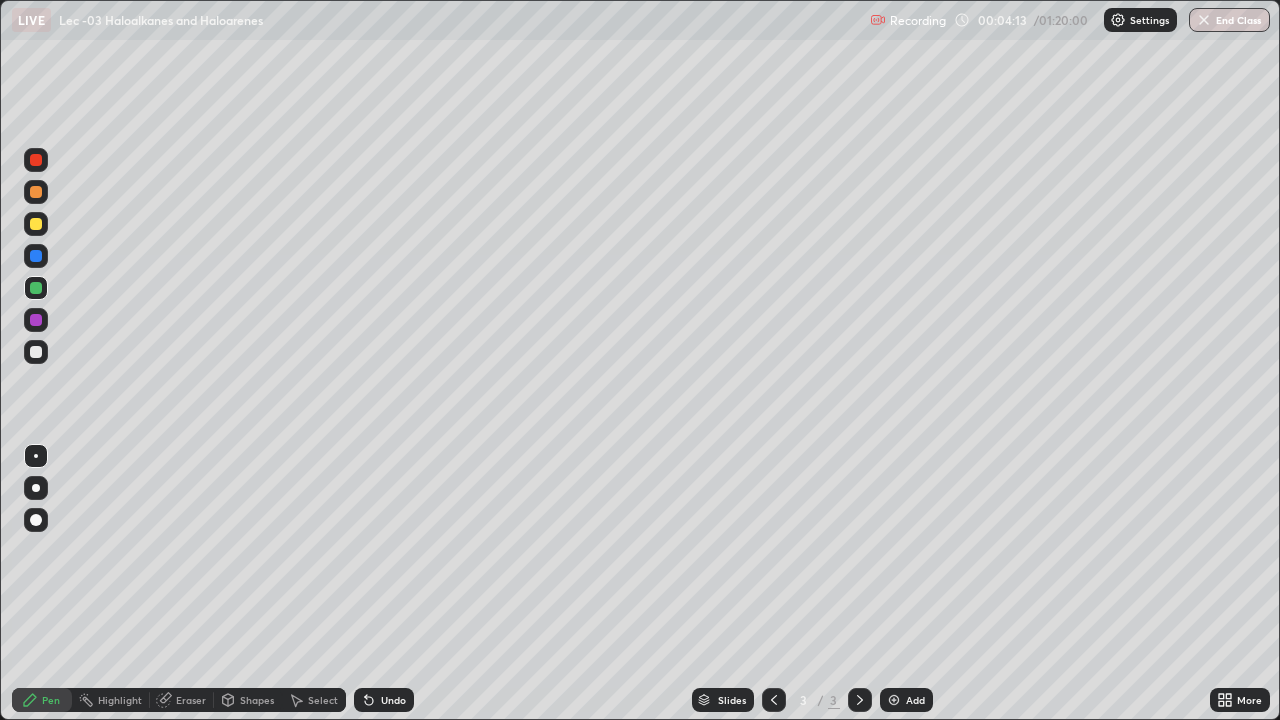 click on "Undo" at bounding box center [393, 700] 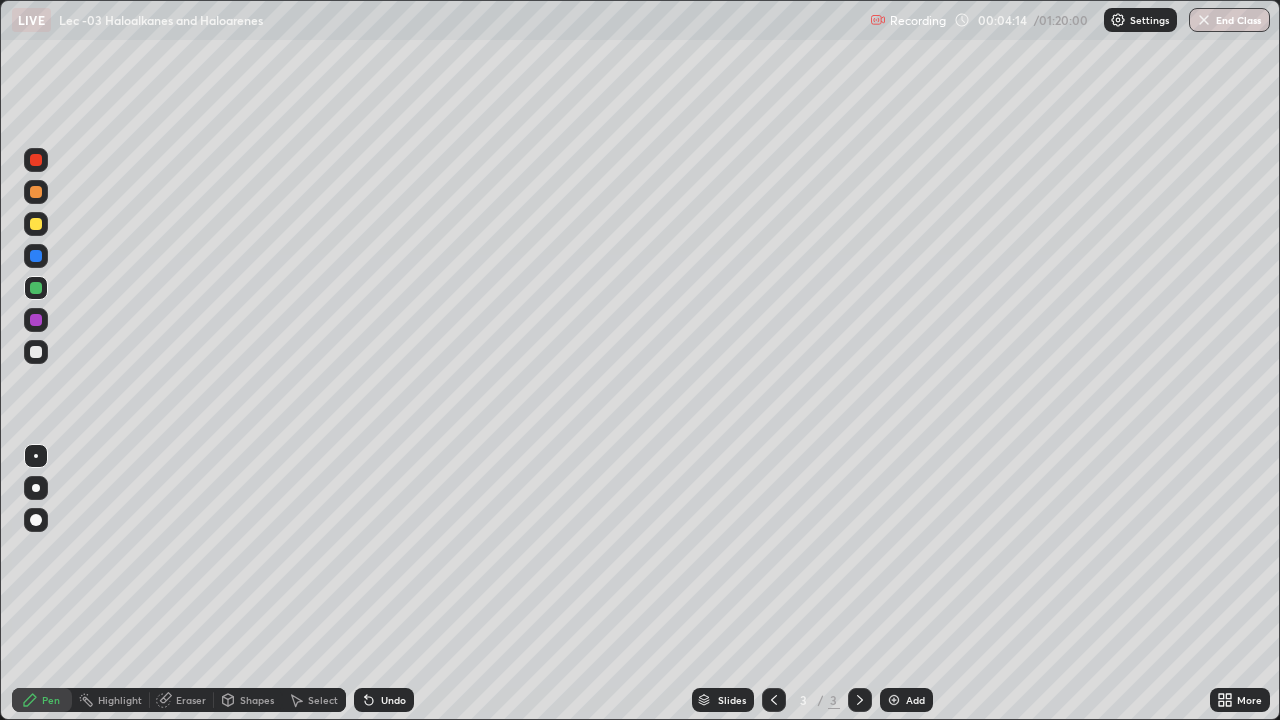 click at bounding box center [36, 320] 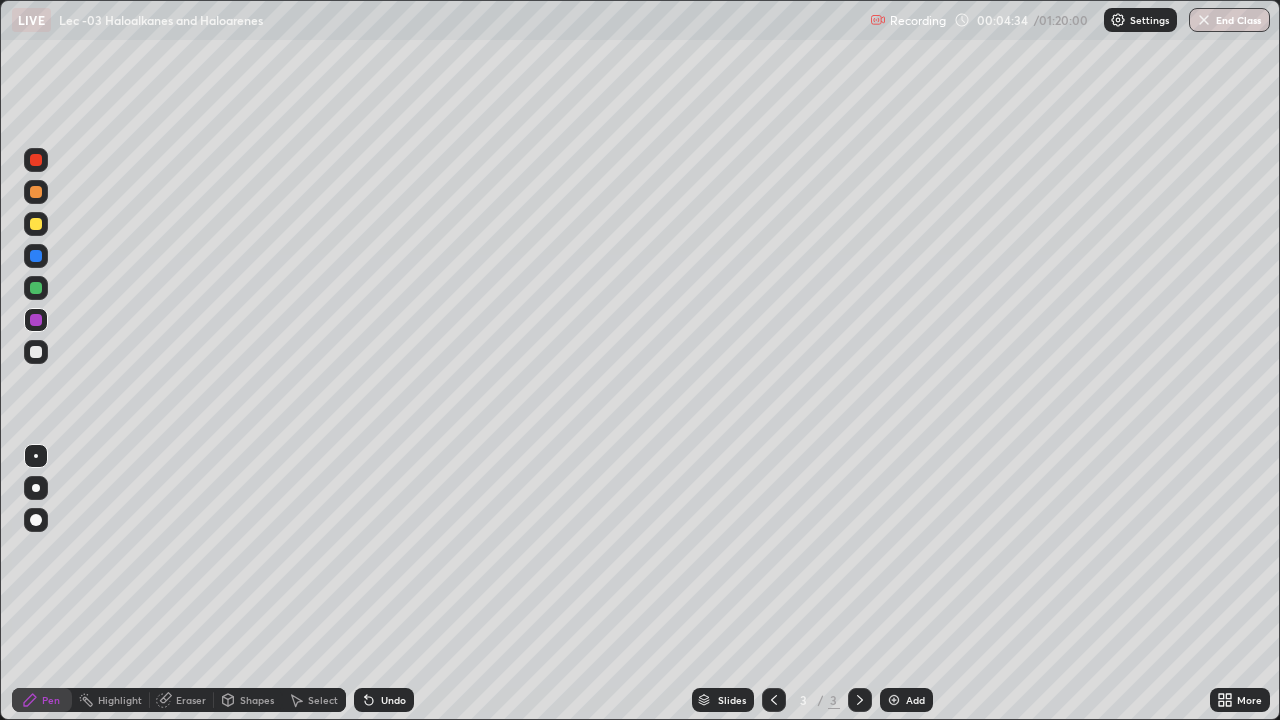 click at bounding box center [36, 288] 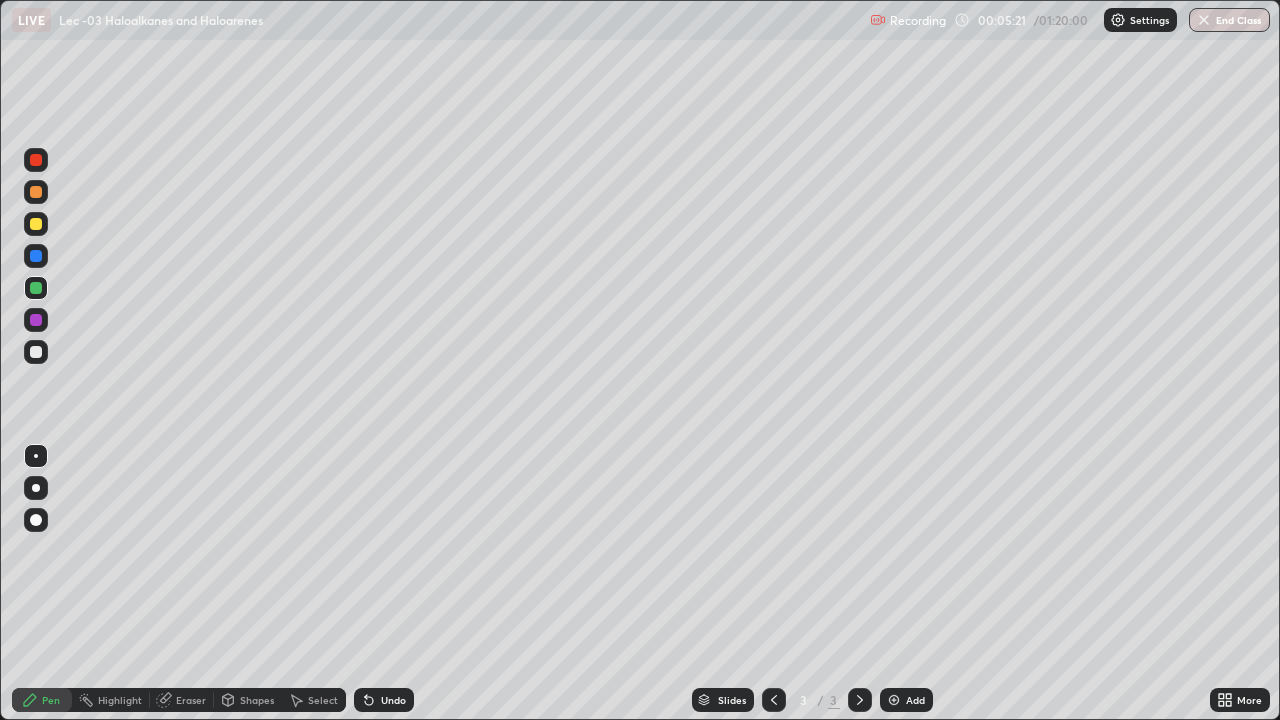 click on "Undo" at bounding box center [393, 700] 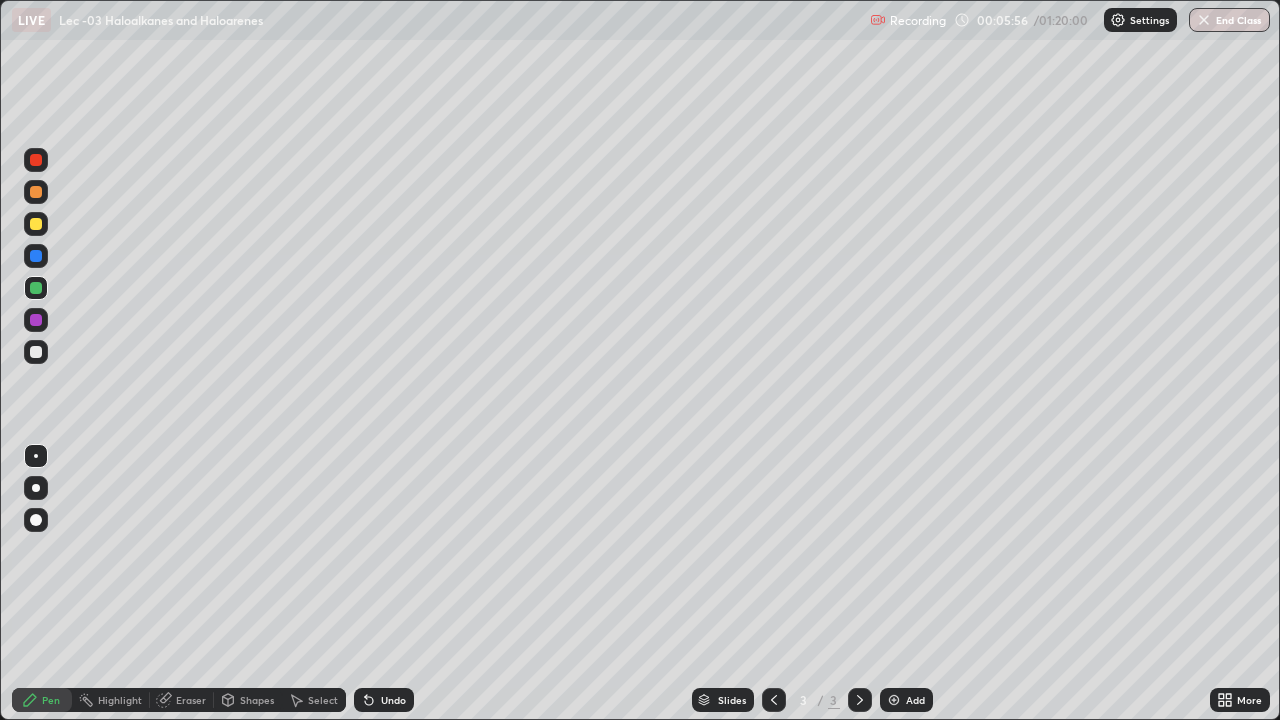 click at bounding box center [36, 256] 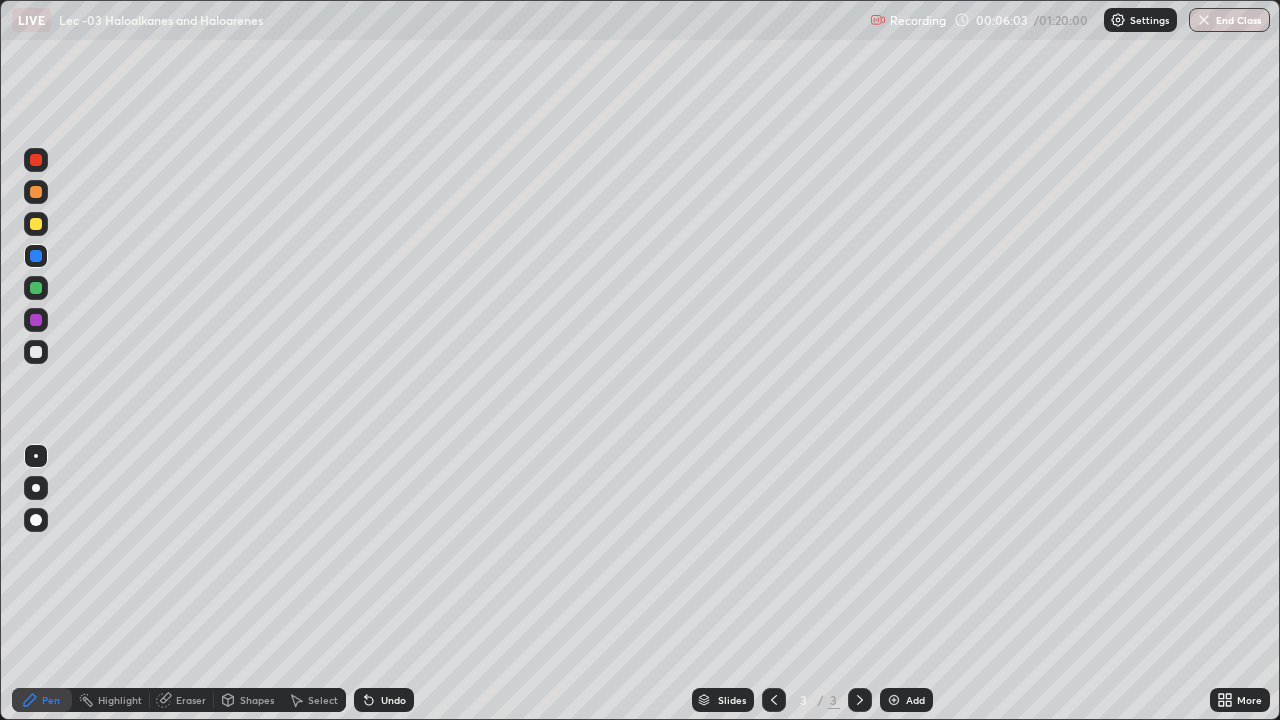 click at bounding box center [36, 352] 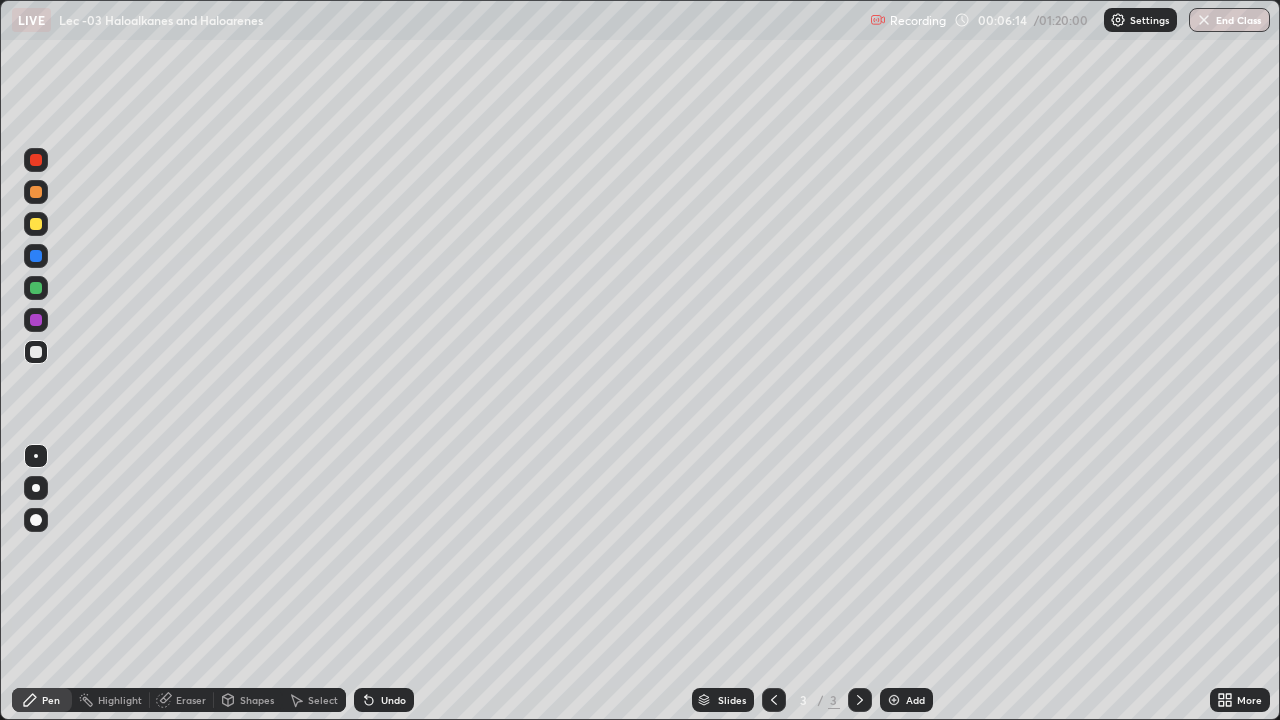 click on "Undo" at bounding box center (393, 700) 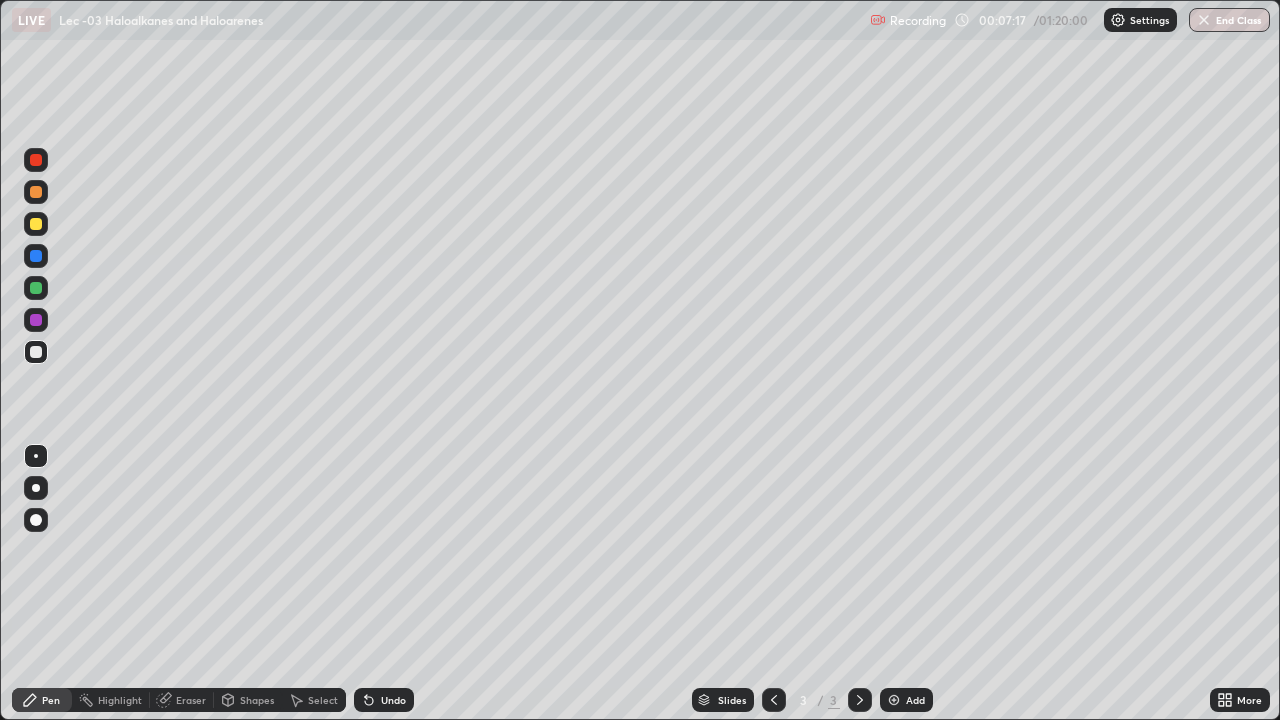 click at bounding box center [36, 256] 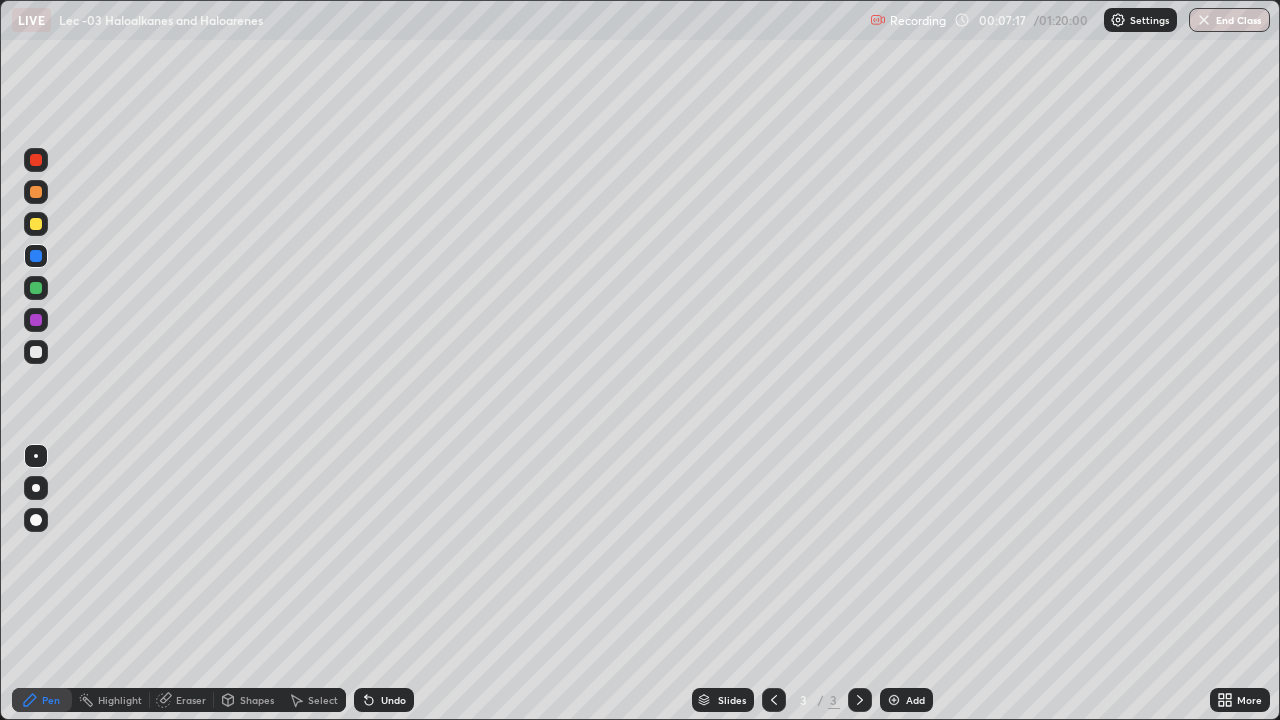 click on "Highlight" at bounding box center [120, 700] 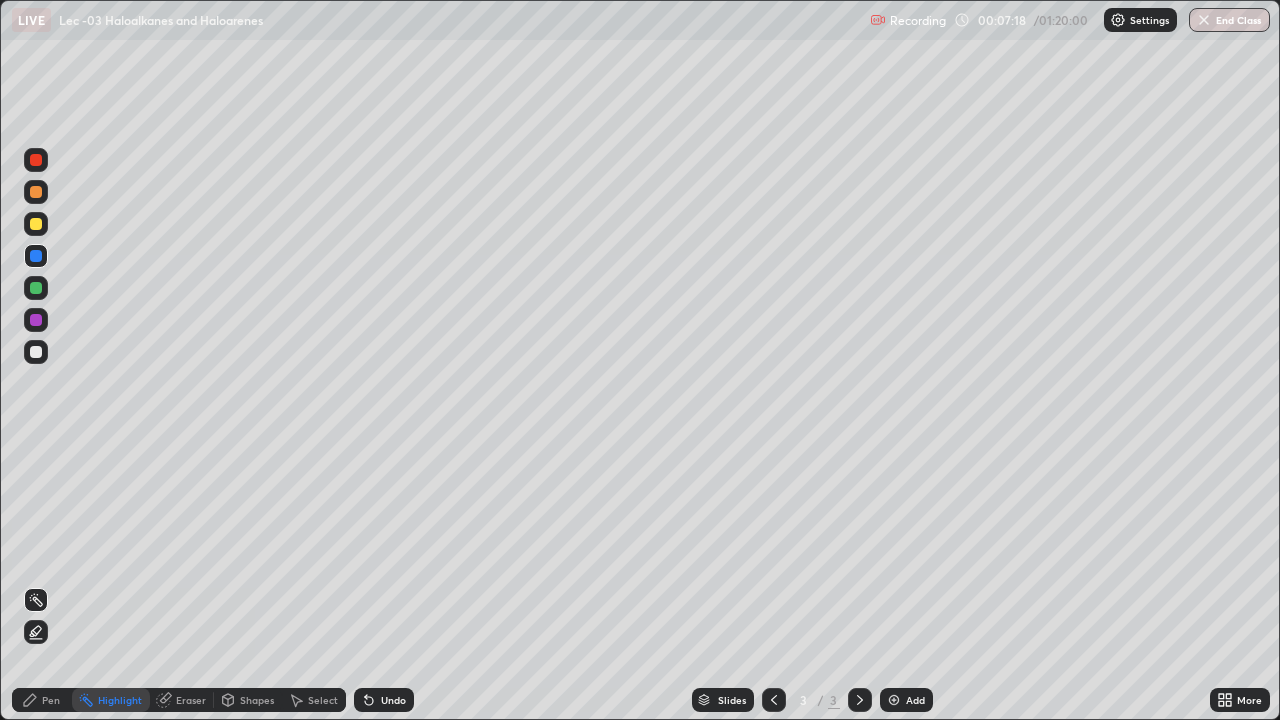 click 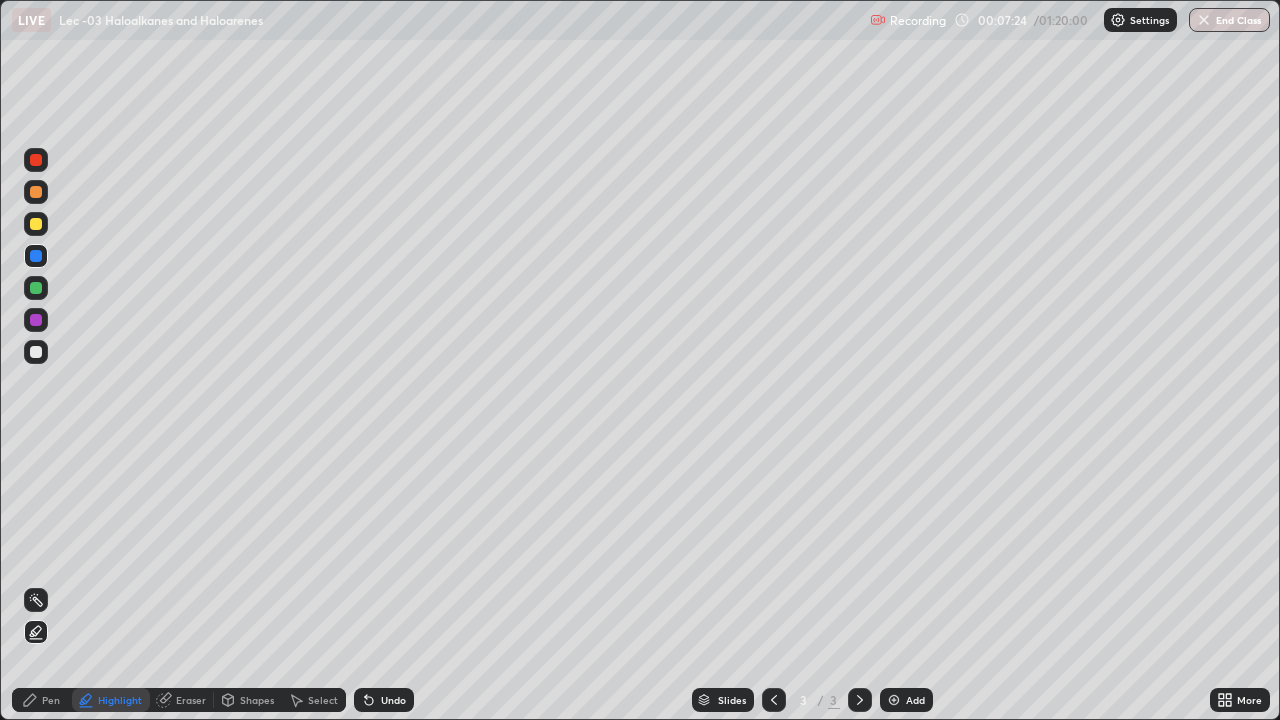 click on "Undo" at bounding box center (393, 700) 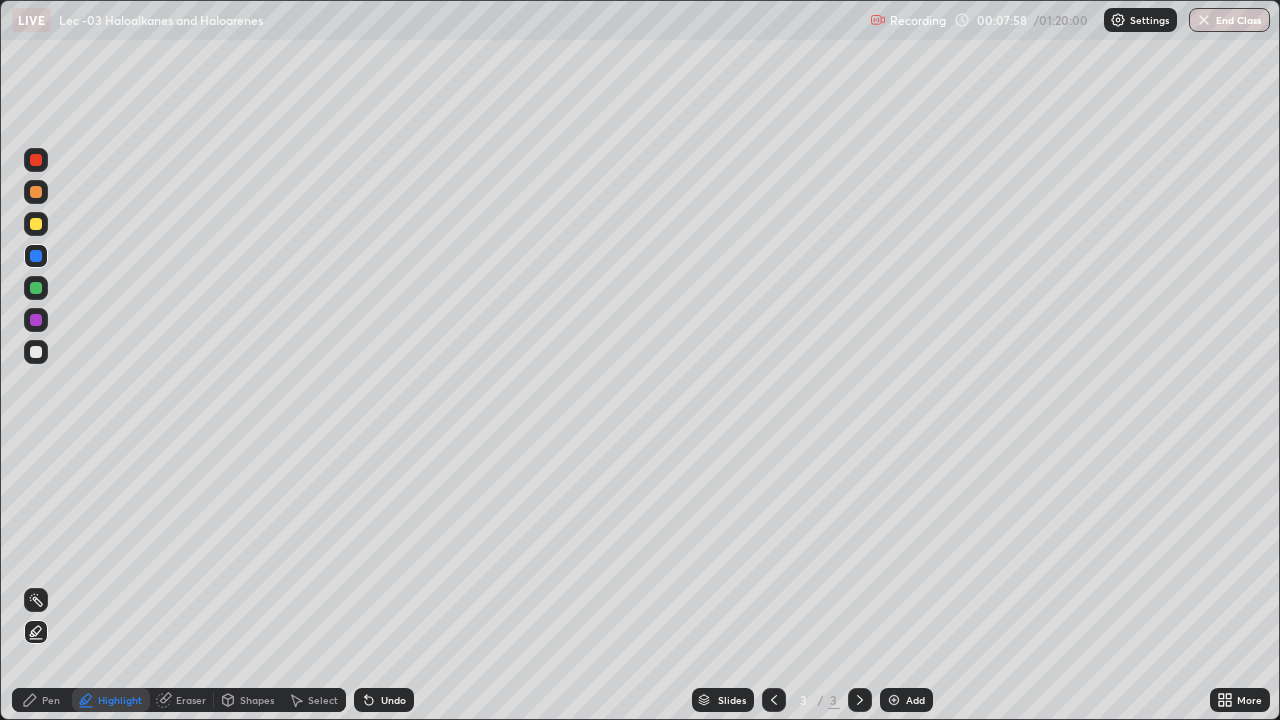 click 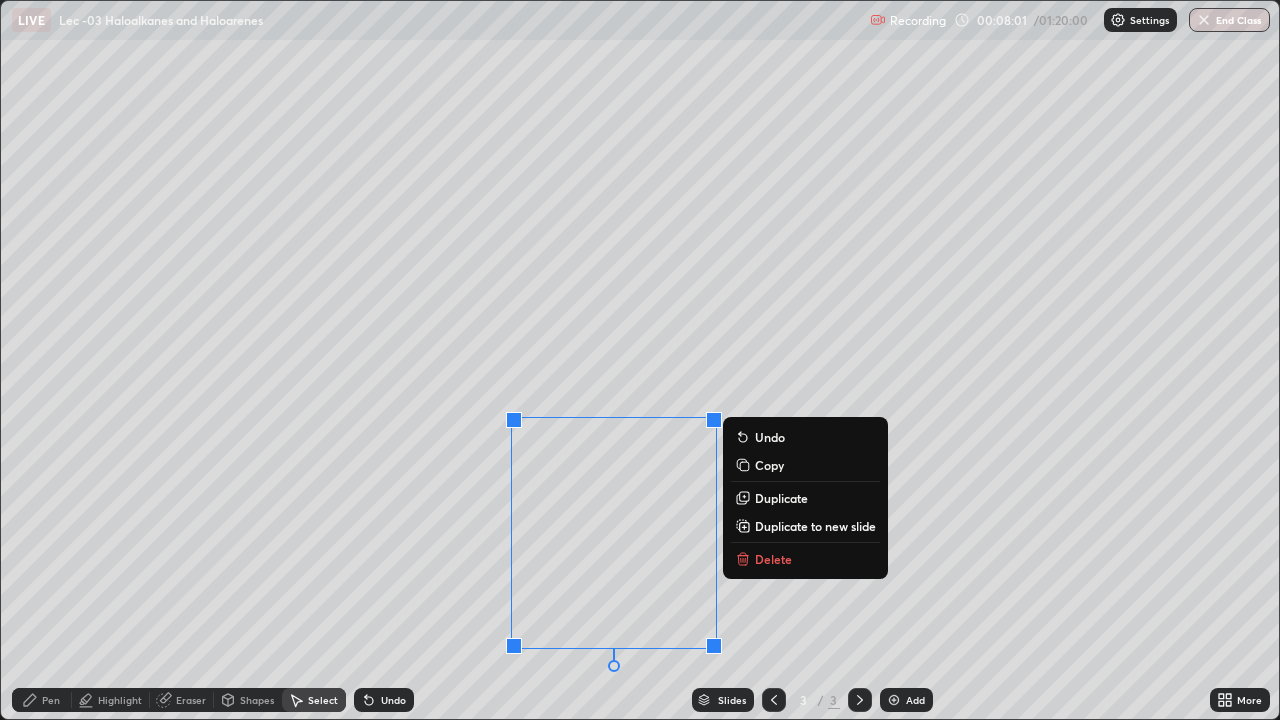 click on "Copy" at bounding box center (769, 465) 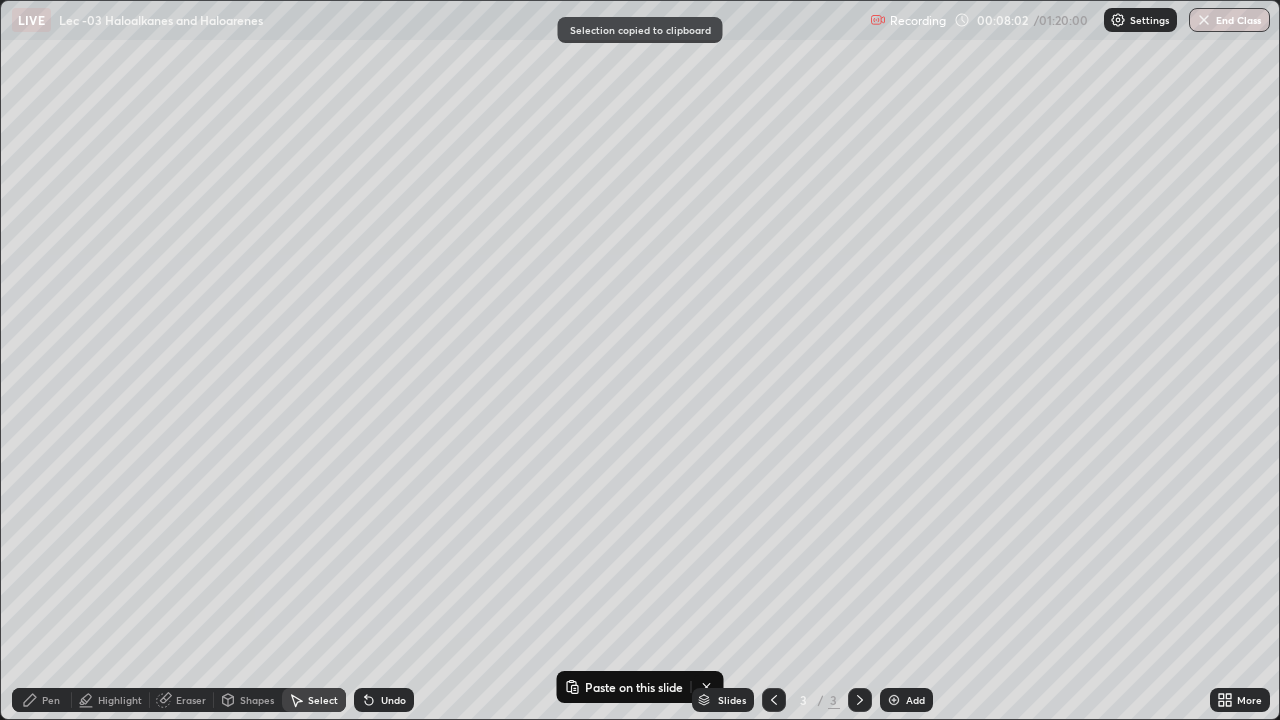 click at bounding box center [894, 700] 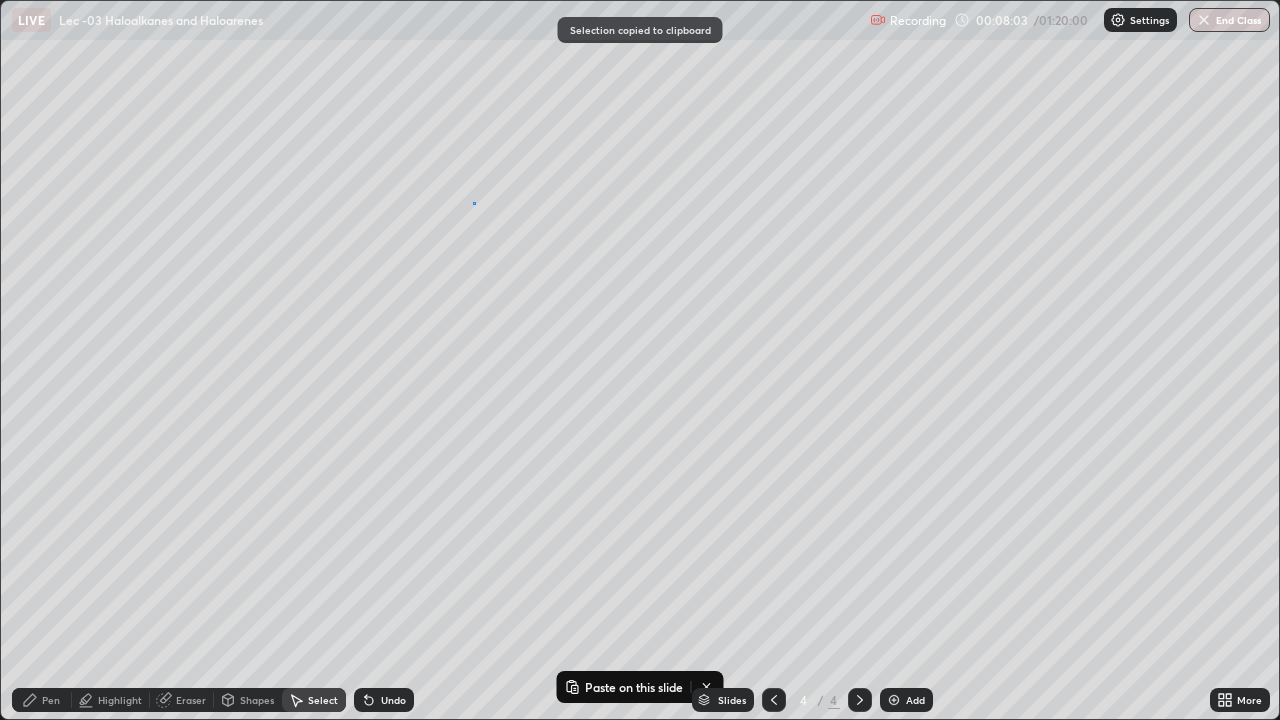click on "0 ° Undo Copy Paste here Duplicate Duplicate to new slide Delete" at bounding box center [640, 360] 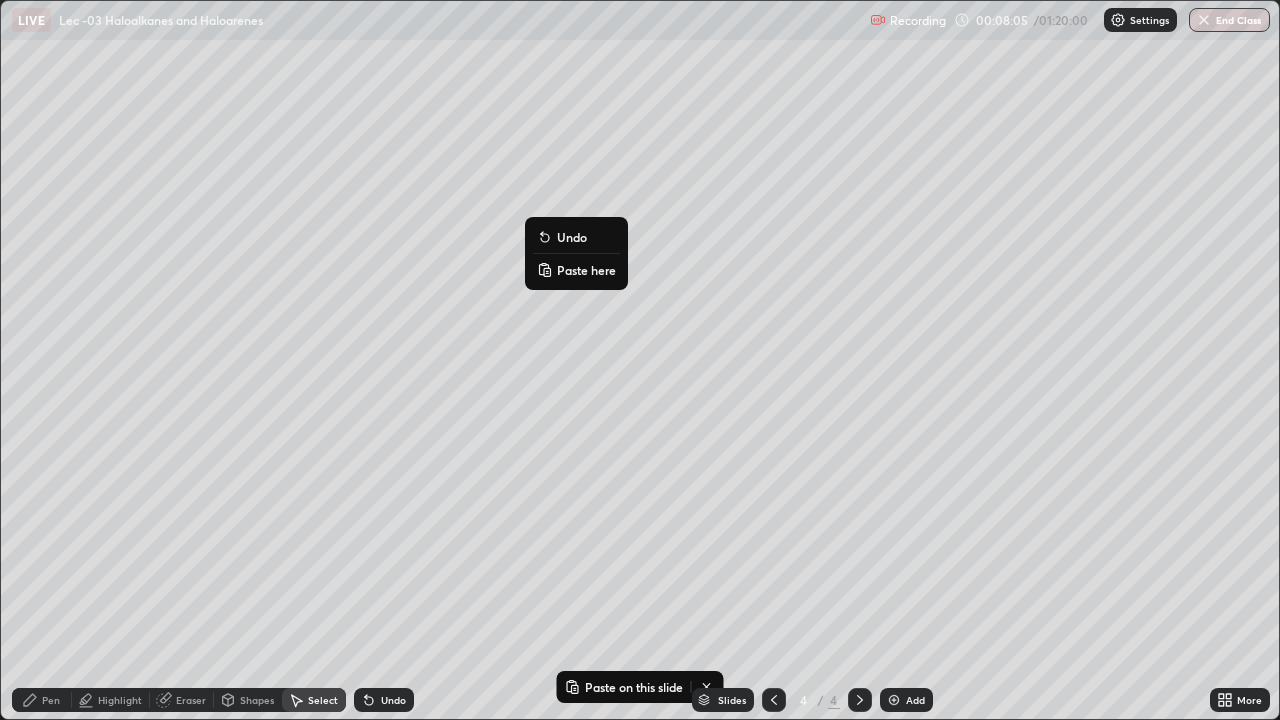 click on "Paste here" at bounding box center [586, 270] 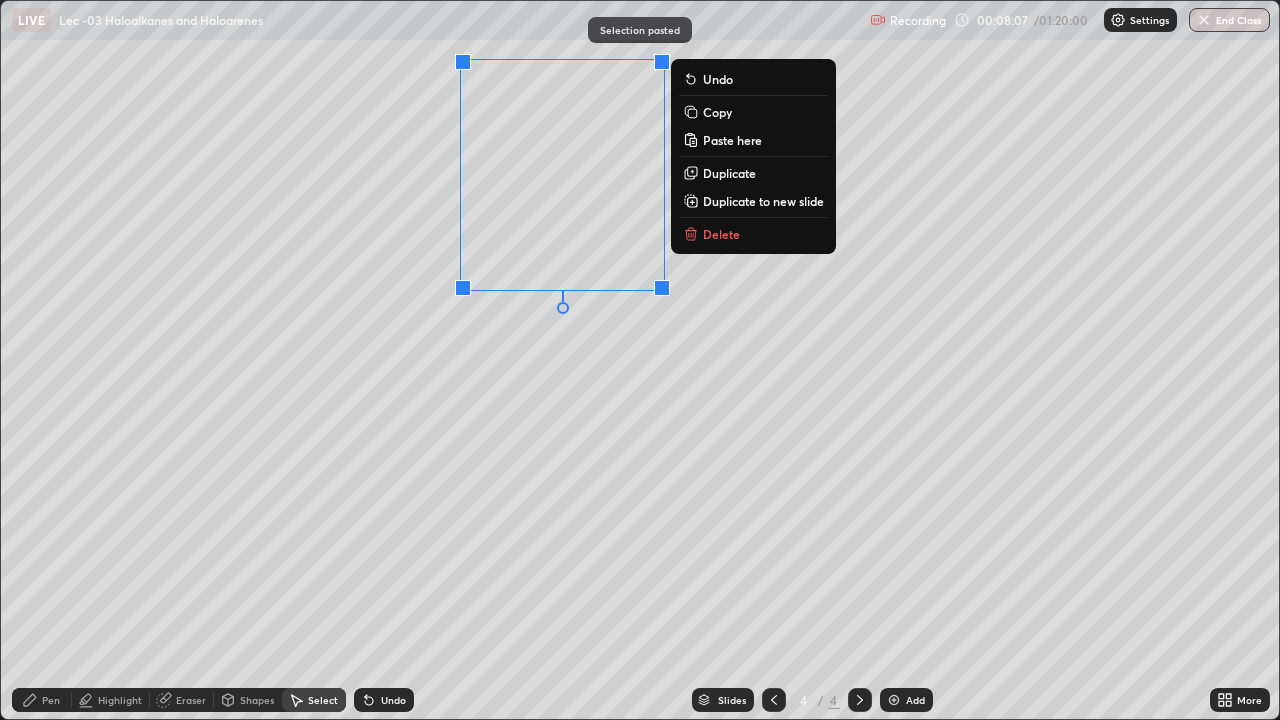 click on "0 ° Undo Copy Paste here Duplicate Duplicate to new slide Delete" at bounding box center [640, 360] 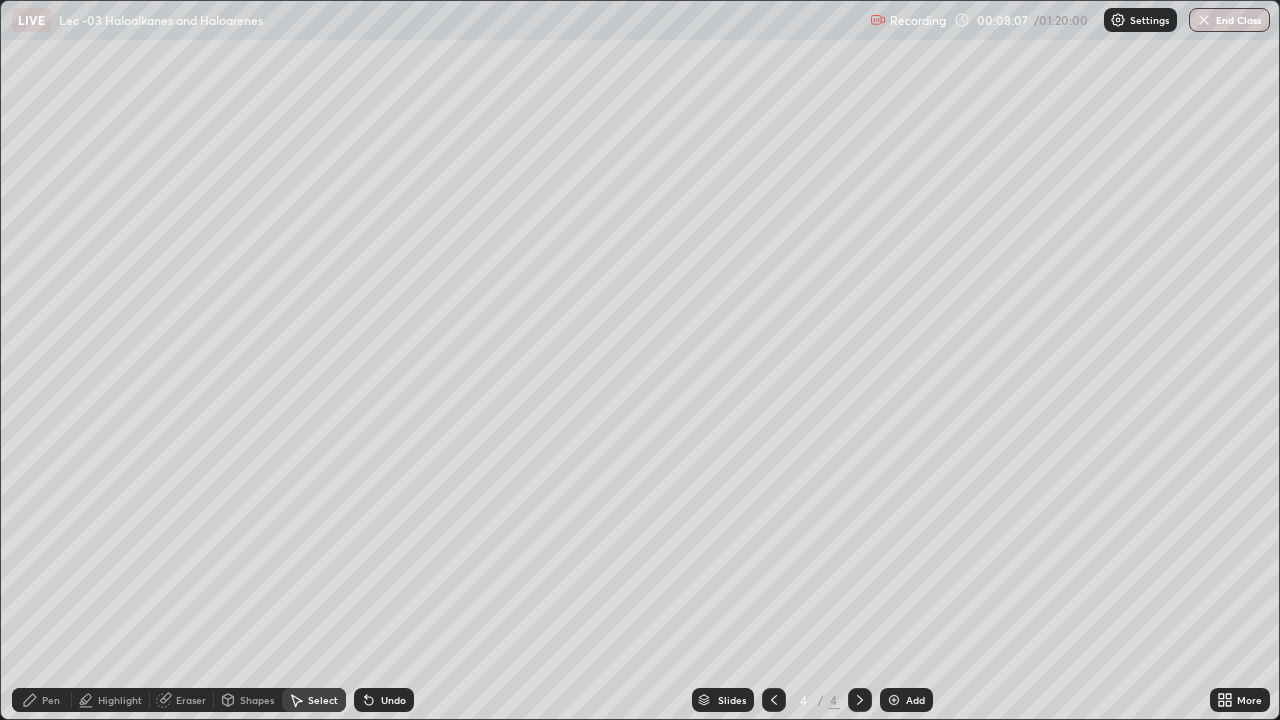 click 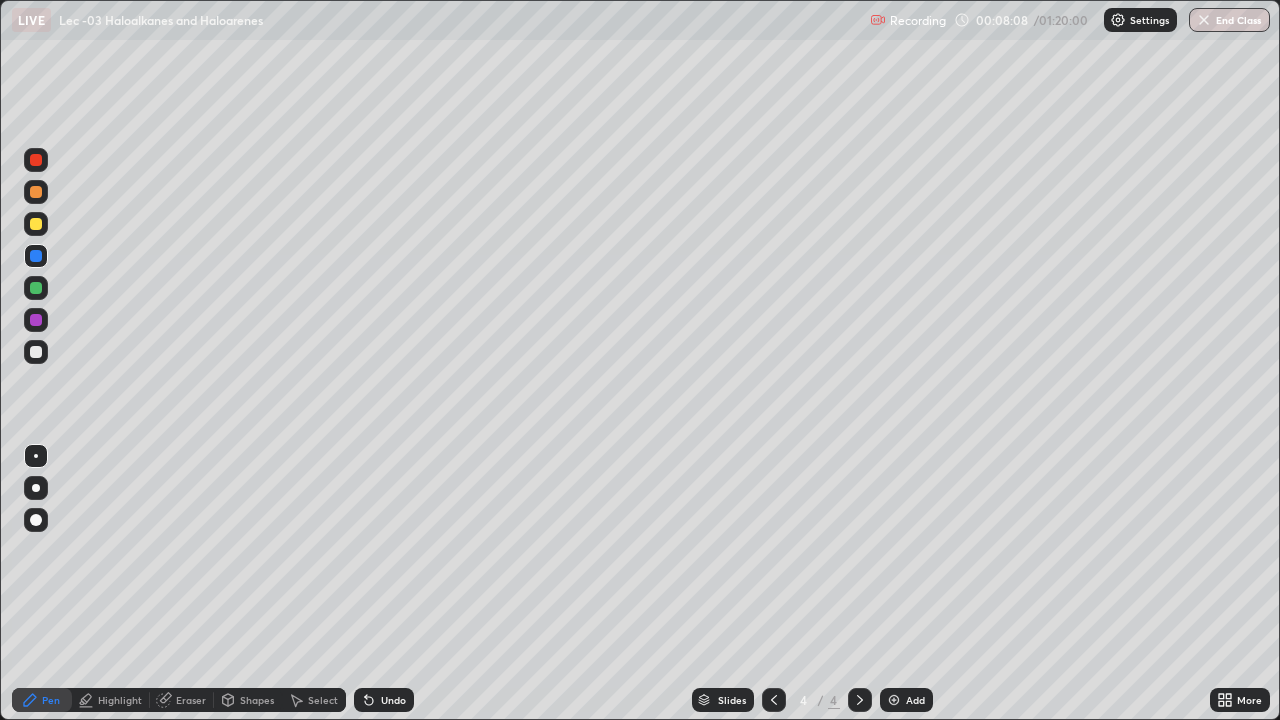 click at bounding box center (36, 288) 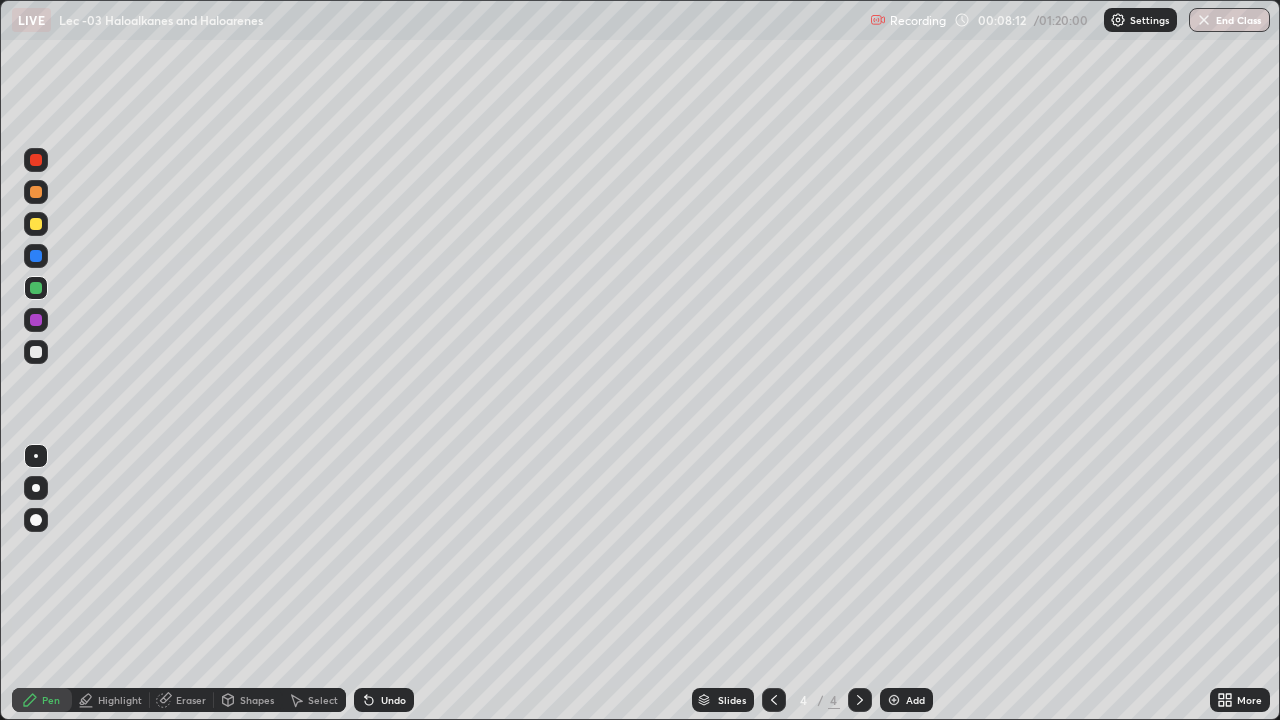 click 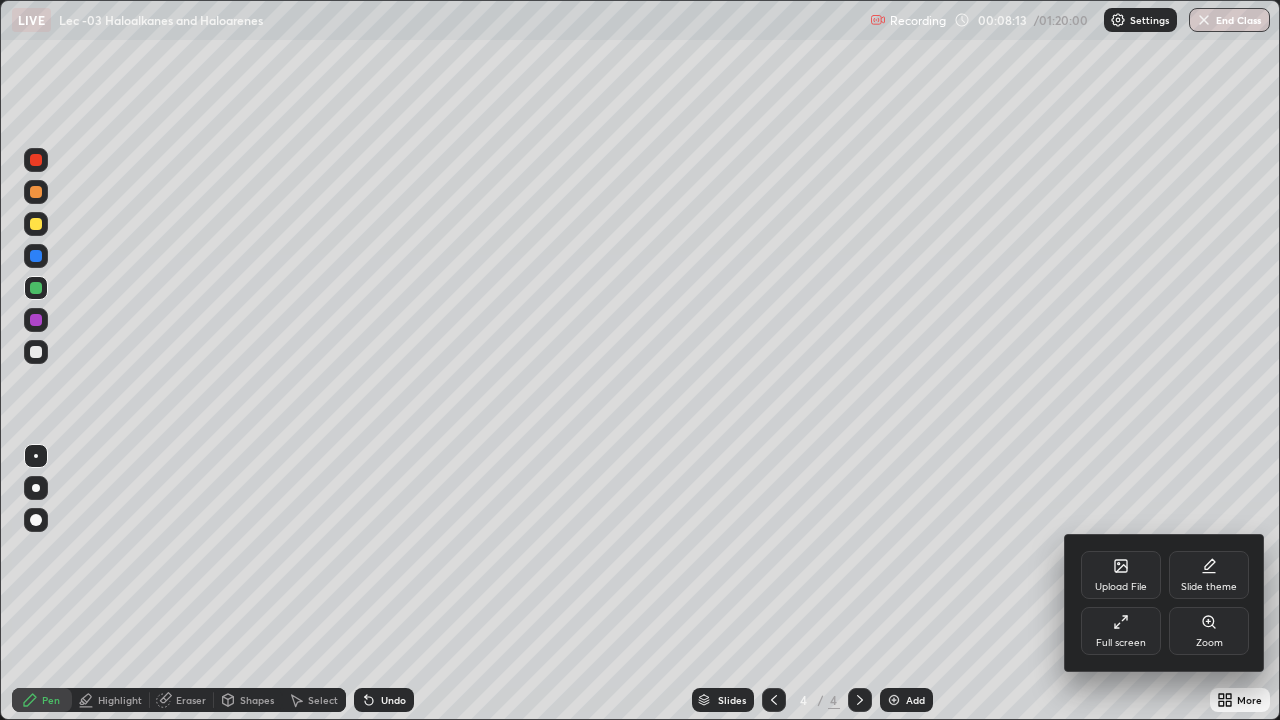 click on "Full screen" at bounding box center [1121, 631] 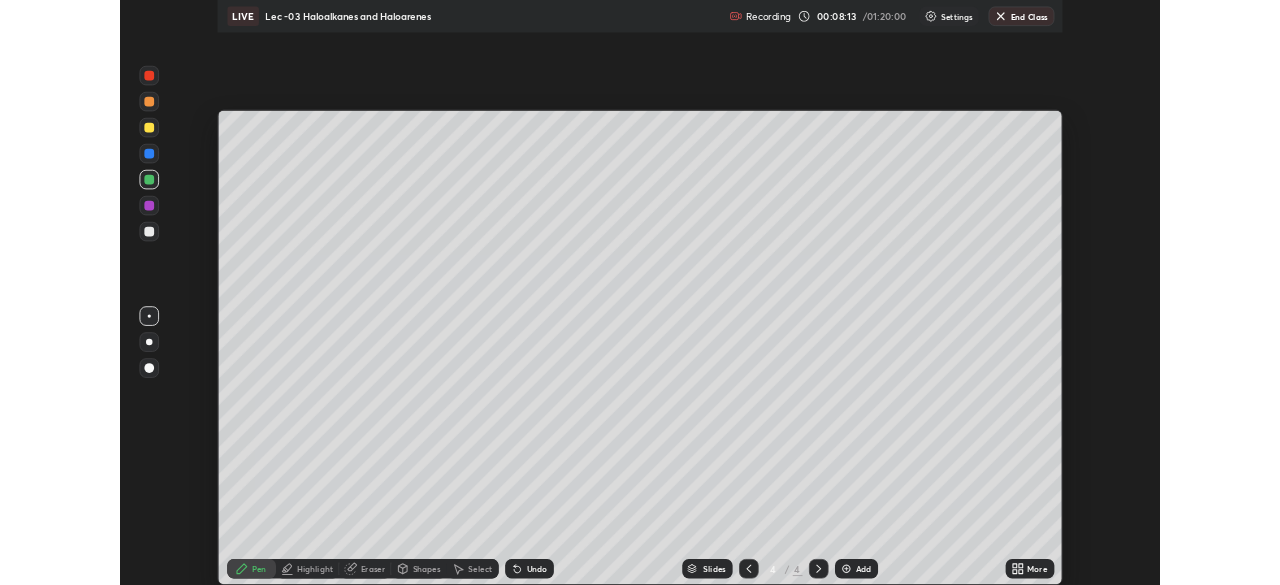 scroll, scrollTop: 585, scrollLeft: 1280, axis: both 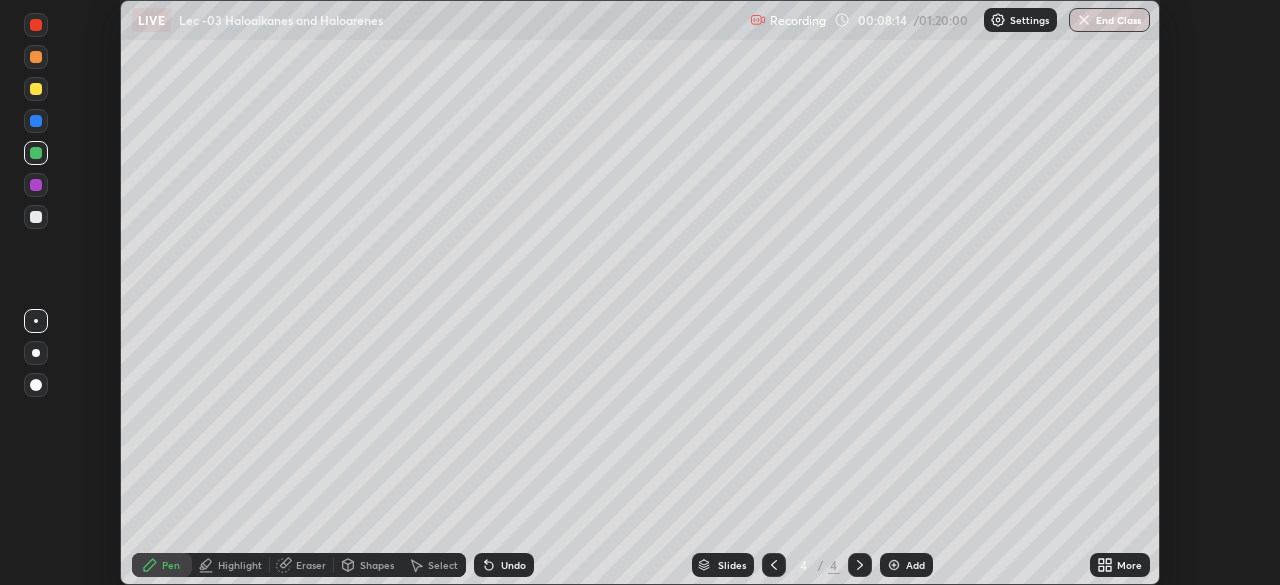click on "Slides 4 / 4 Add" at bounding box center [812, 565] 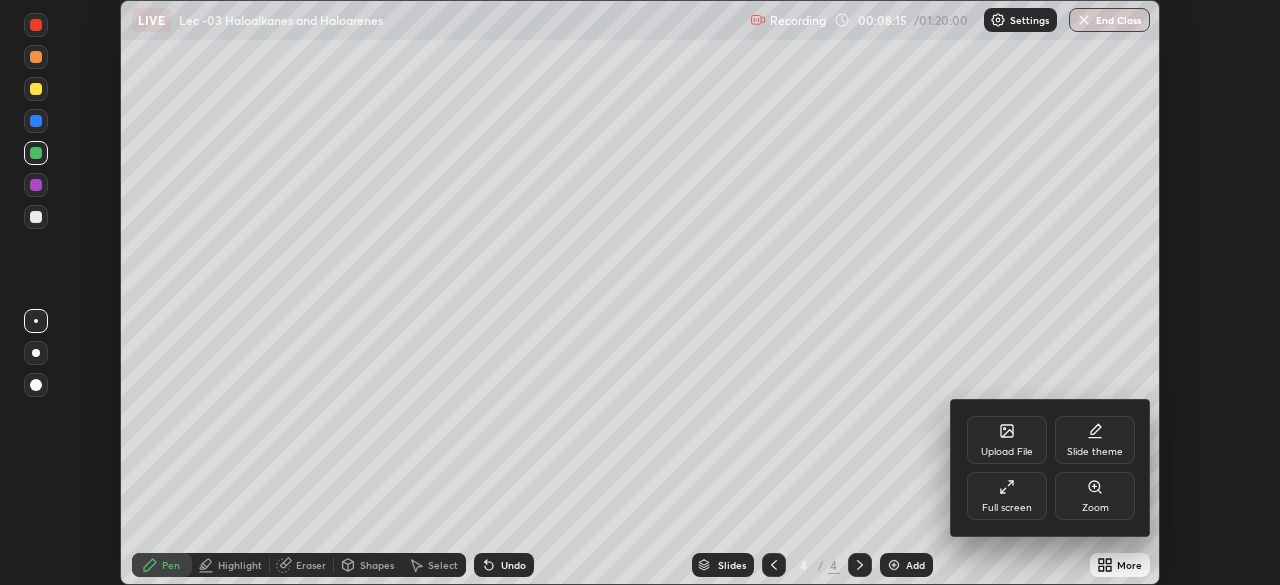 click 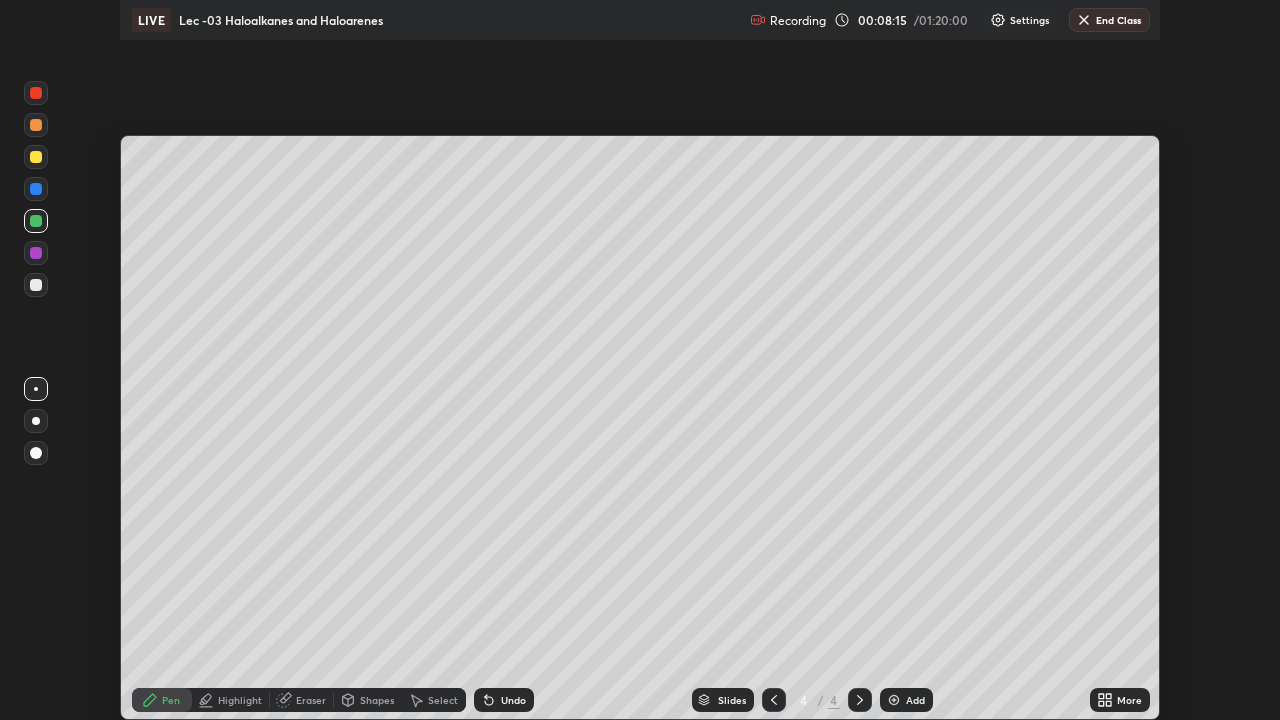 scroll, scrollTop: 99280, scrollLeft: 98720, axis: both 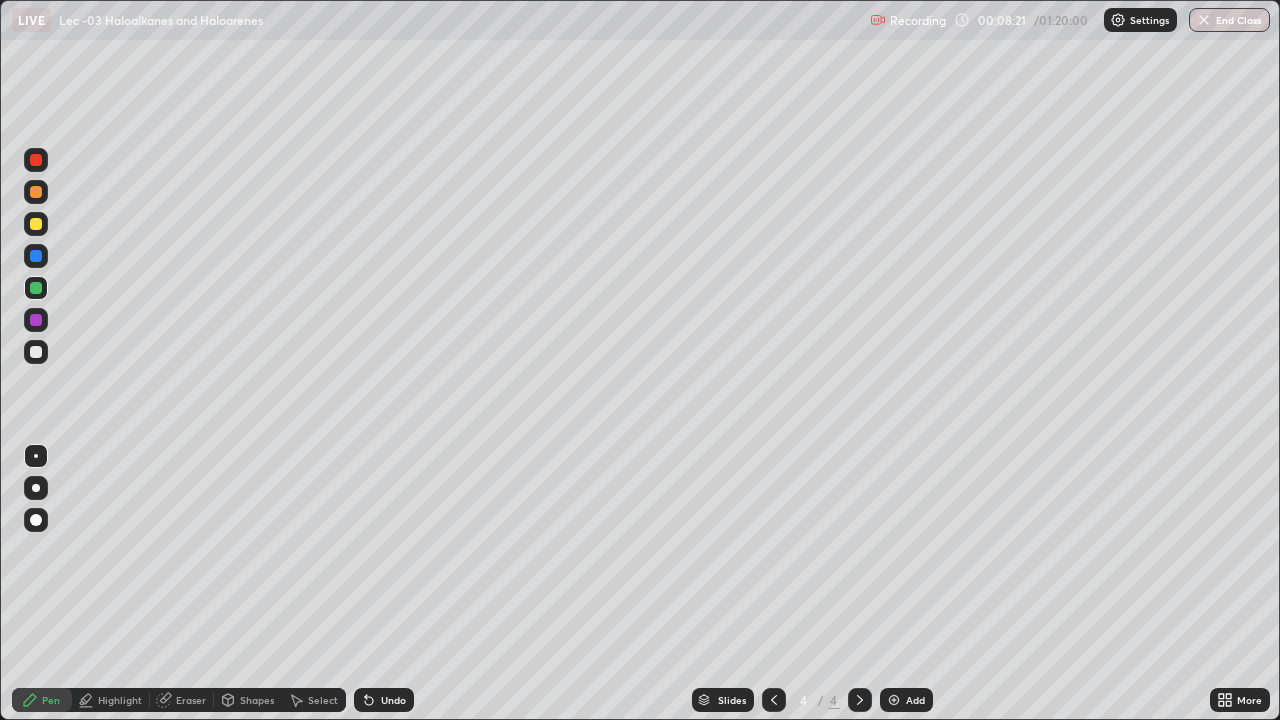 click at bounding box center [36, 352] 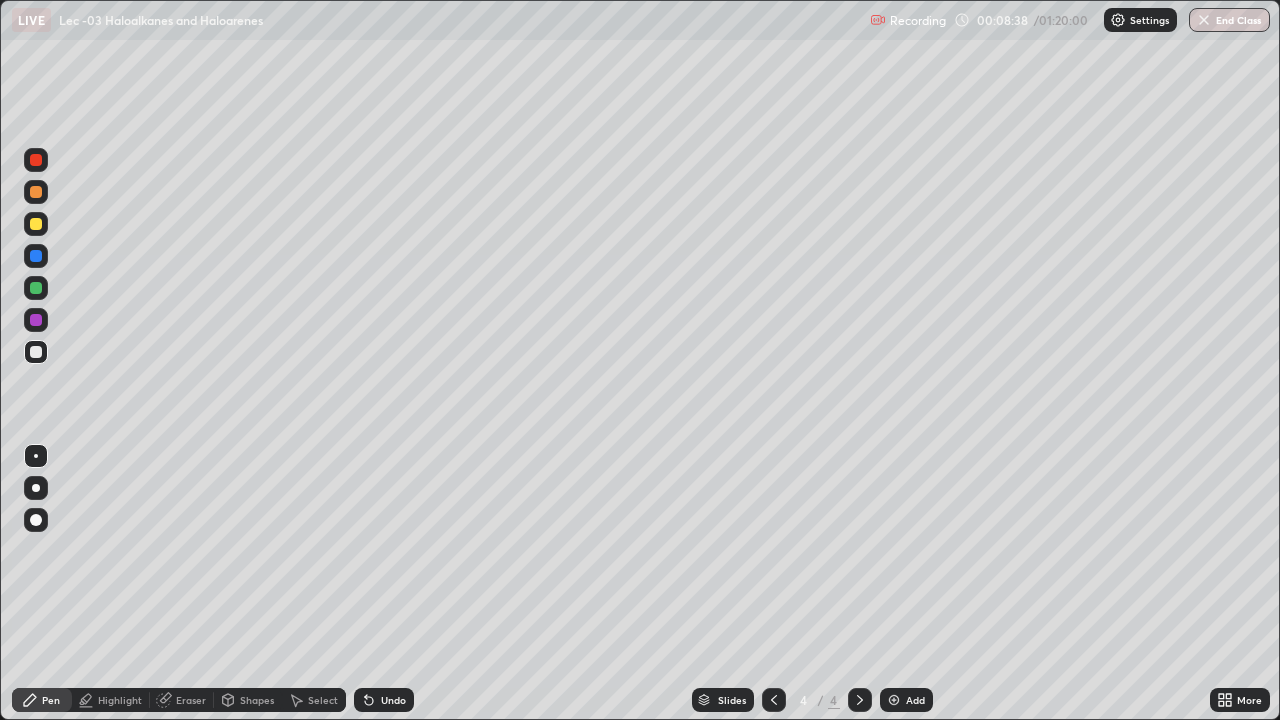 click at bounding box center (774, 700) 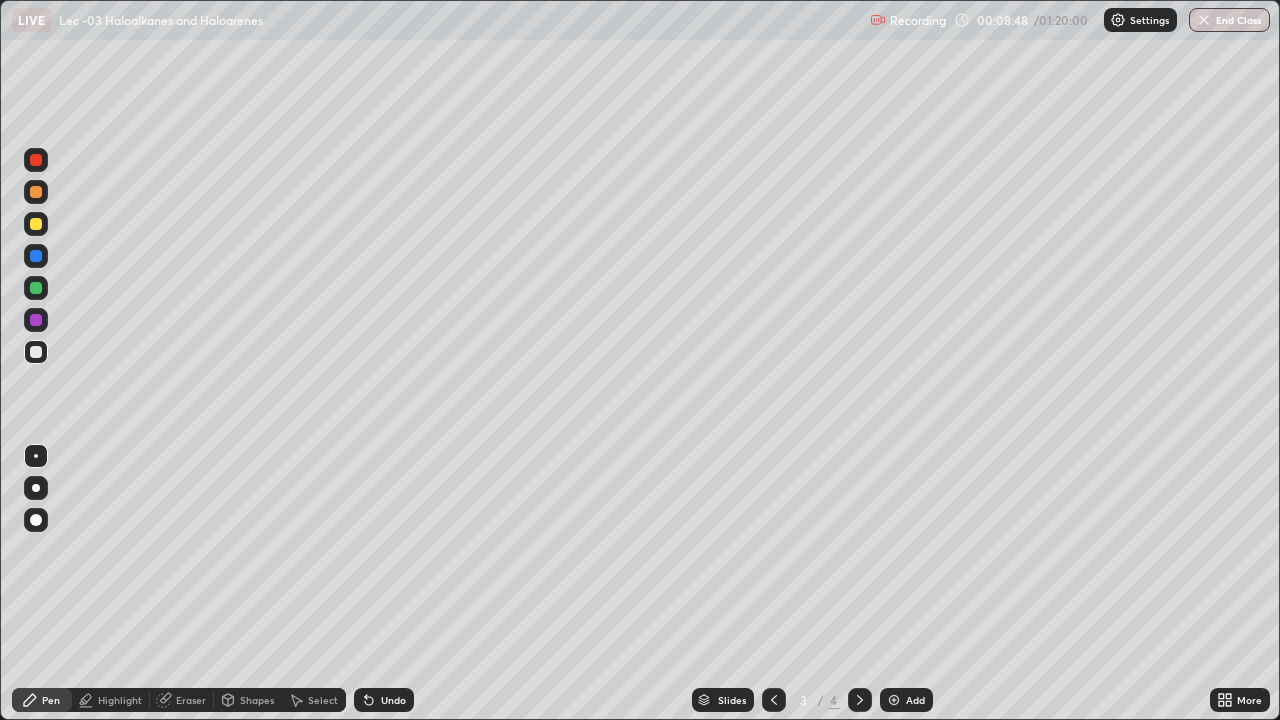 click at bounding box center [860, 700] 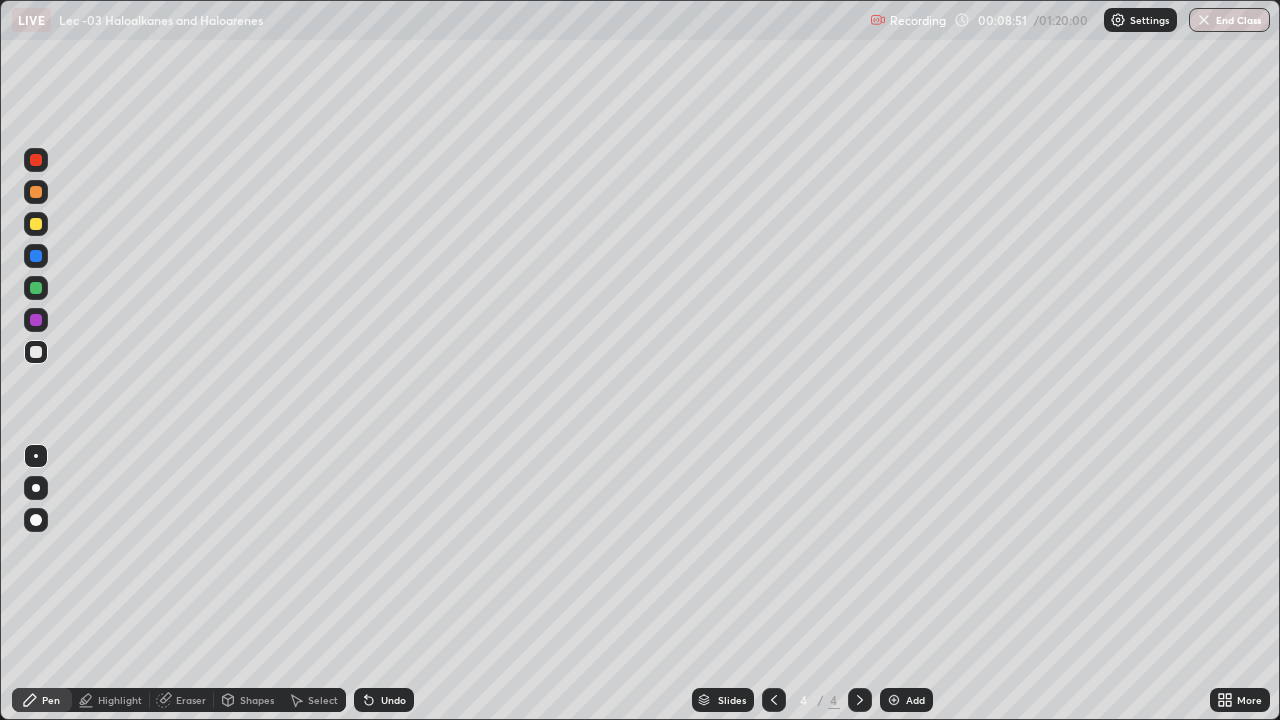 click 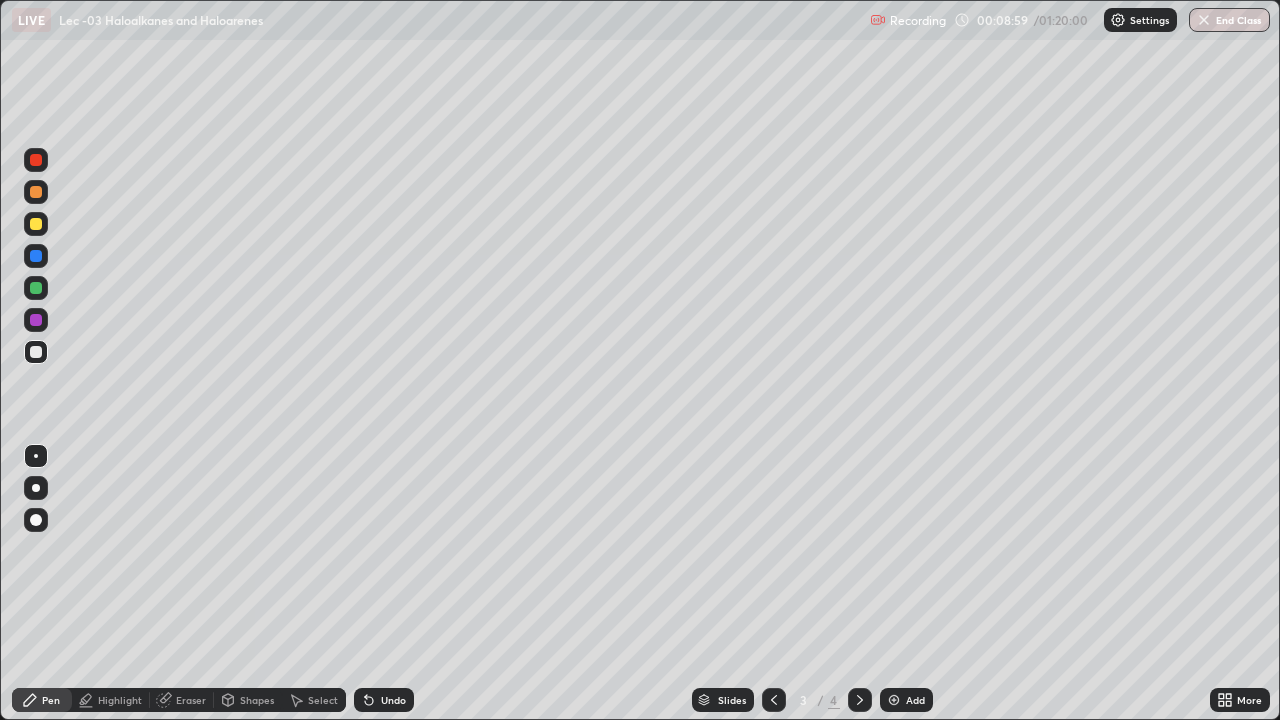 click 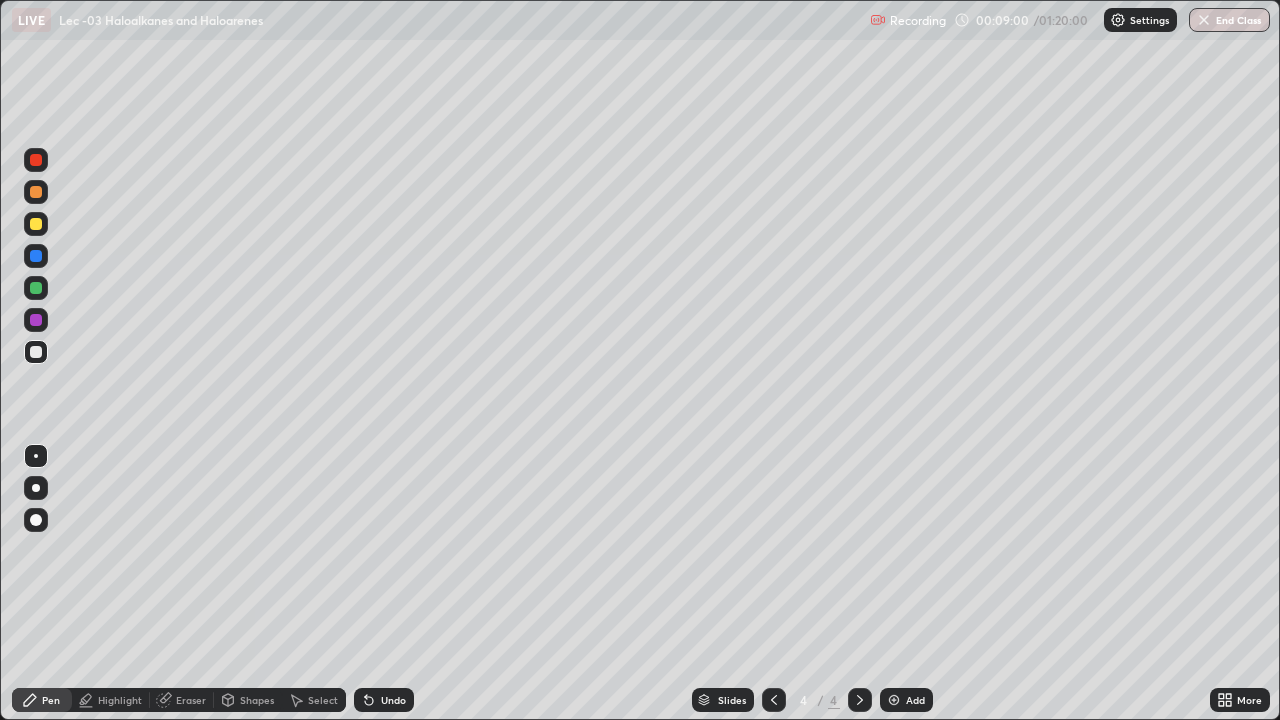 click at bounding box center (36, 288) 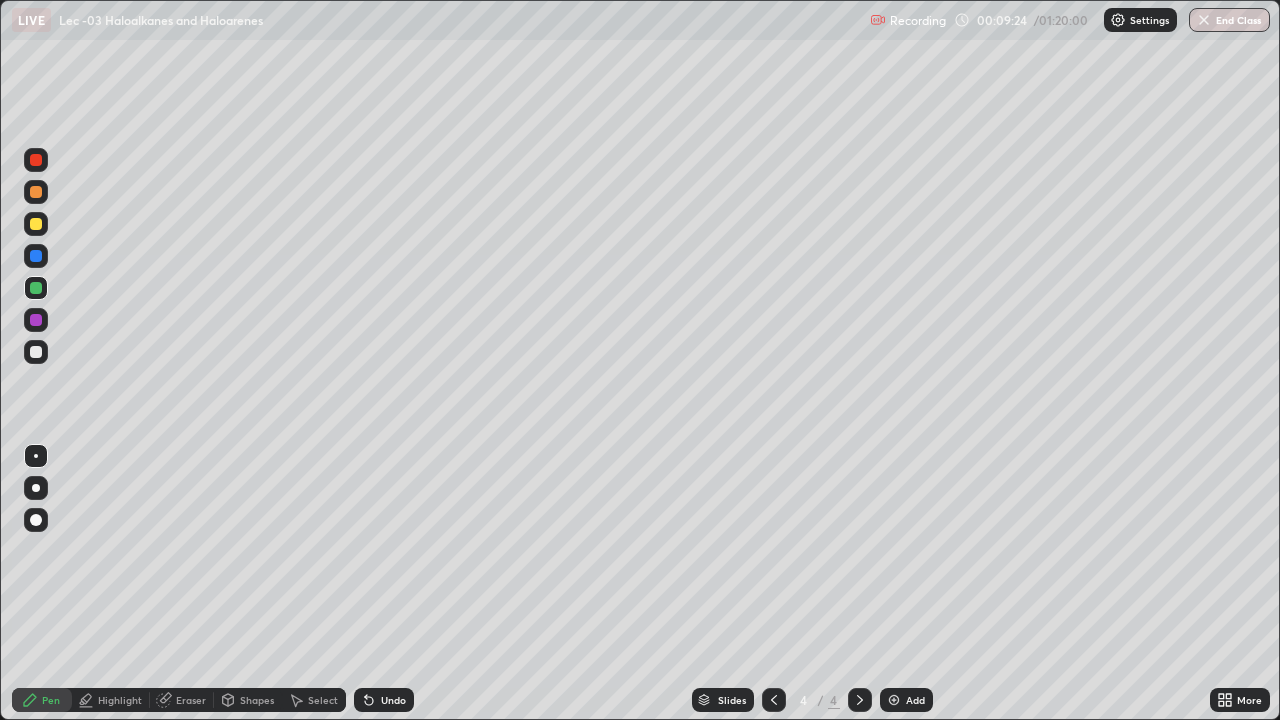 click at bounding box center [36, 224] 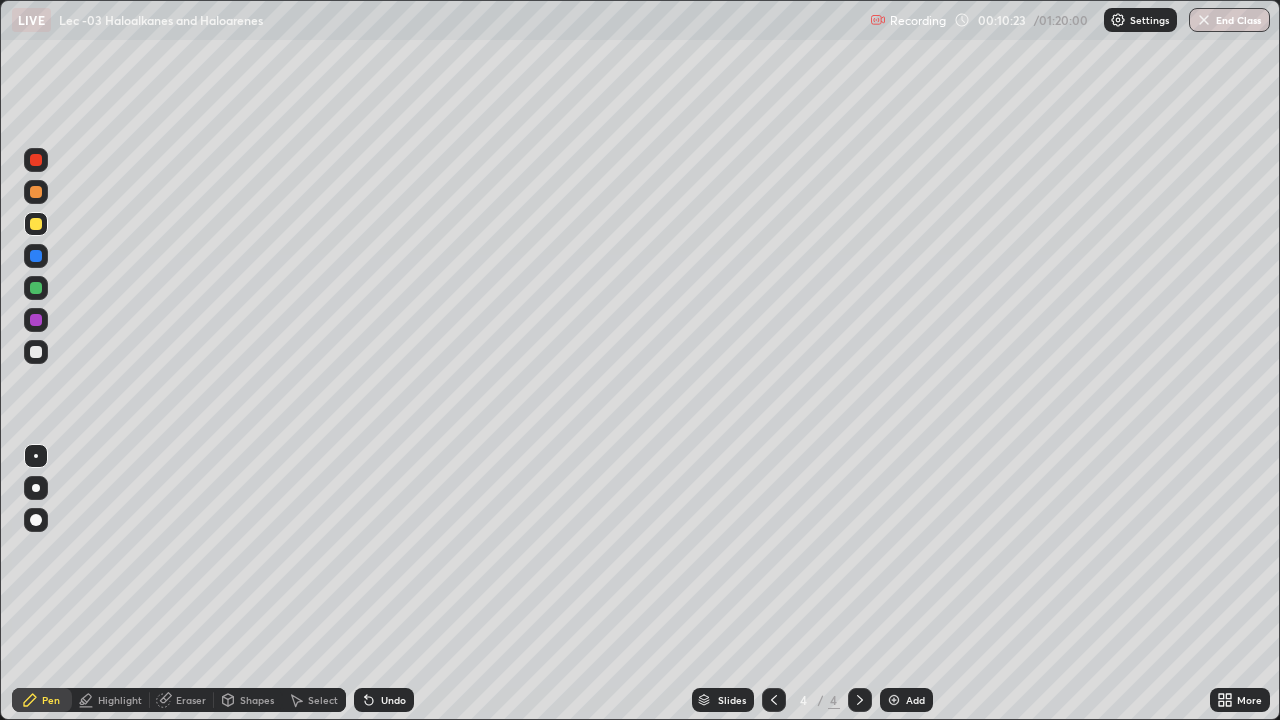 click on "Select" at bounding box center (323, 700) 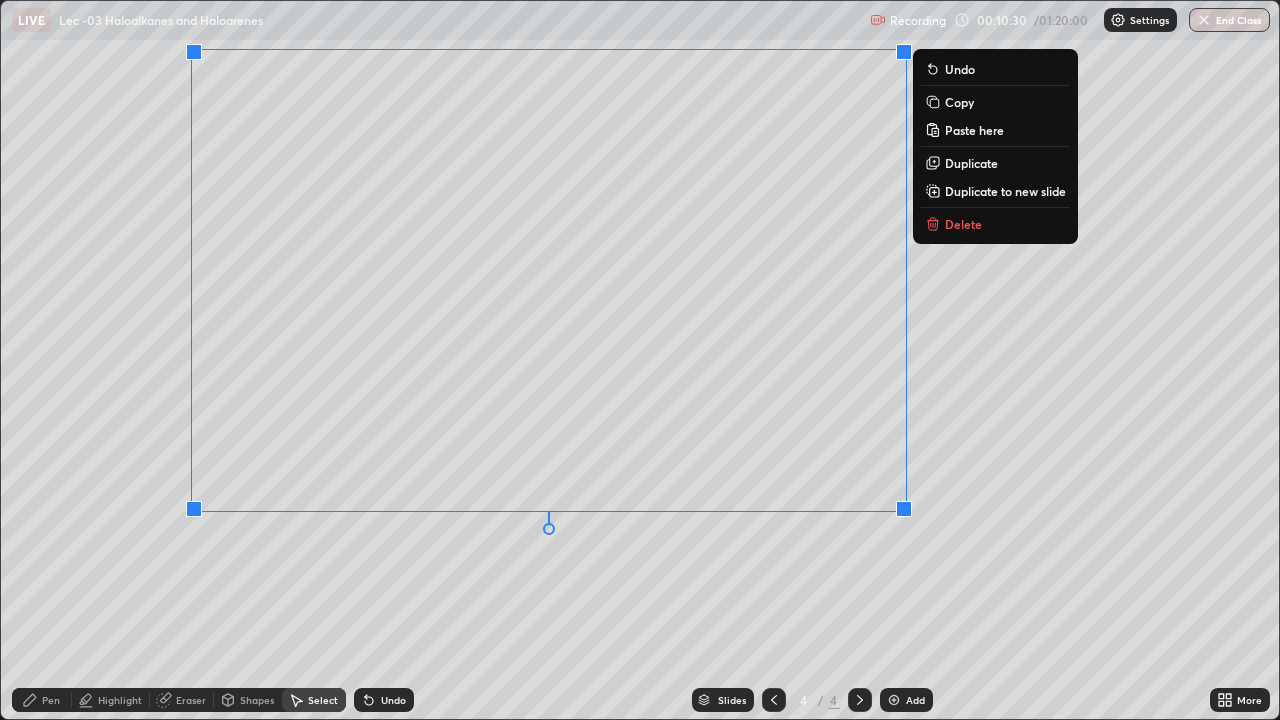click on "0 ° Undo Copy Paste here Duplicate Duplicate to new slide Delete" at bounding box center [640, 360] 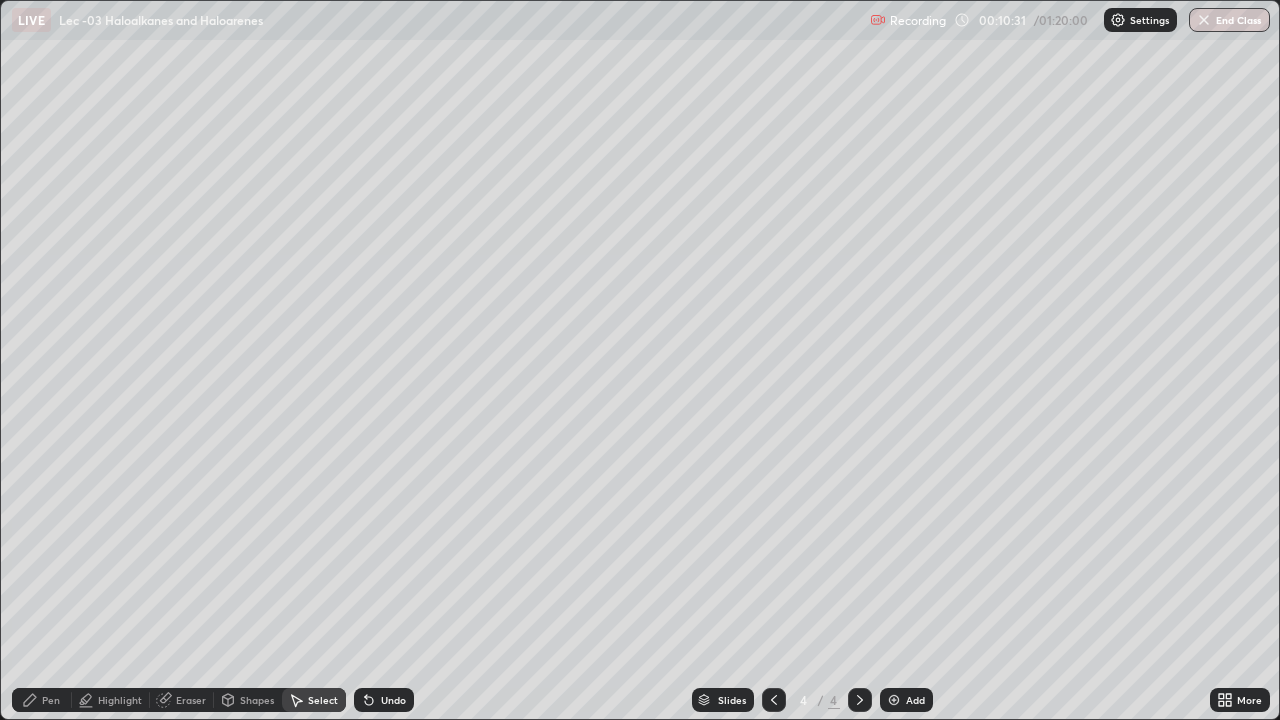 click on "0 ° Undo Copy Paste here Duplicate Duplicate to new slide Delete" at bounding box center (640, 360) 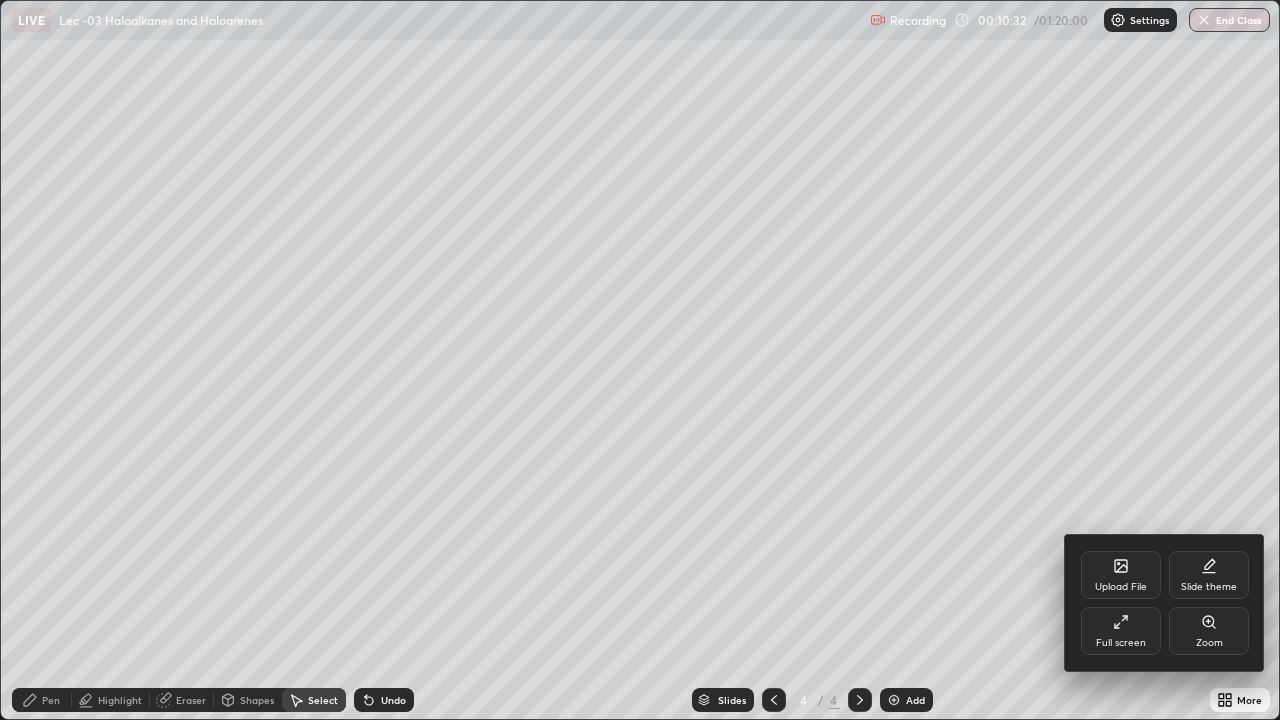 click on "Full screen" at bounding box center [1121, 631] 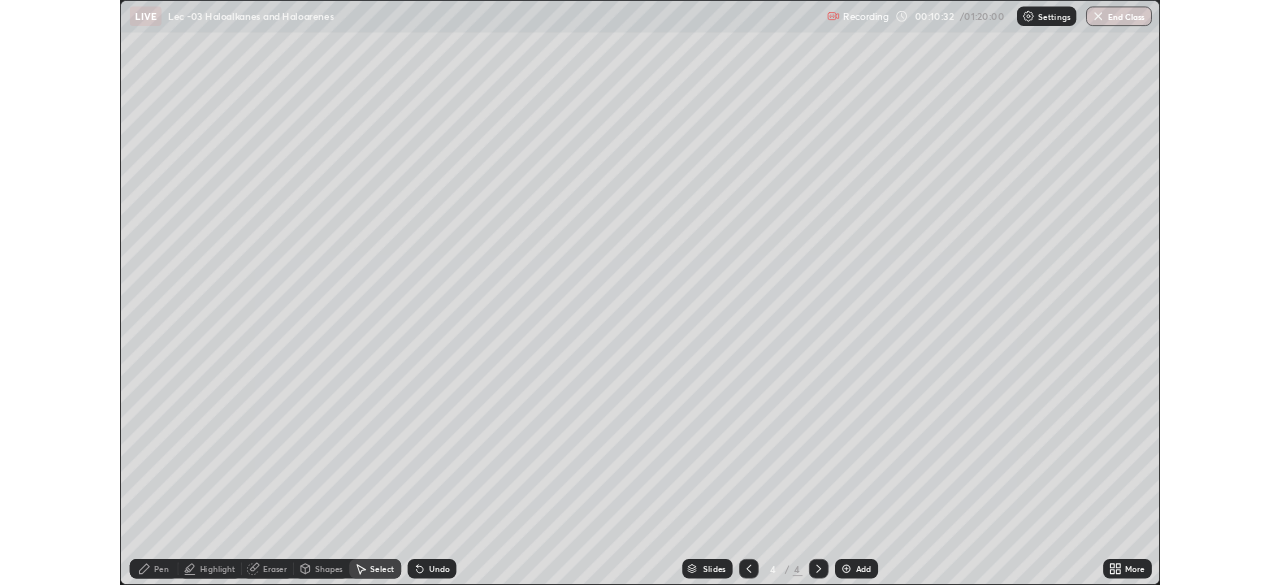 scroll, scrollTop: 585, scrollLeft: 1280, axis: both 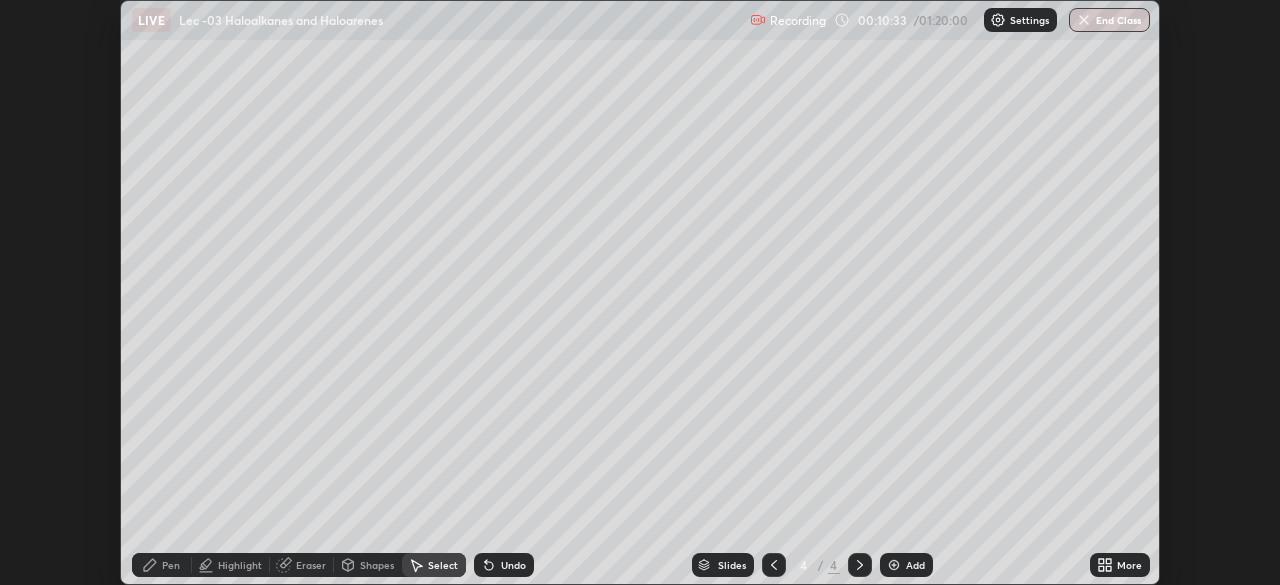 click on "0 ° Undo Copy Paste here Duplicate Duplicate to new slide Delete" at bounding box center (640, 292) 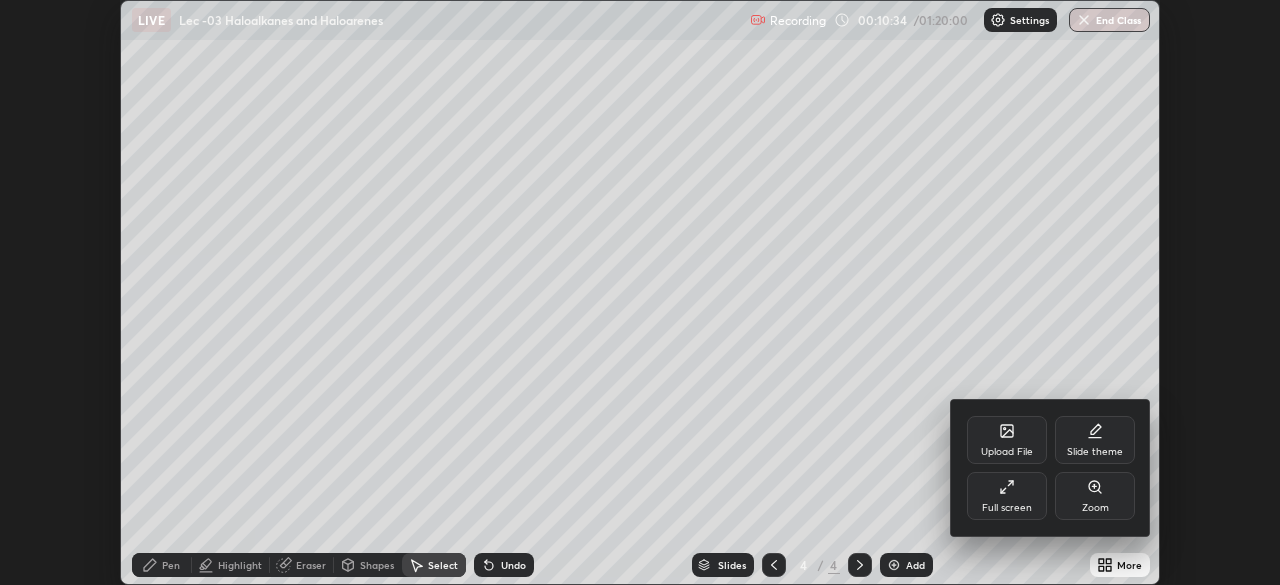 click on "Full screen" at bounding box center (1007, 496) 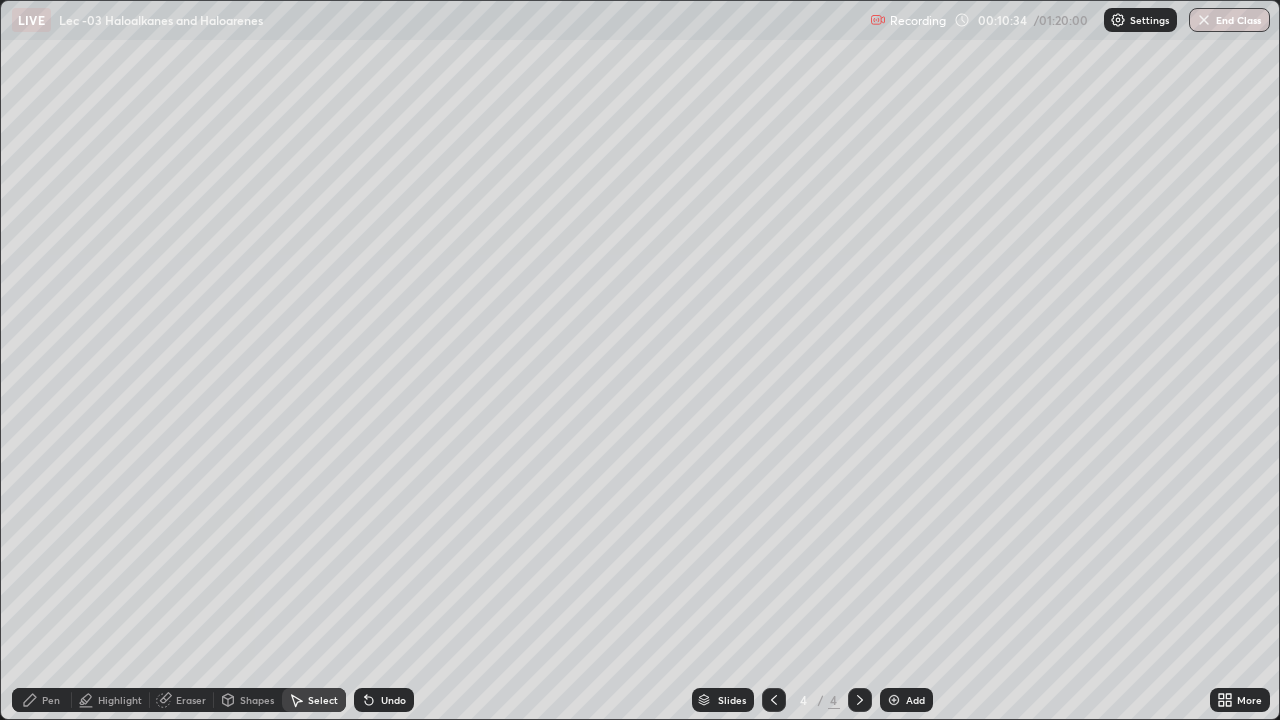 scroll, scrollTop: 99280, scrollLeft: 98720, axis: both 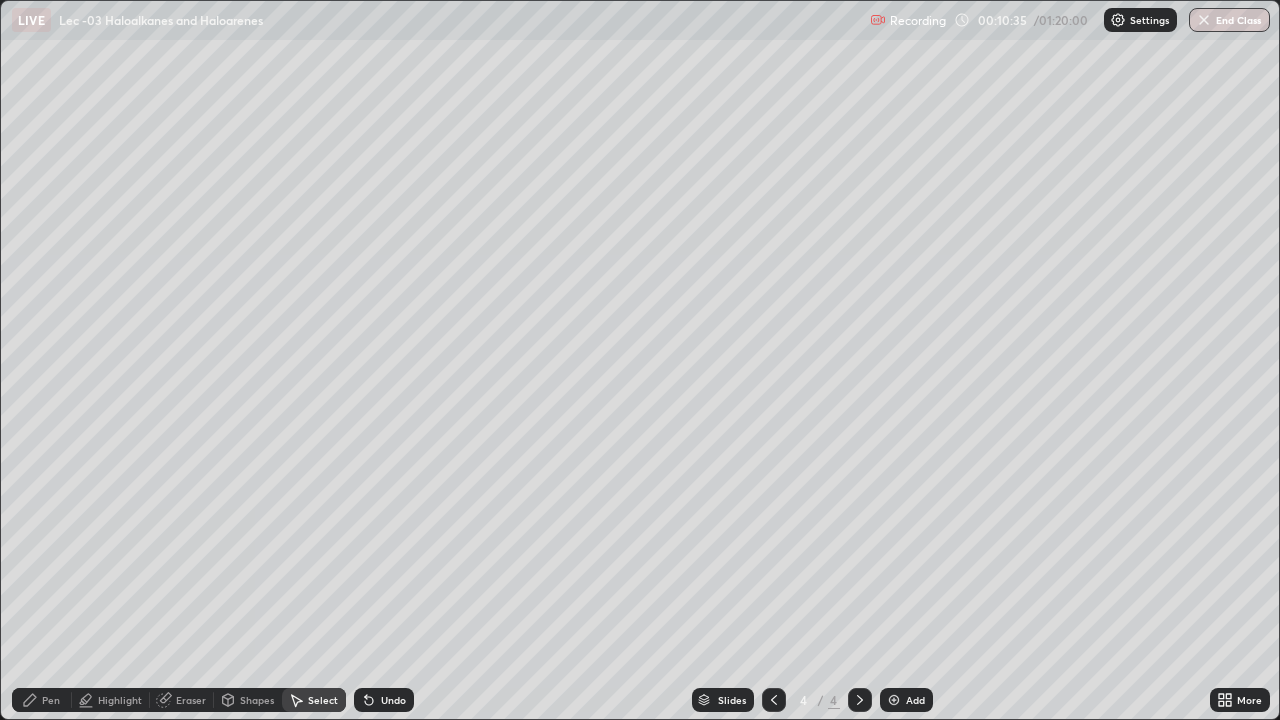 click on "Pen" at bounding box center [42, 700] 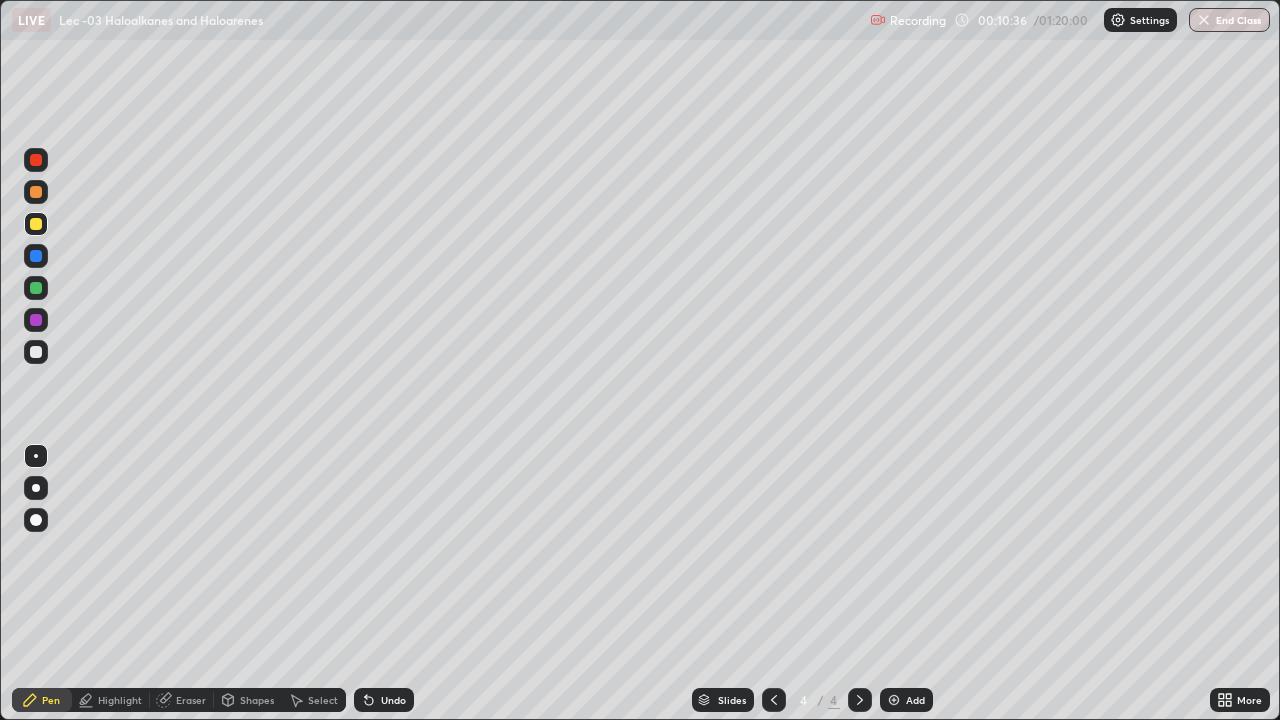 click at bounding box center (36, 160) 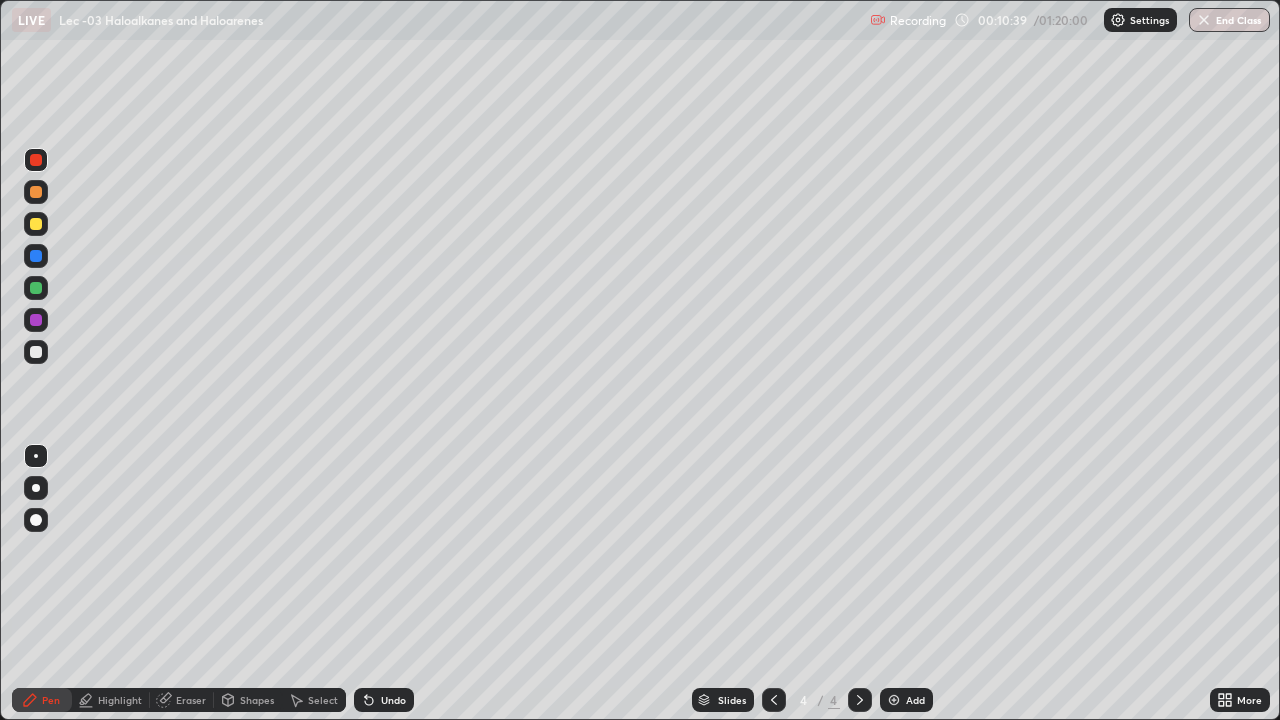 click on "Undo" at bounding box center (384, 700) 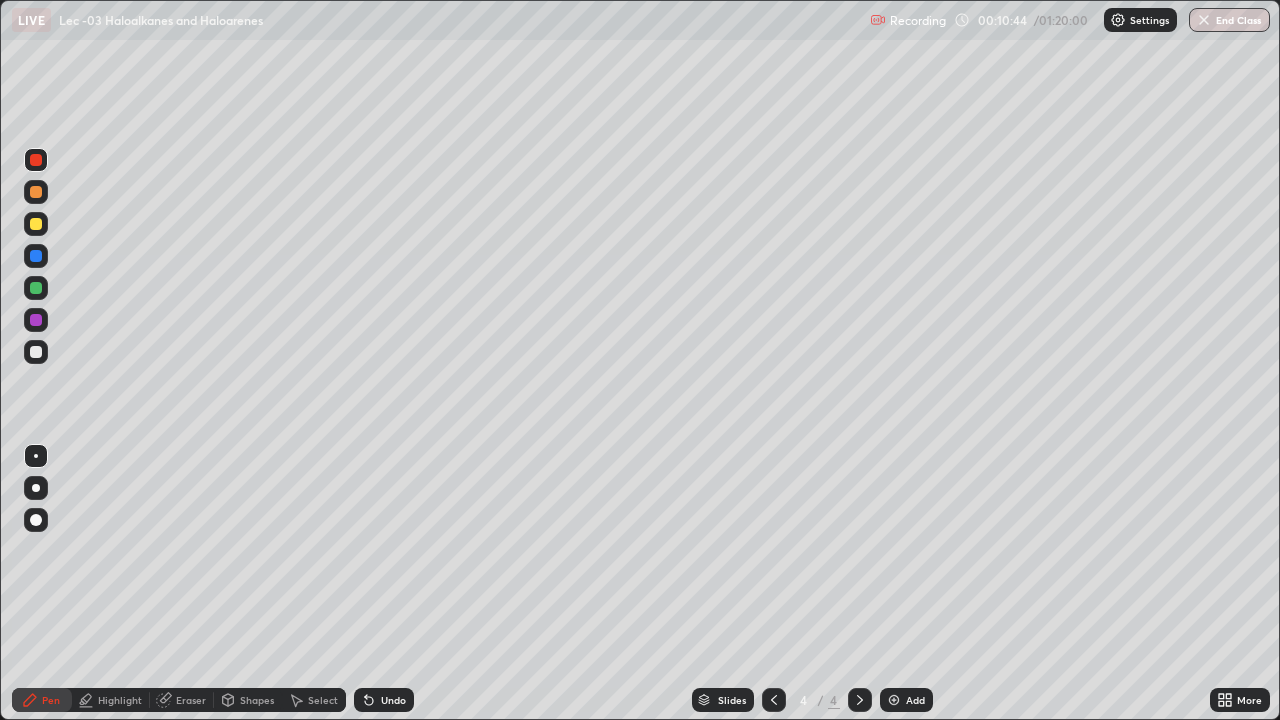 click on "Undo" at bounding box center [384, 700] 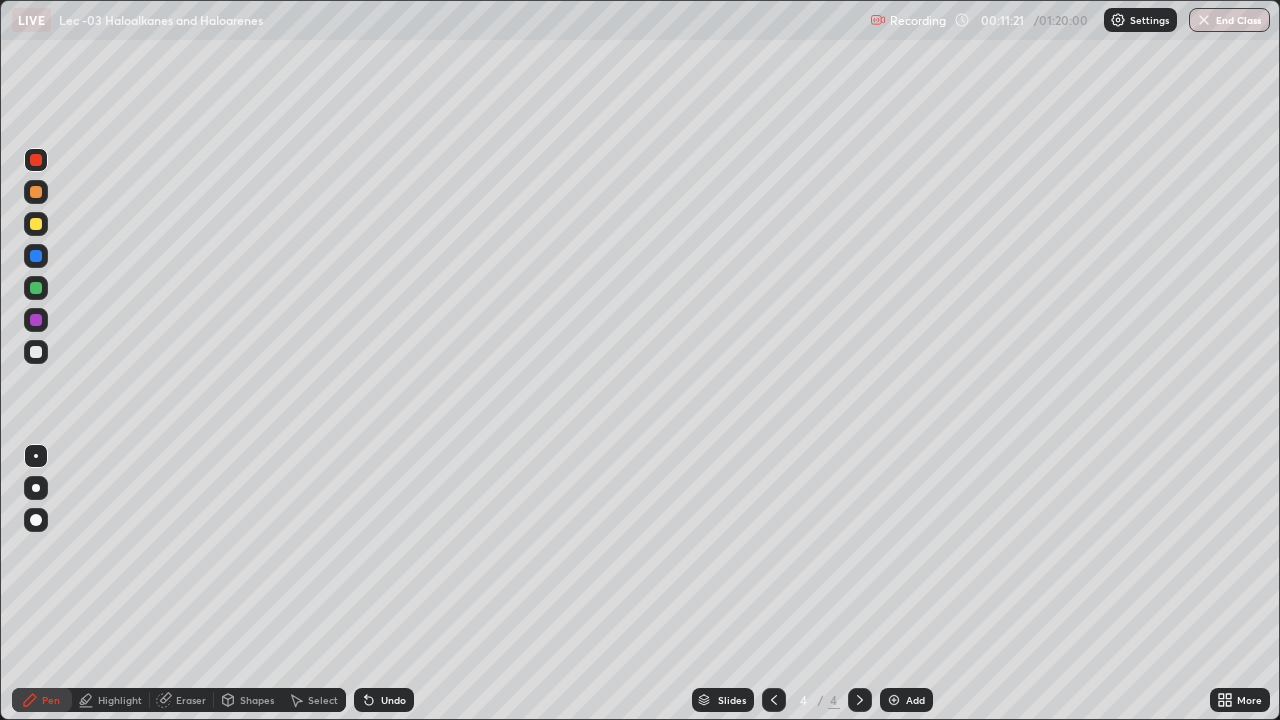 click at bounding box center (36, 256) 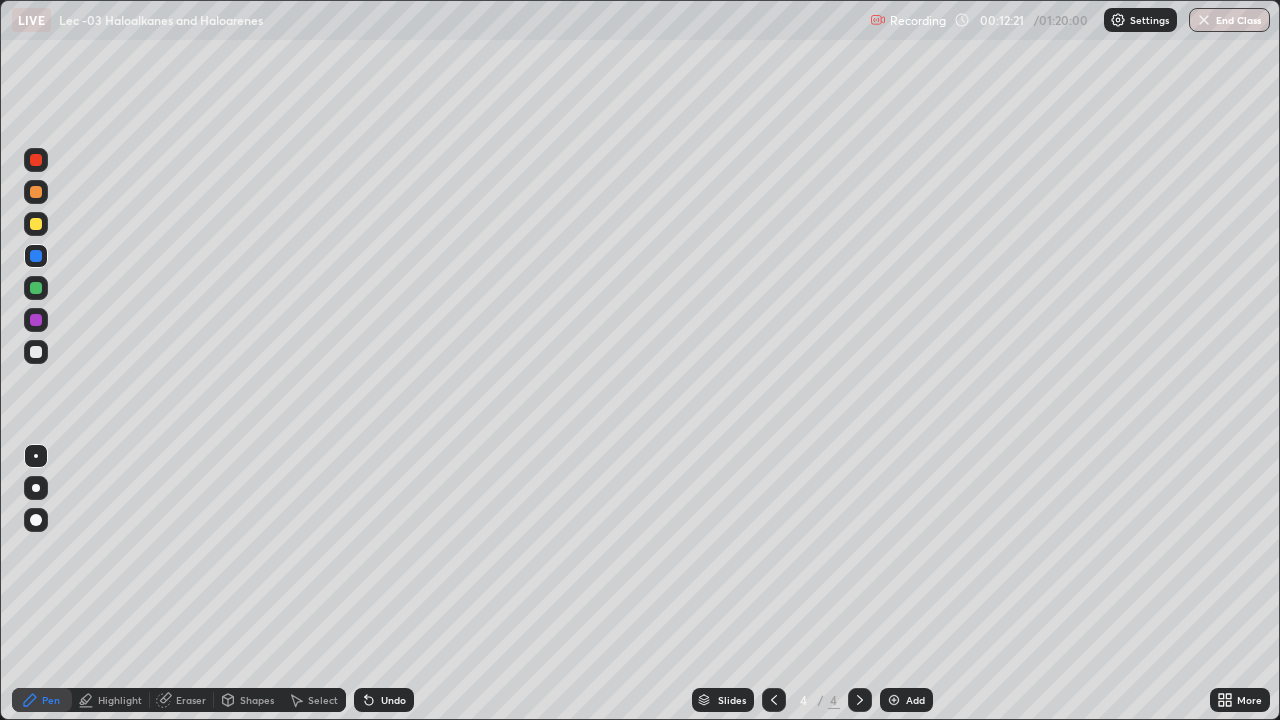 click on "Eraser" at bounding box center [191, 700] 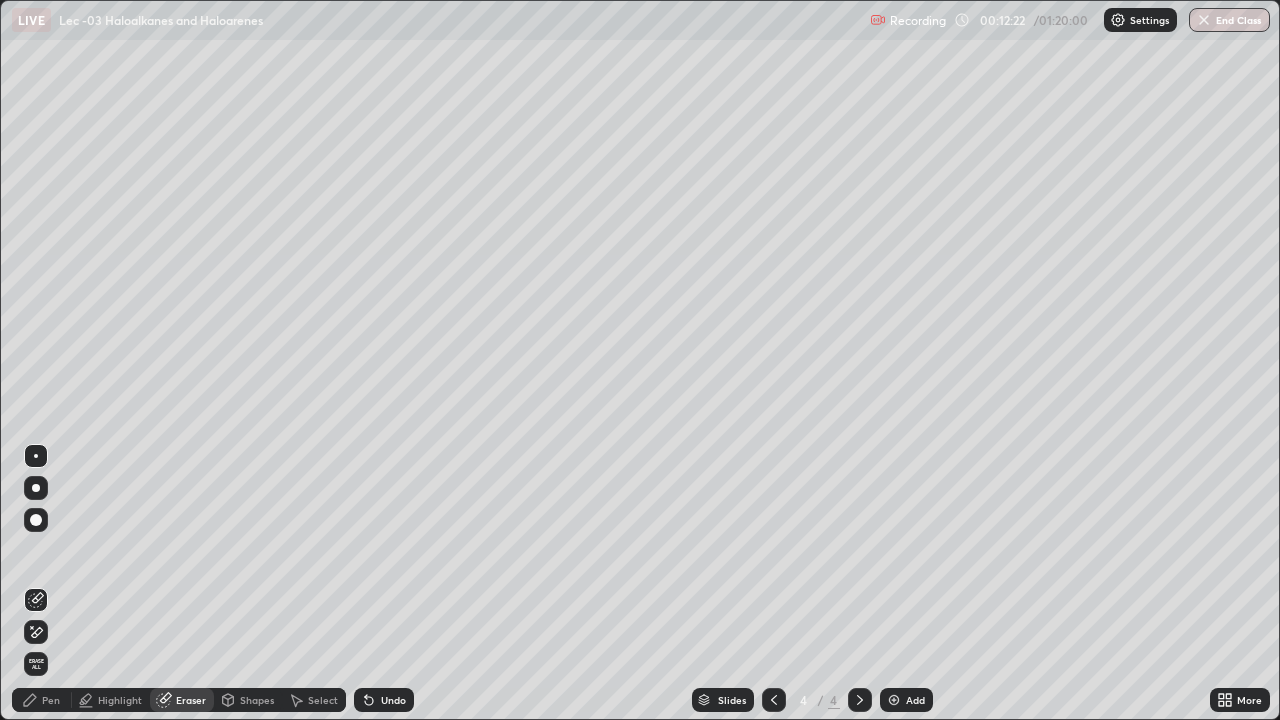 click on "Pen" at bounding box center [51, 700] 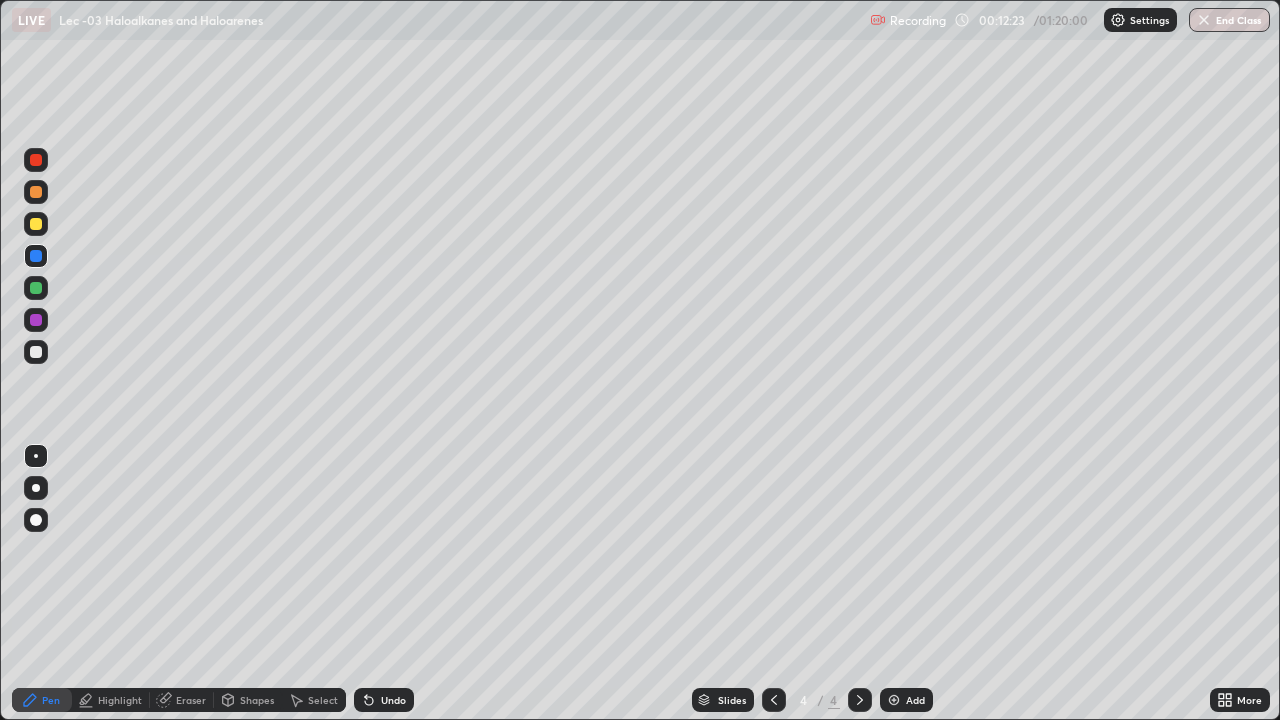 click at bounding box center [36, 352] 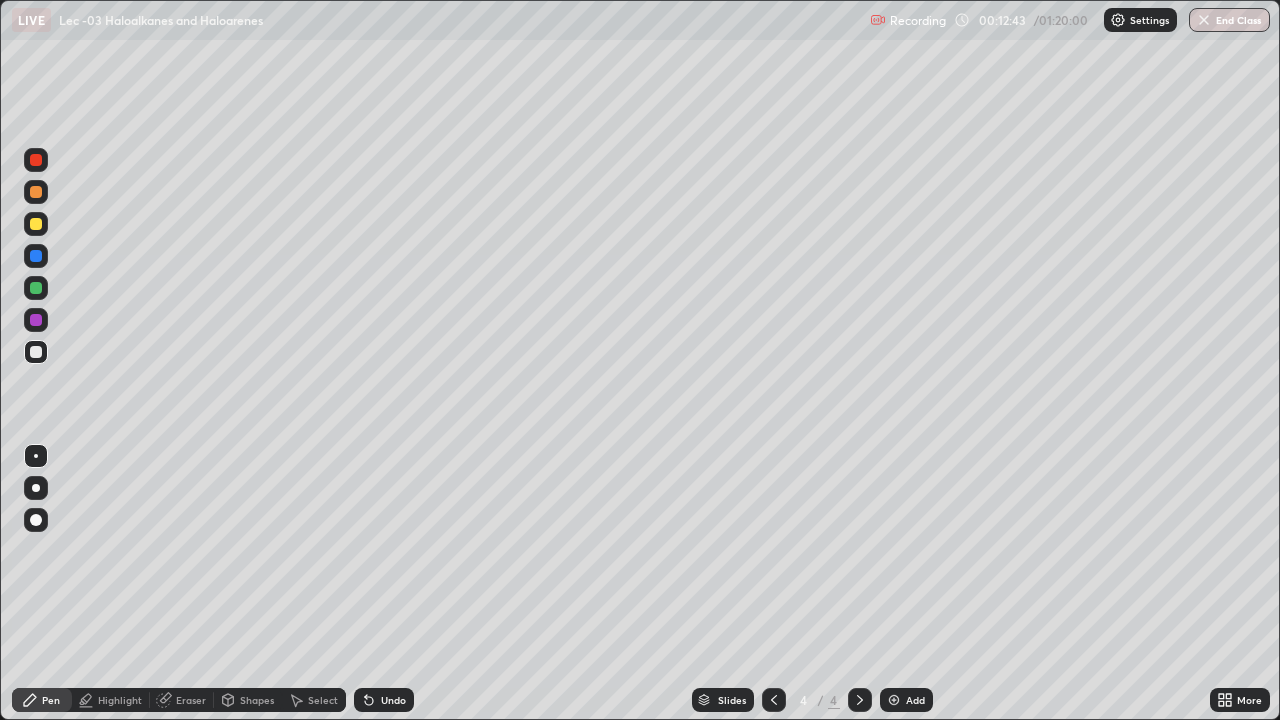 click at bounding box center [36, 288] 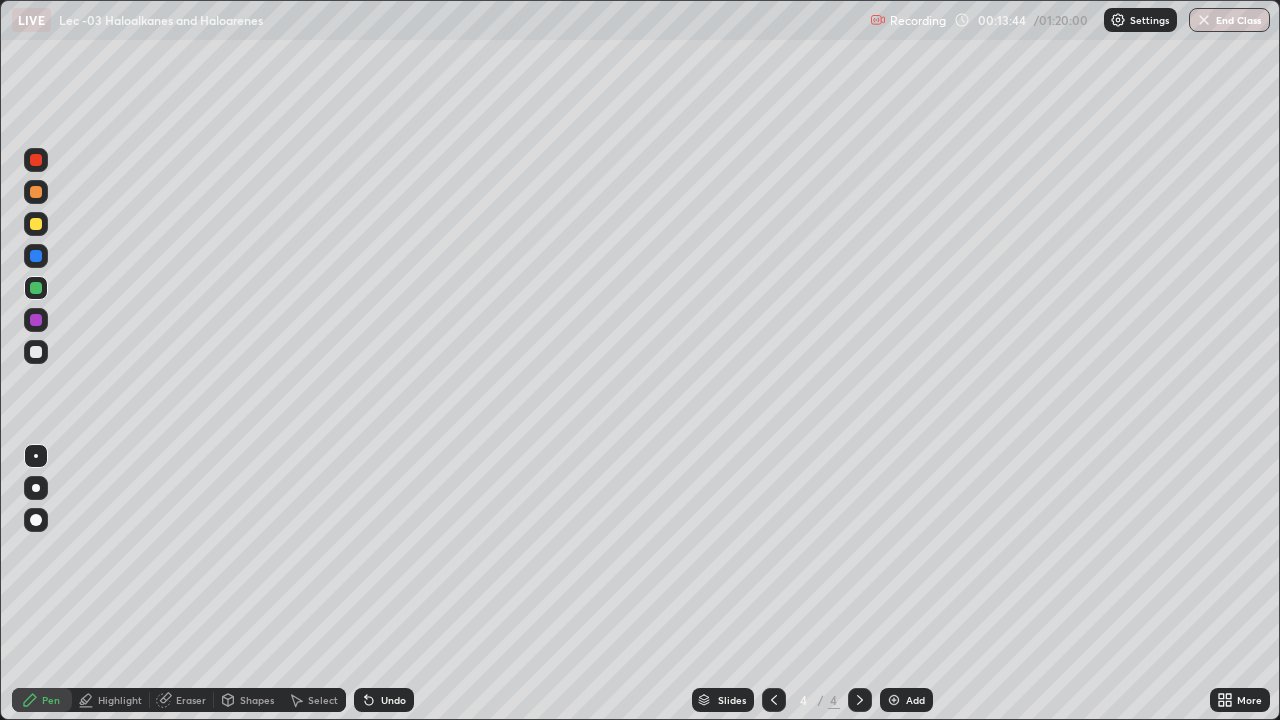 click at bounding box center (36, 320) 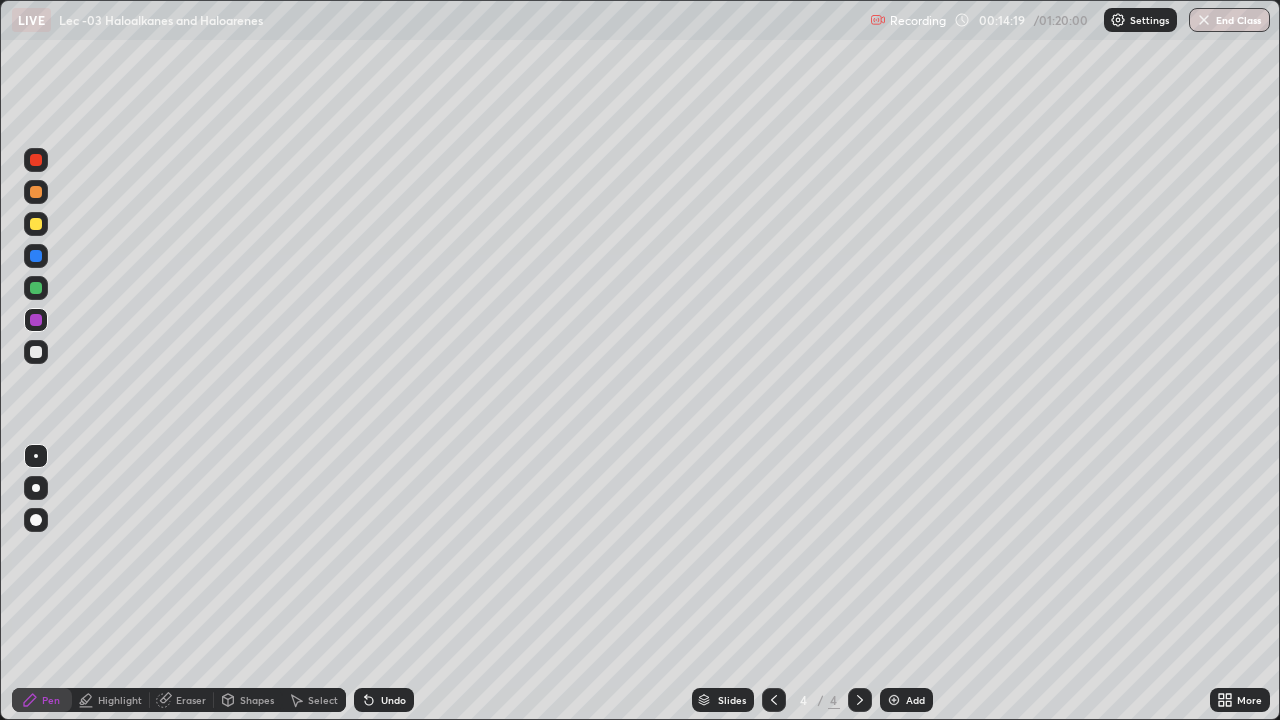 click on "Eraser" at bounding box center [191, 700] 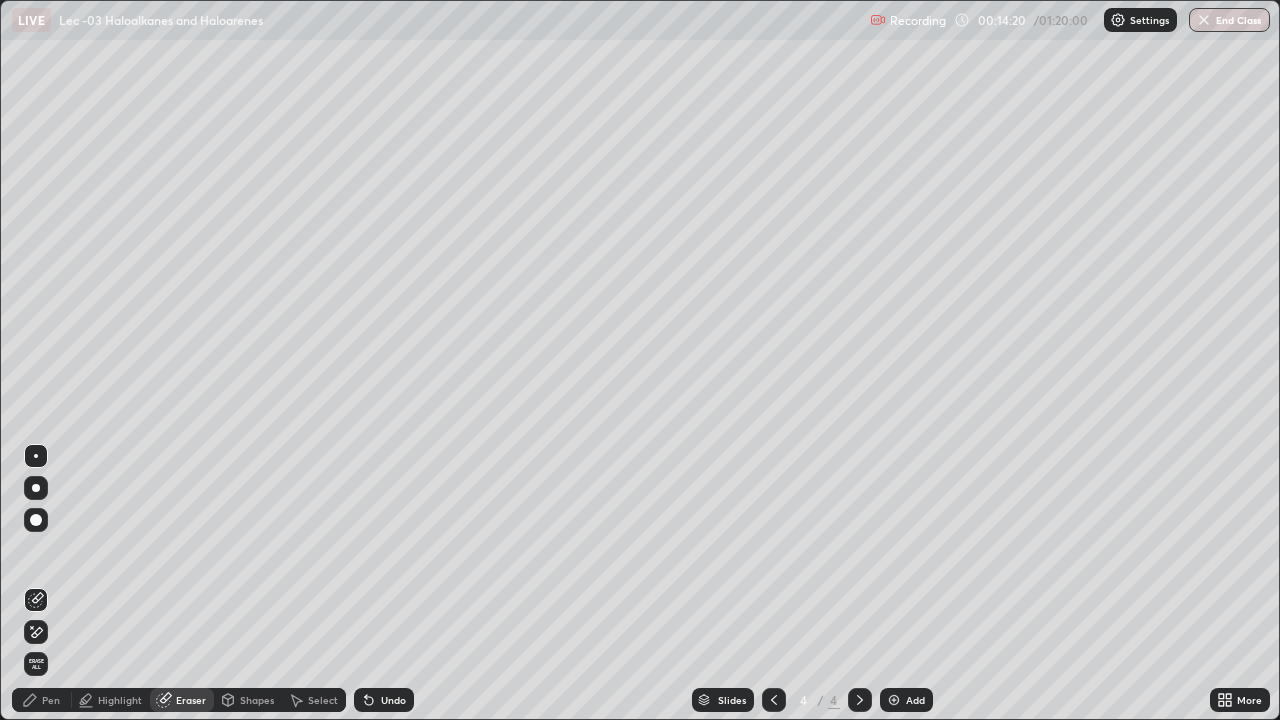 click 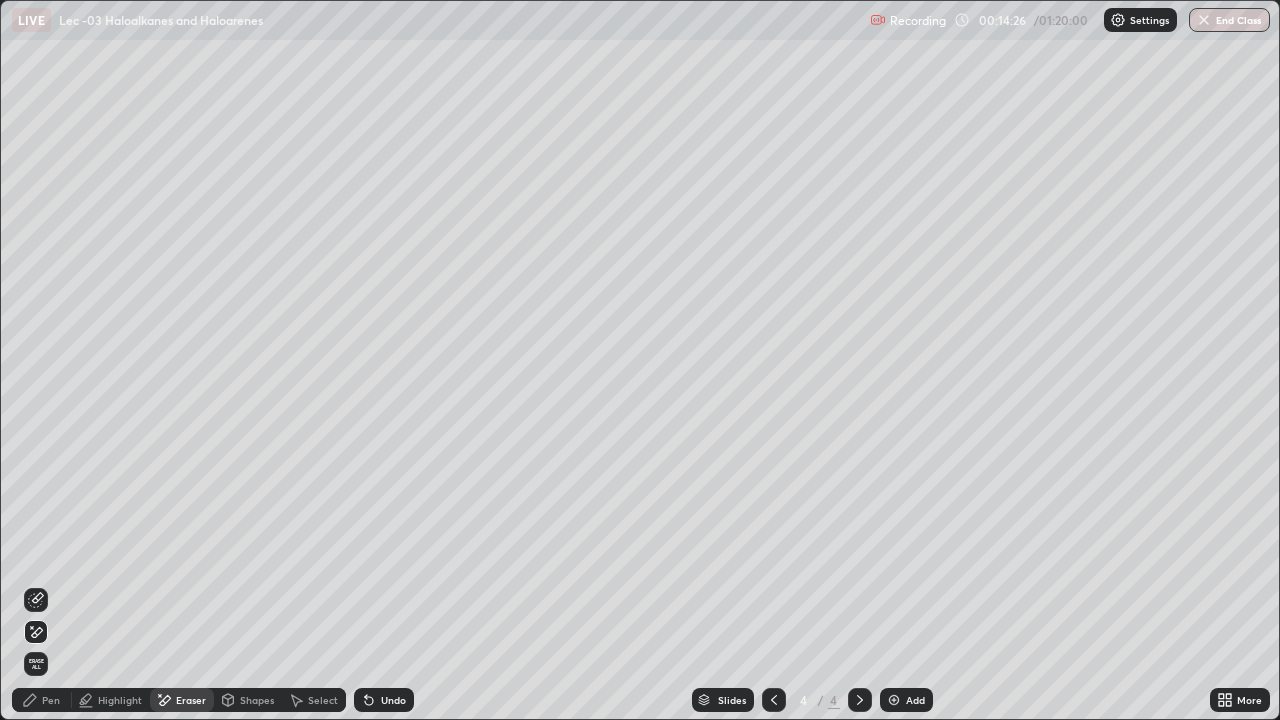 click on "Pen" at bounding box center [42, 700] 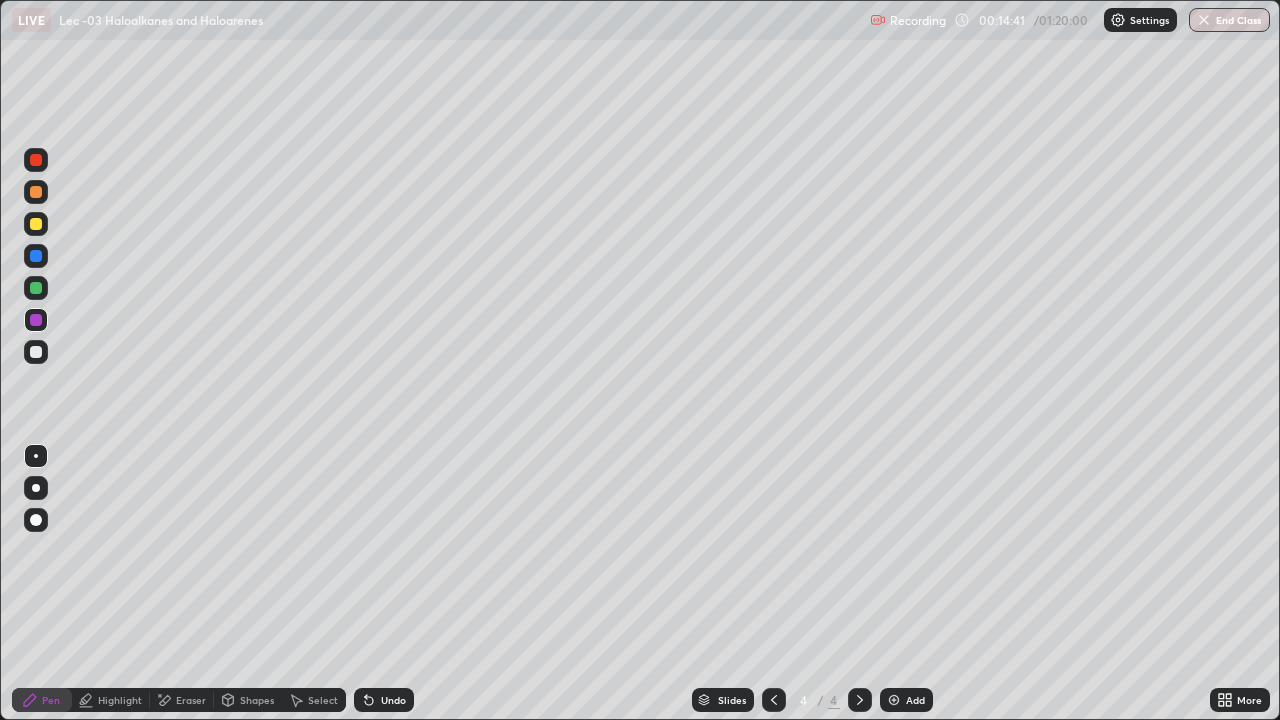 click on "Eraser" at bounding box center (191, 700) 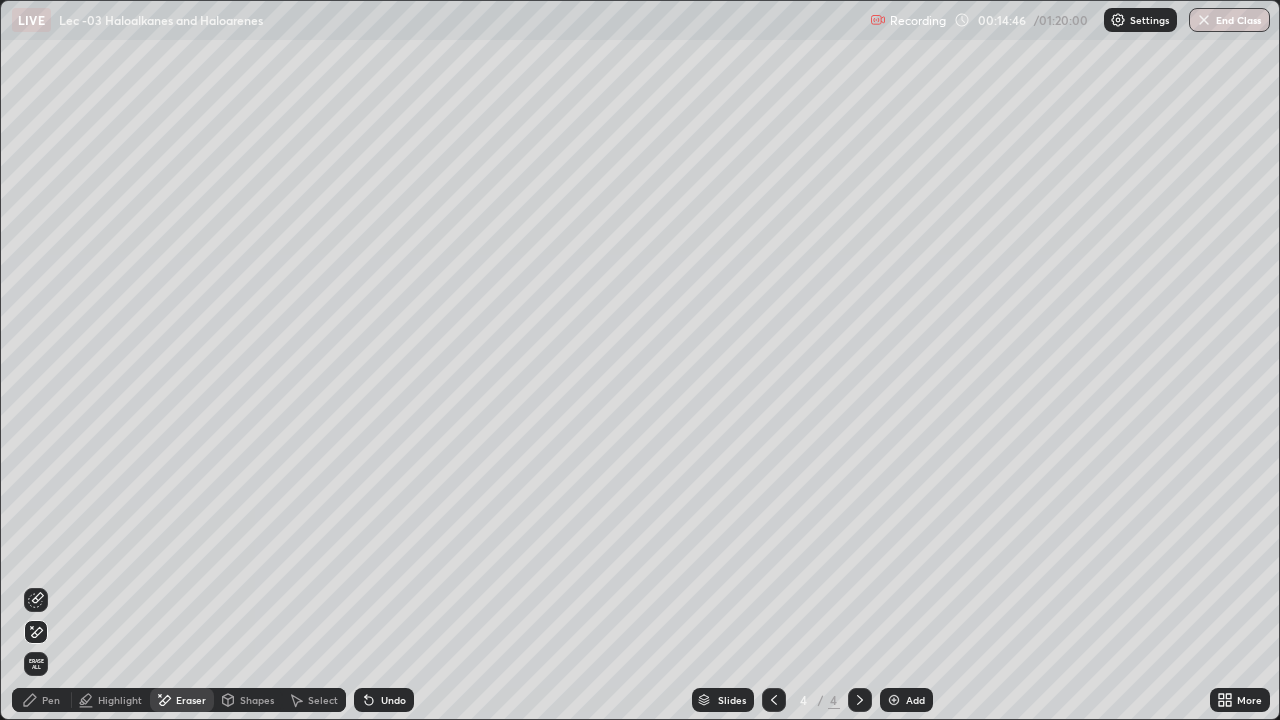 click on "Pen" at bounding box center [51, 700] 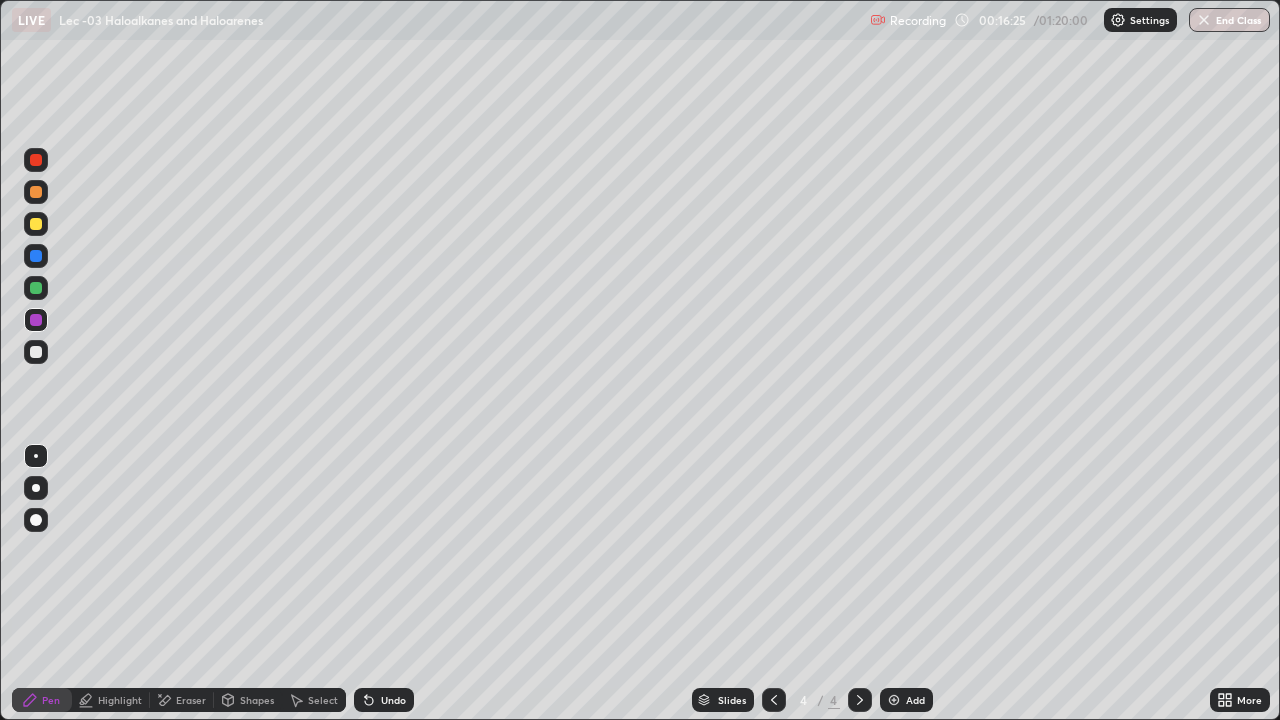 click at bounding box center (36, 352) 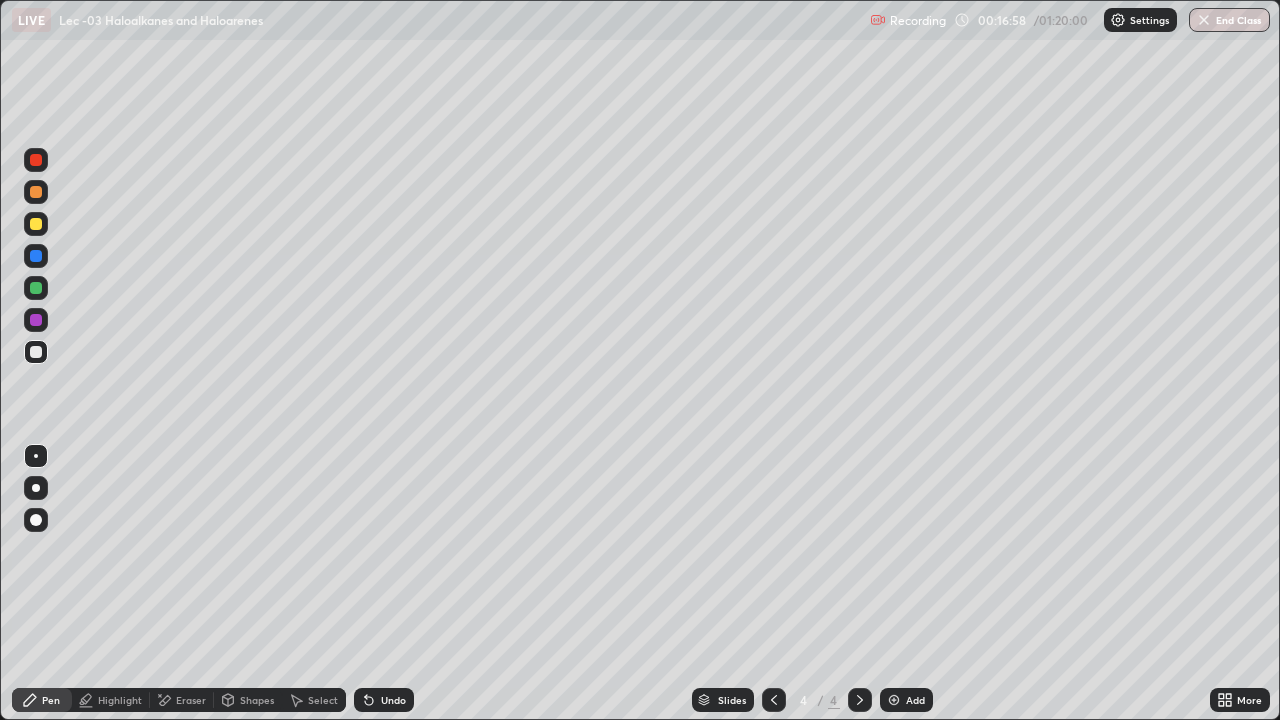 click 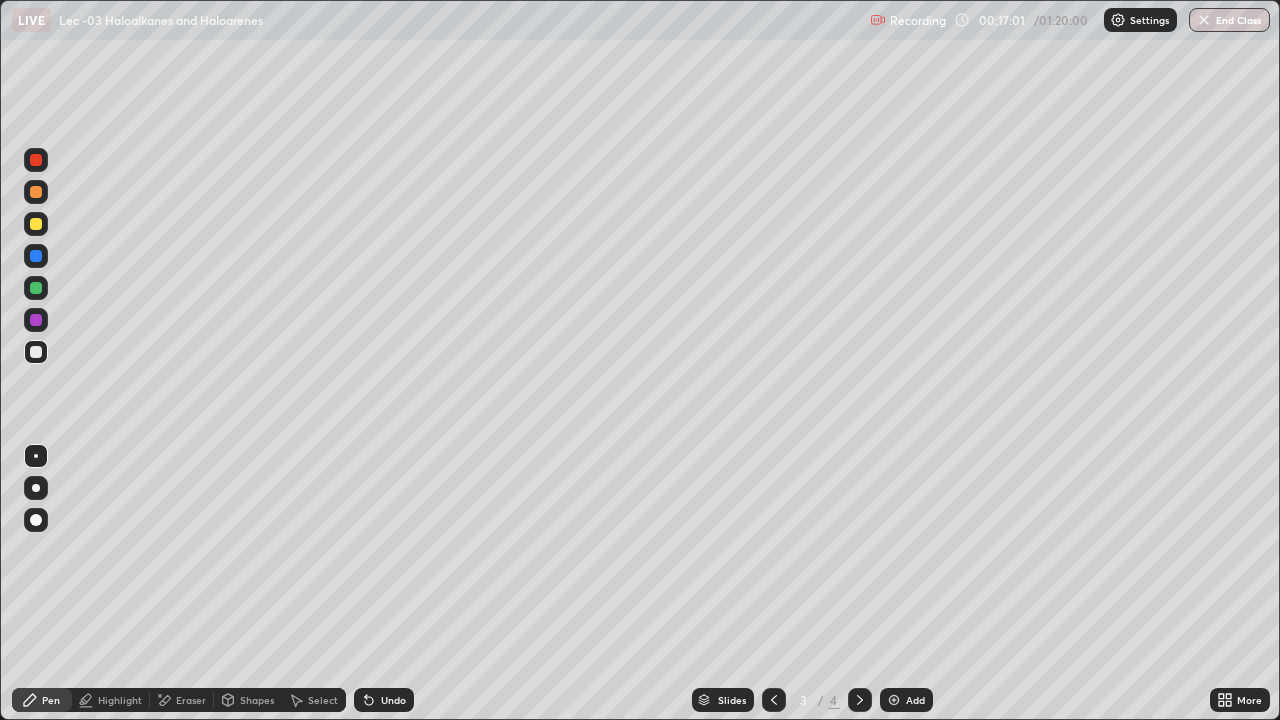 click at bounding box center (36, 224) 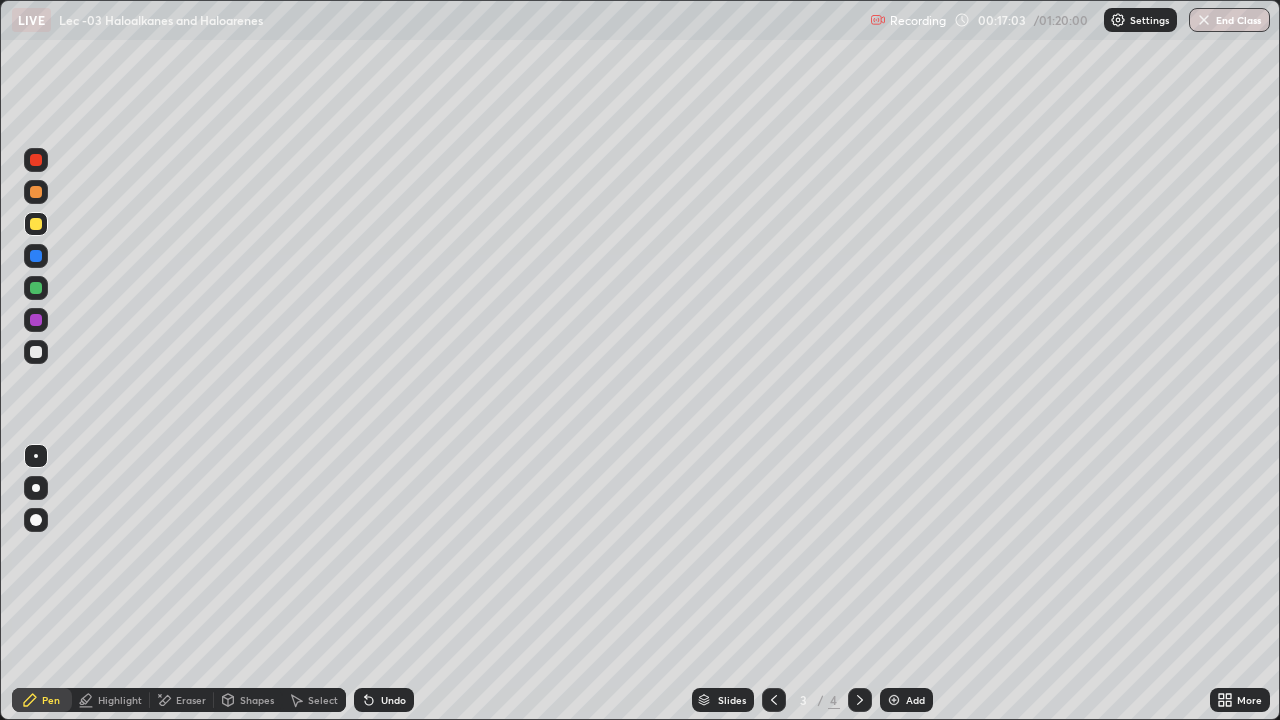 click on "Undo" at bounding box center [384, 700] 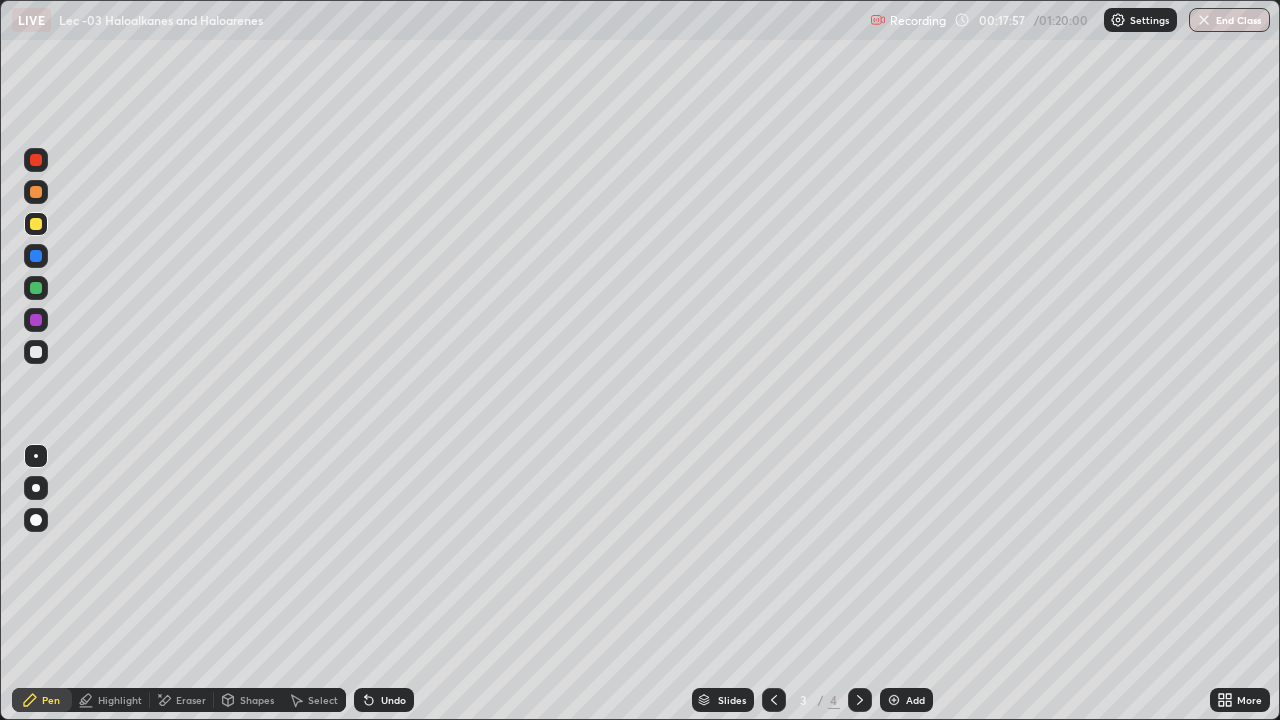 click on "Undo" at bounding box center [393, 700] 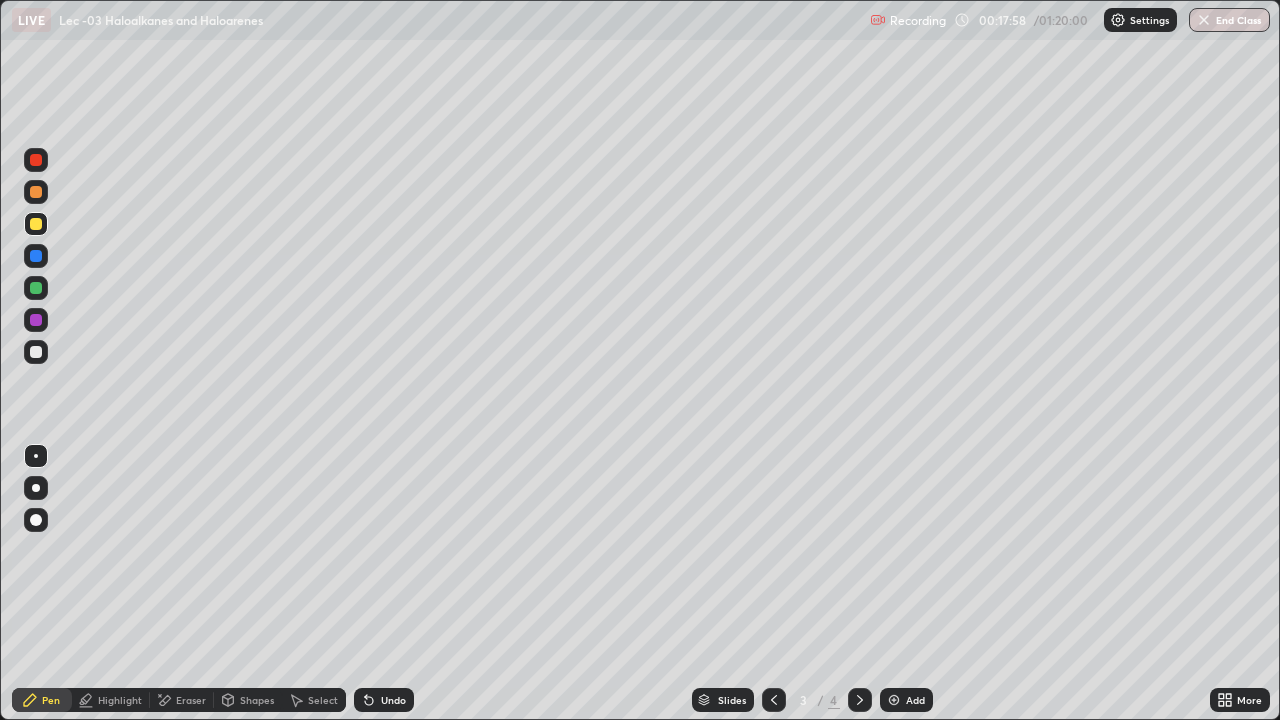 click on "Undo" at bounding box center [393, 700] 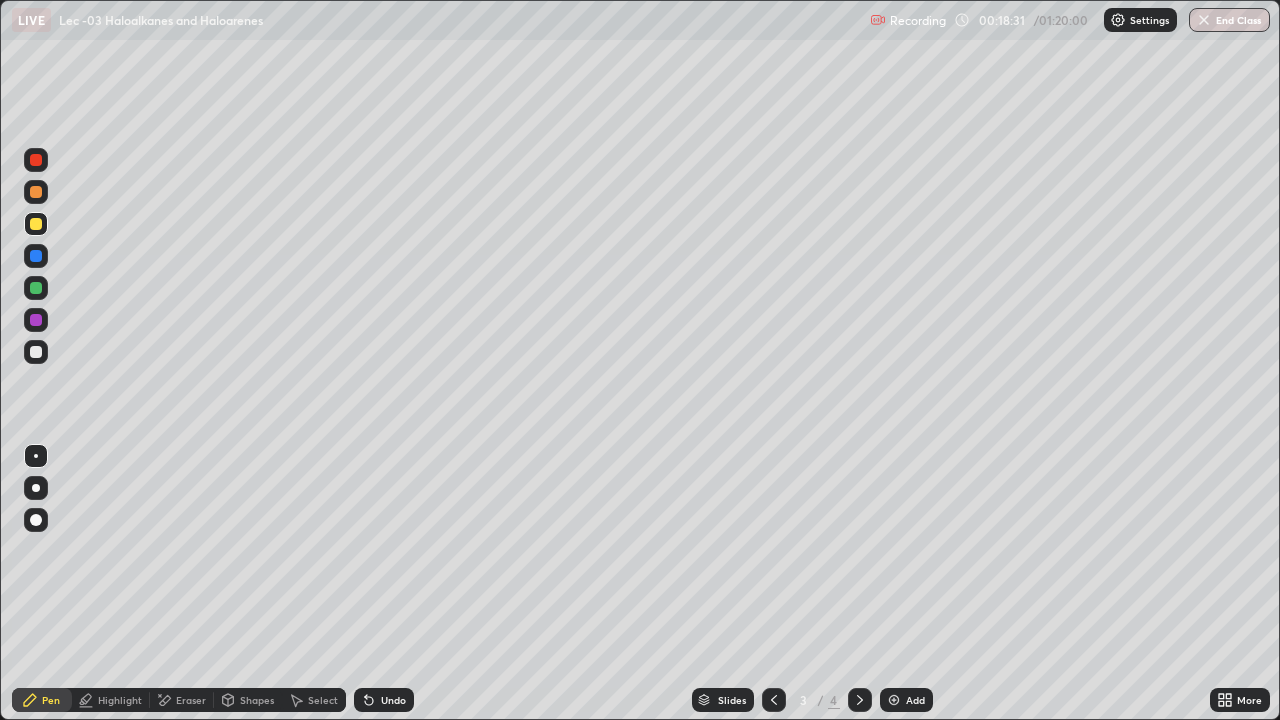 click on "Eraser" at bounding box center [191, 700] 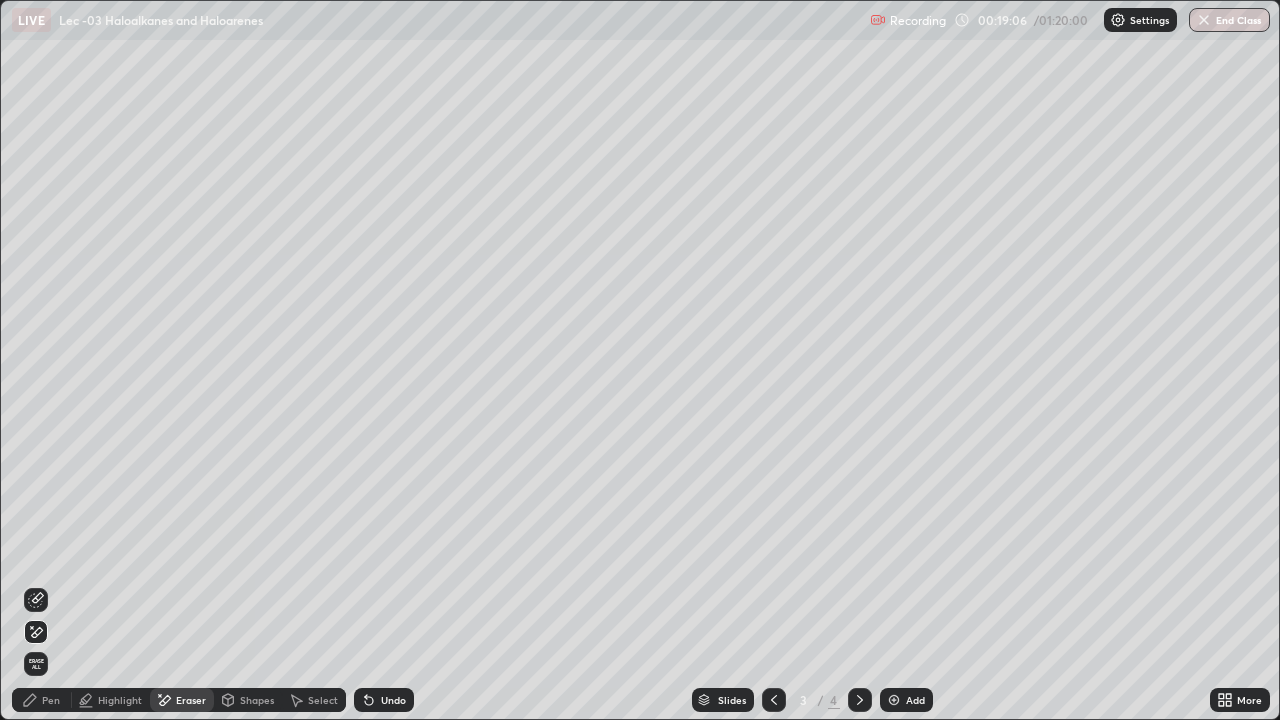 click at bounding box center (860, 700) 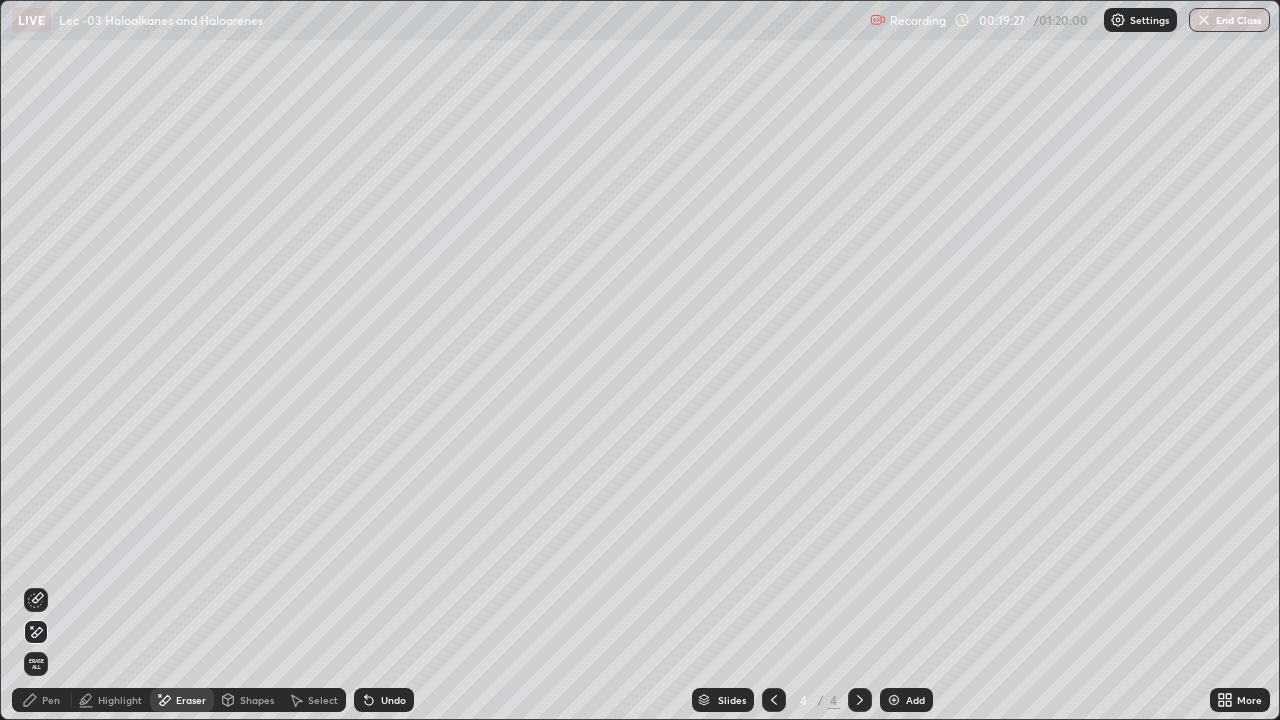 click on "Add" at bounding box center (906, 700) 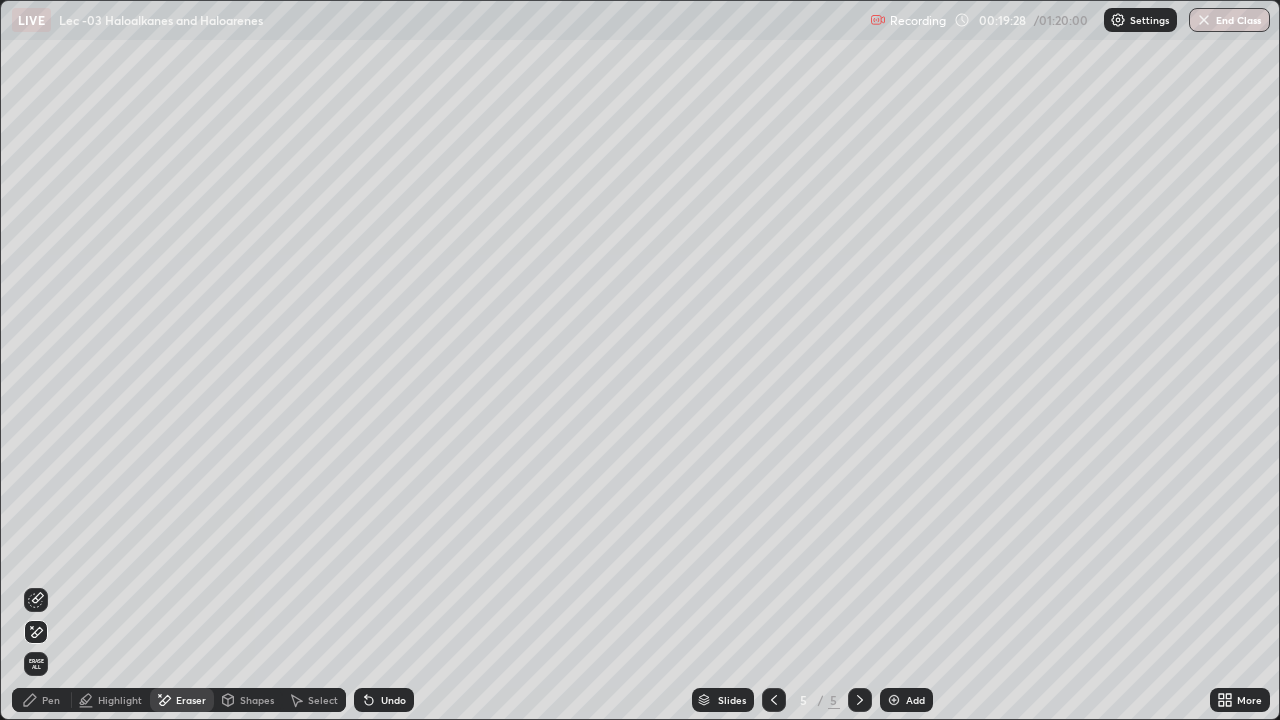 click 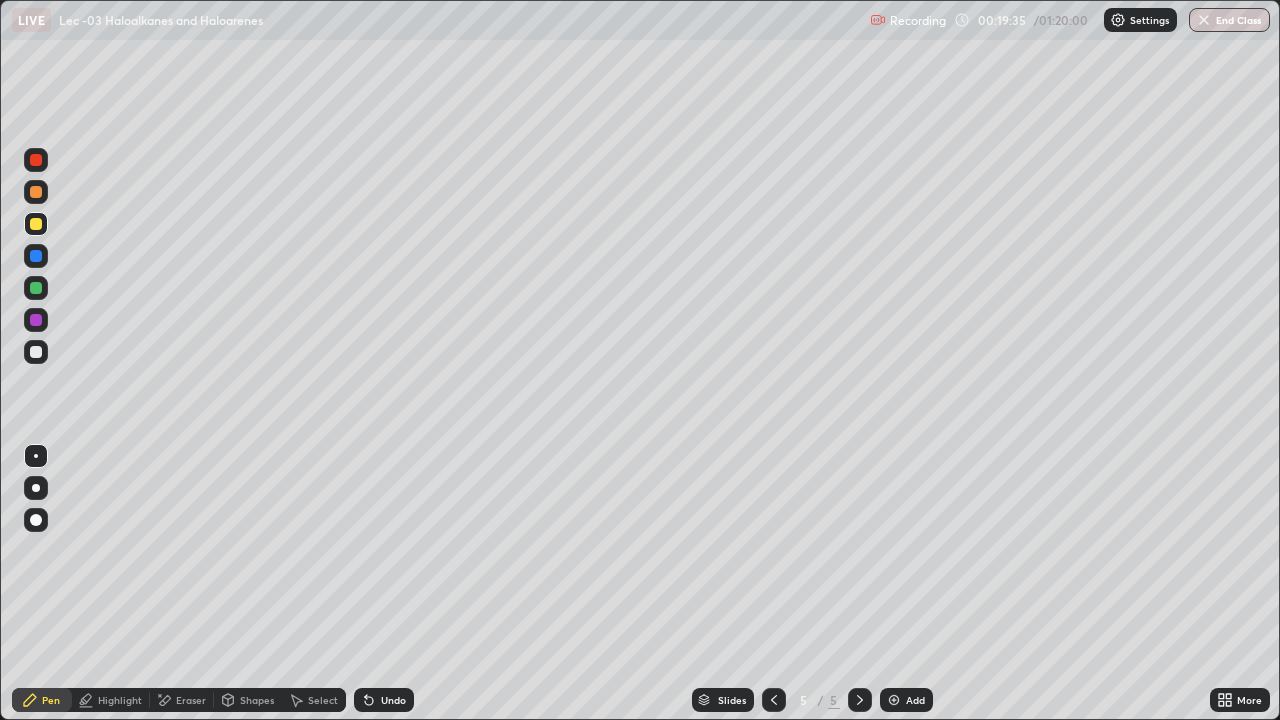 click on "Undo" at bounding box center [393, 700] 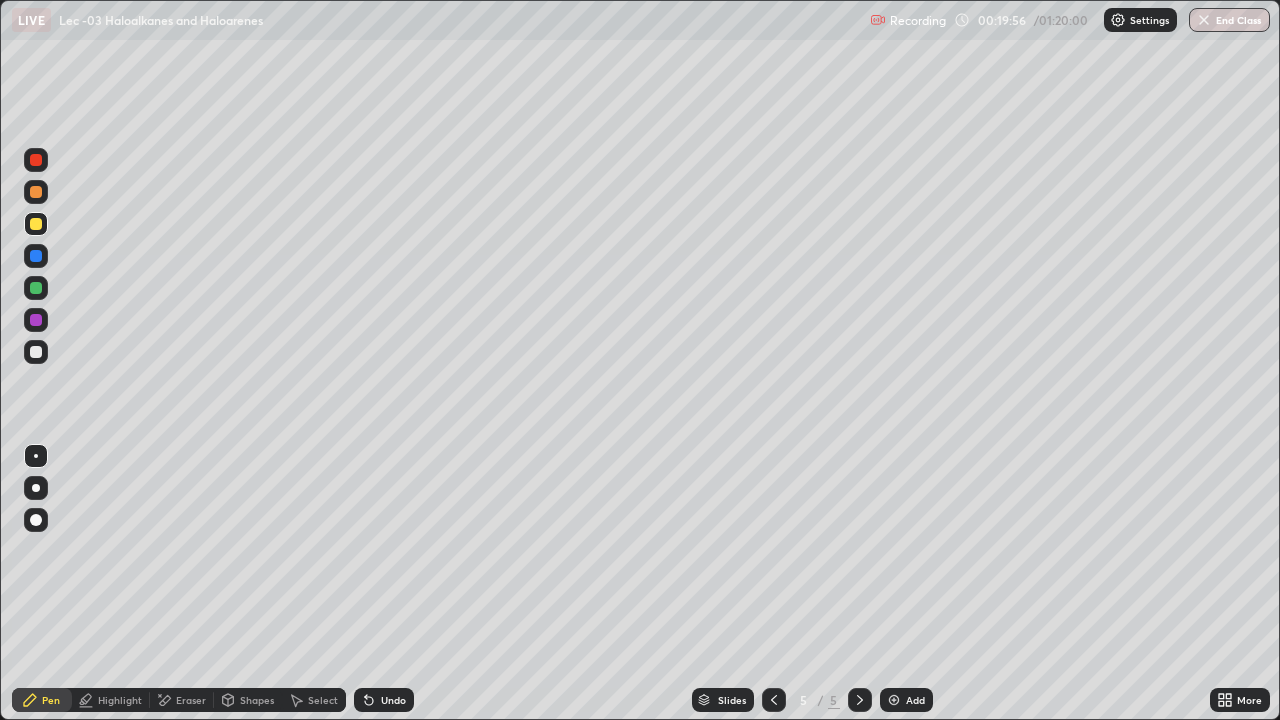 click at bounding box center [36, 352] 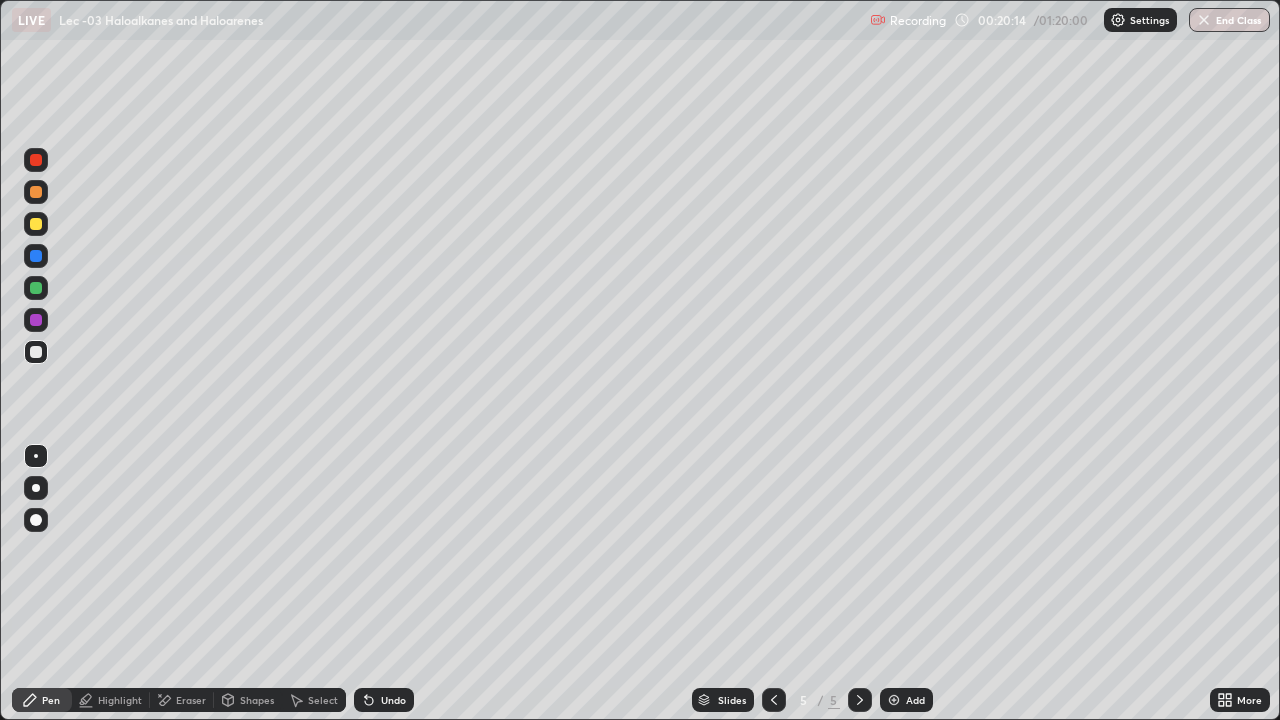 click on "Undo" at bounding box center (384, 700) 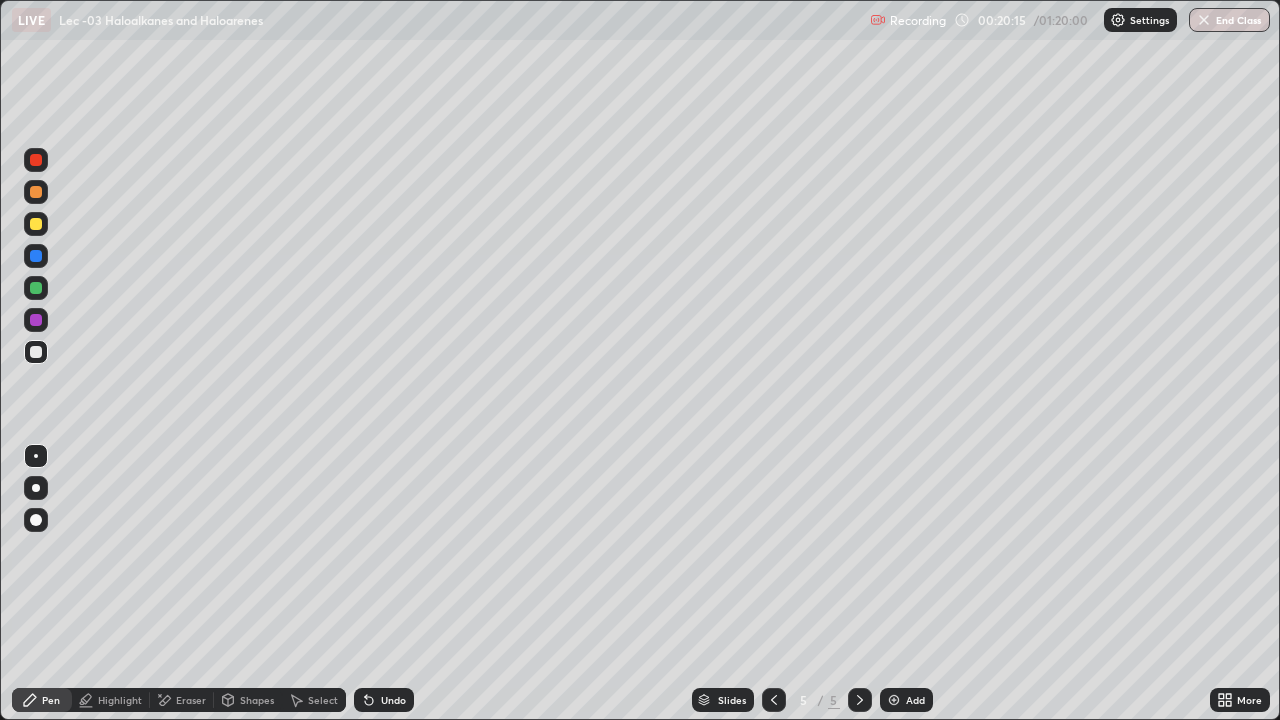 click on "Undo" at bounding box center (393, 700) 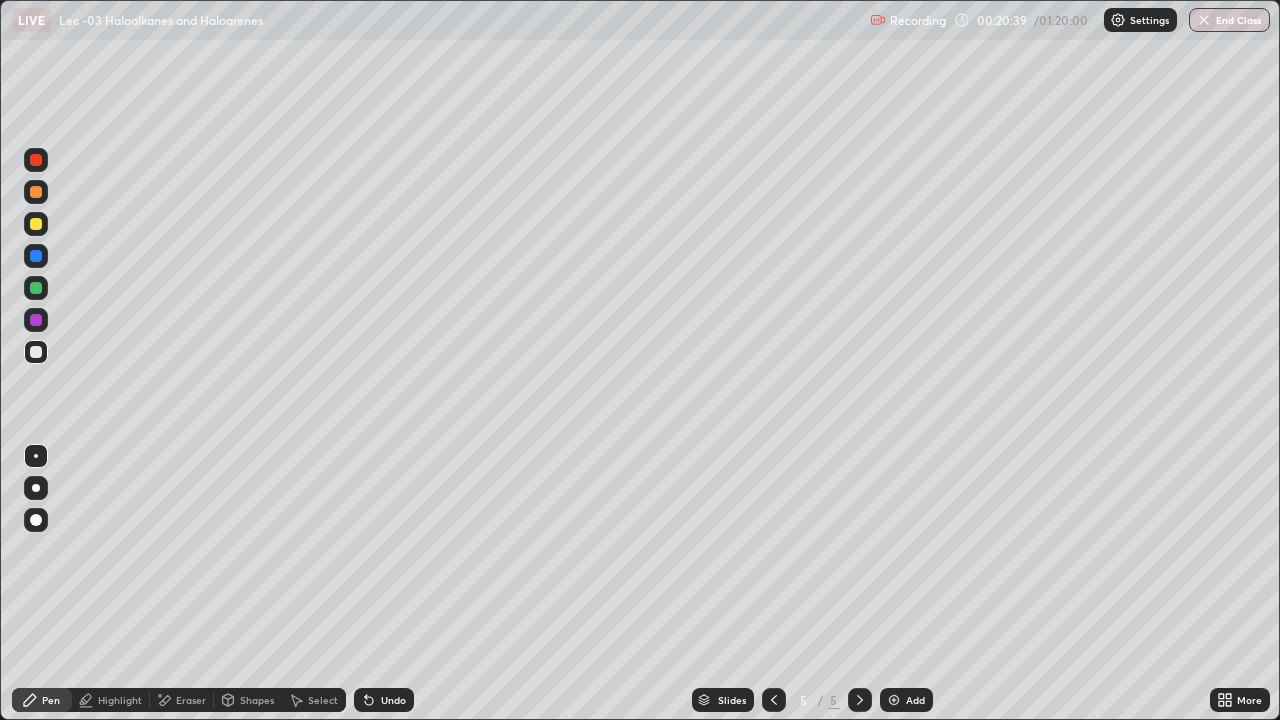 click on "Eraser" at bounding box center (191, 700) 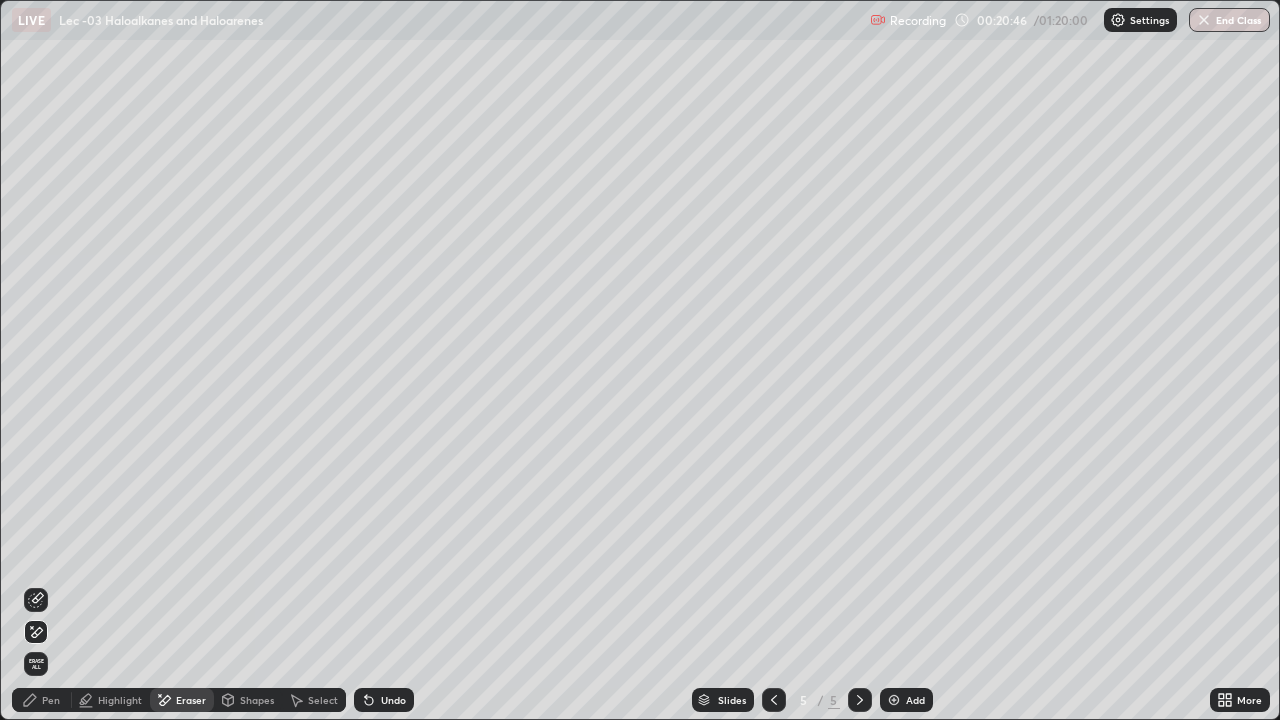 click on "Pen" at bounding box center (42, 700) 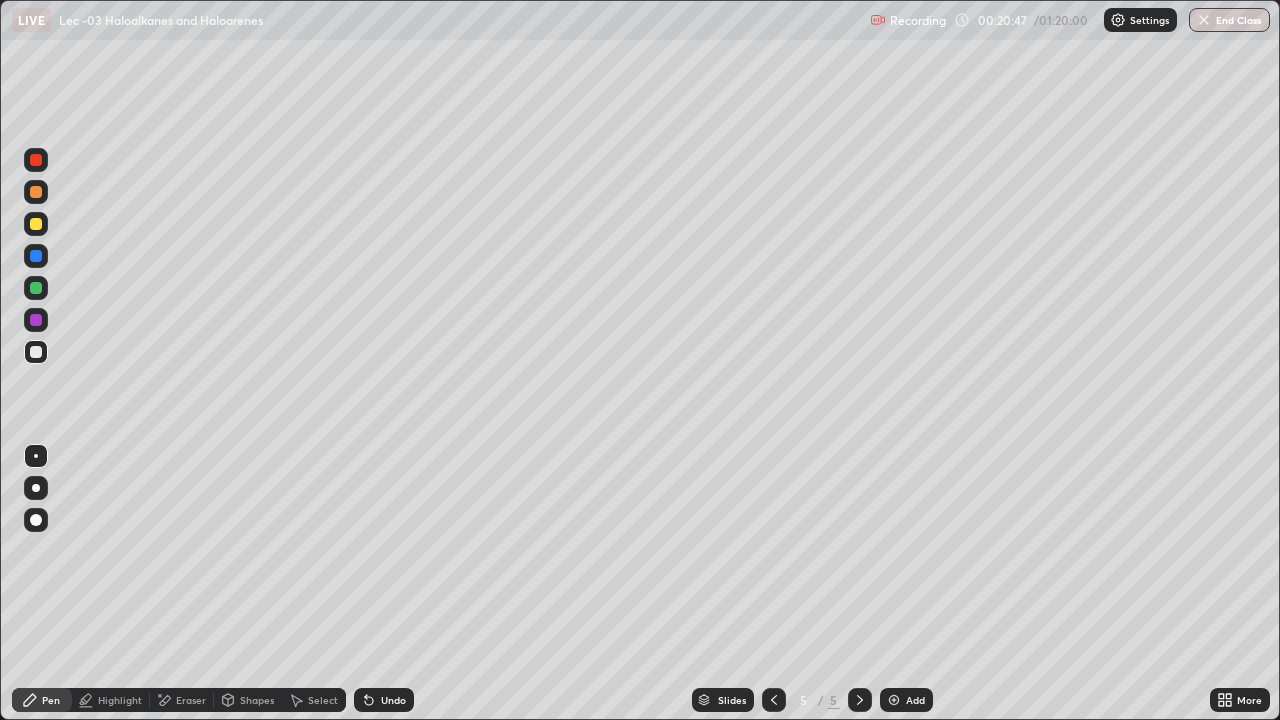 click at bounding box center (36, 288) 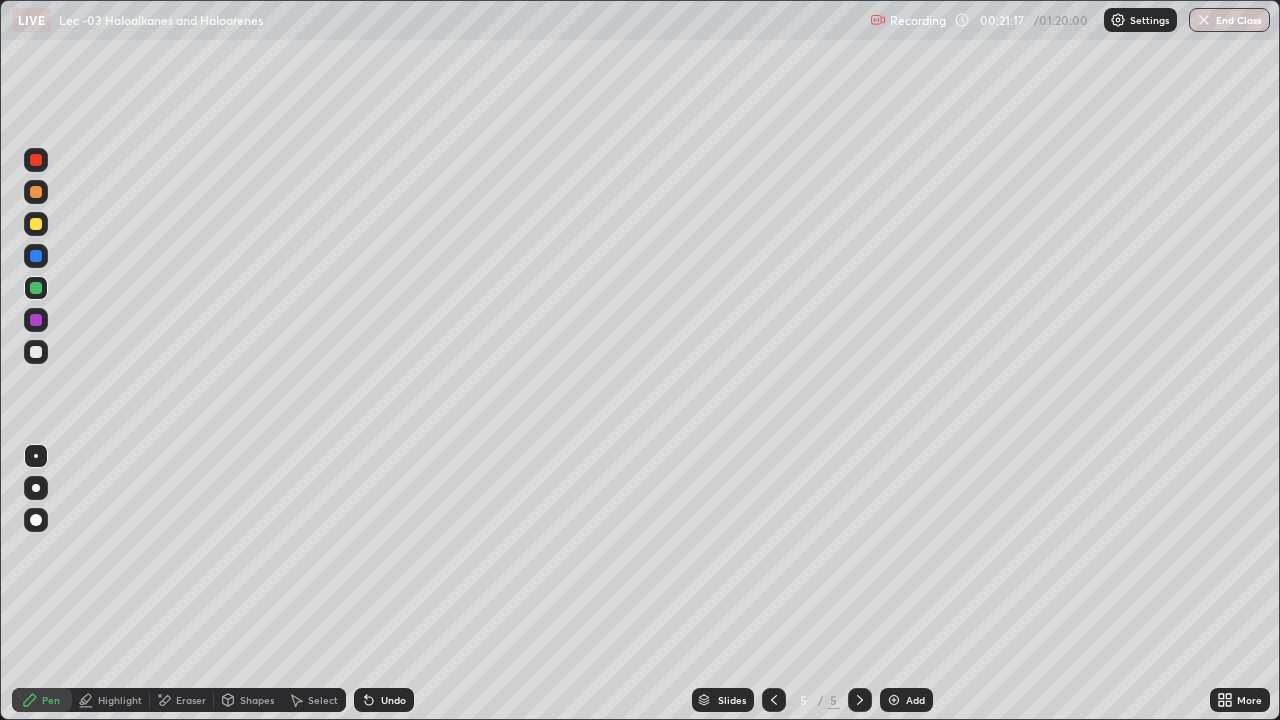 click at bounding box center (36, 224) 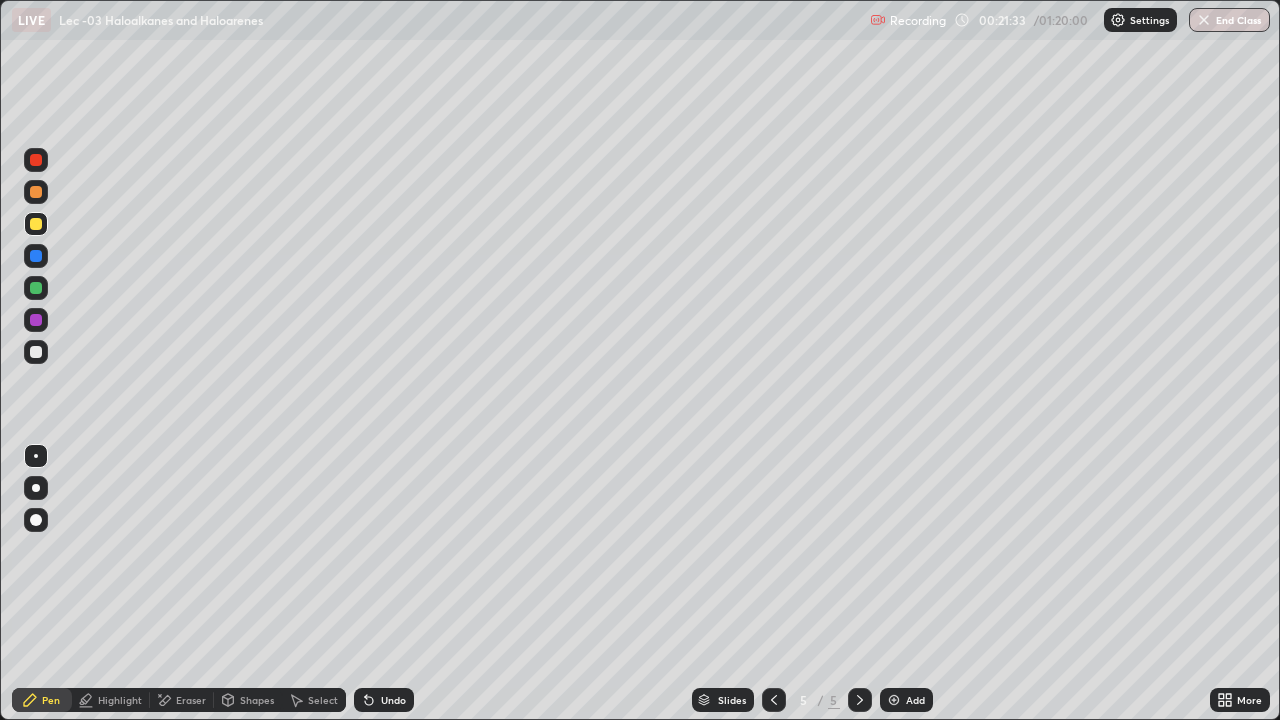click 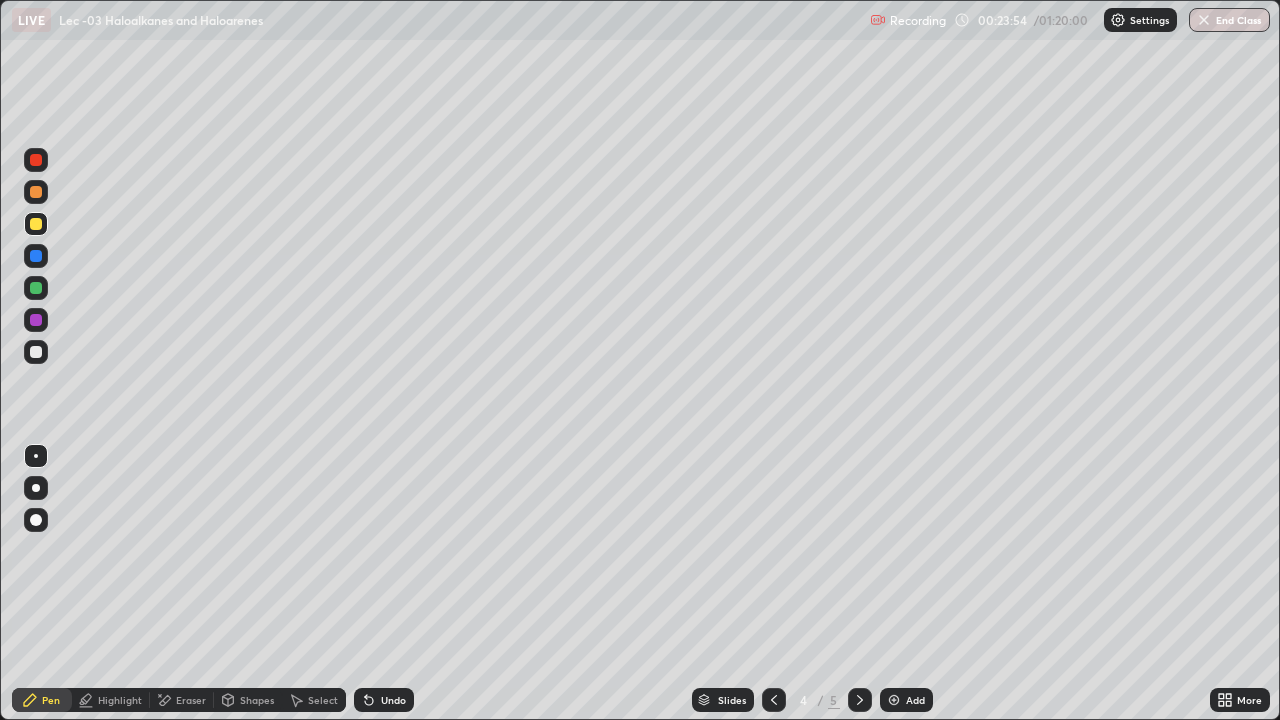 click 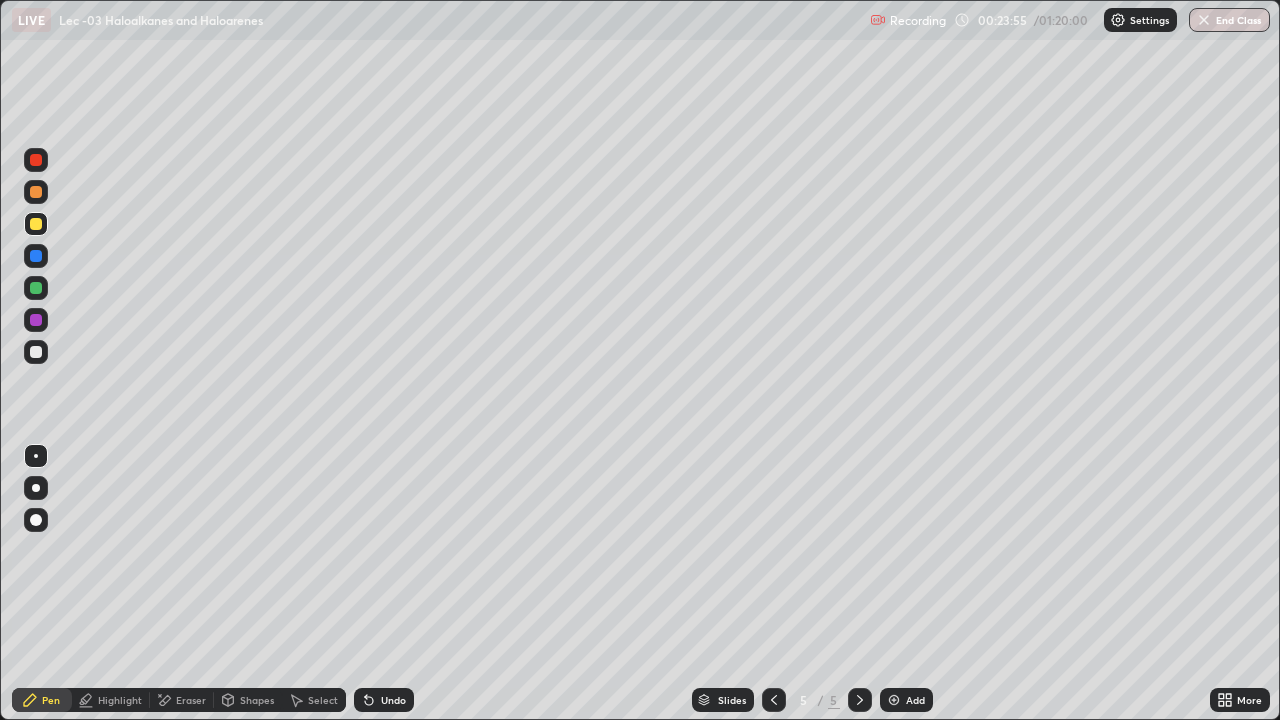 click at bounding box center [36, 288] 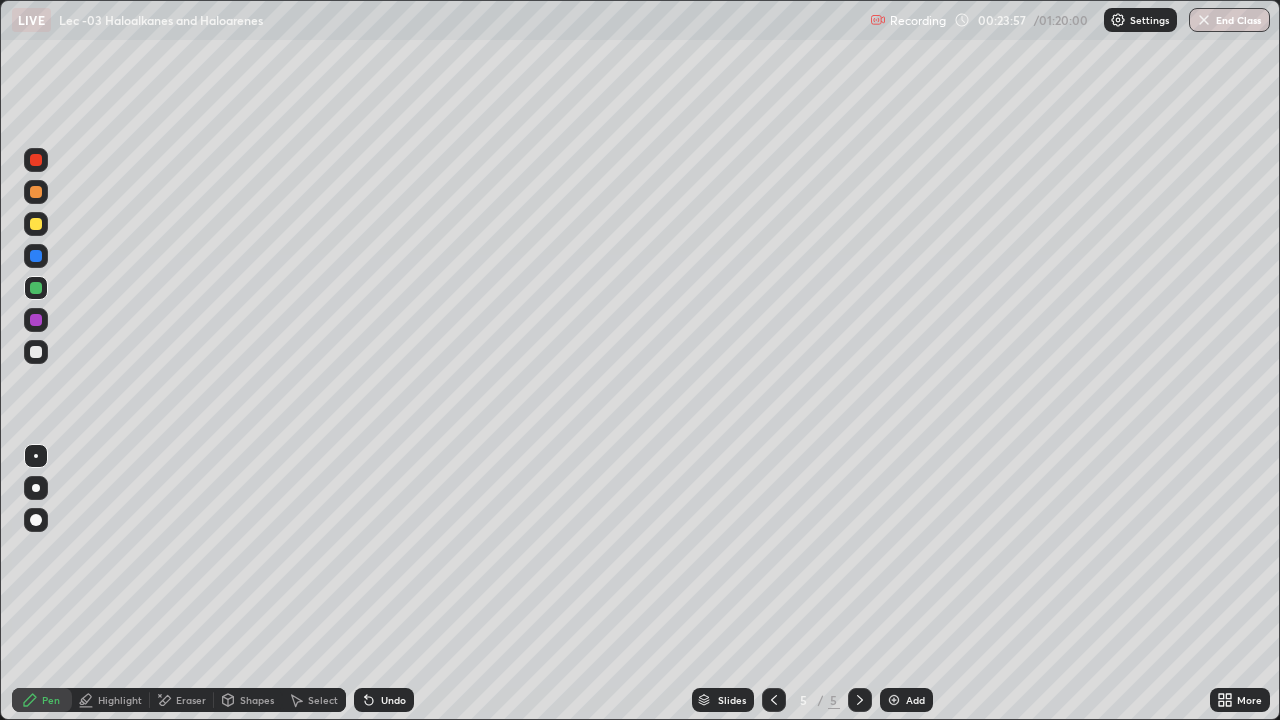 click on "Undo" at bounding box center [384, 700] 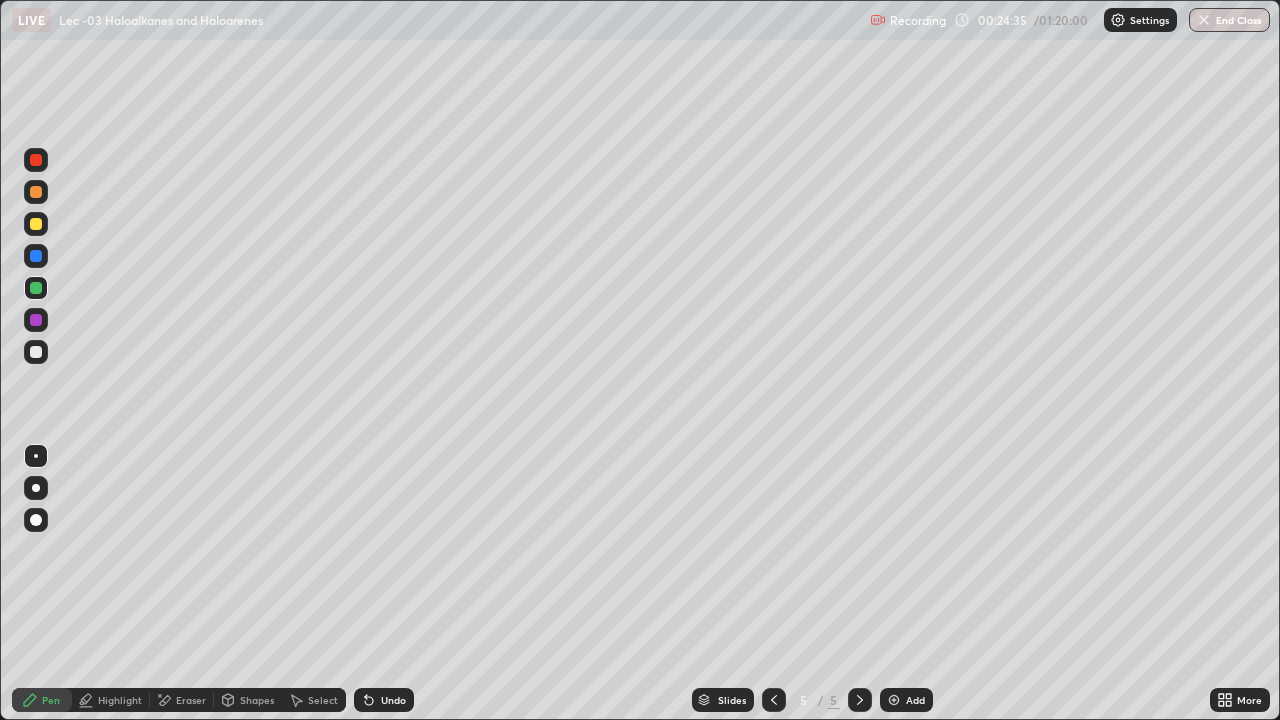 click at bounding box center (36, 224) 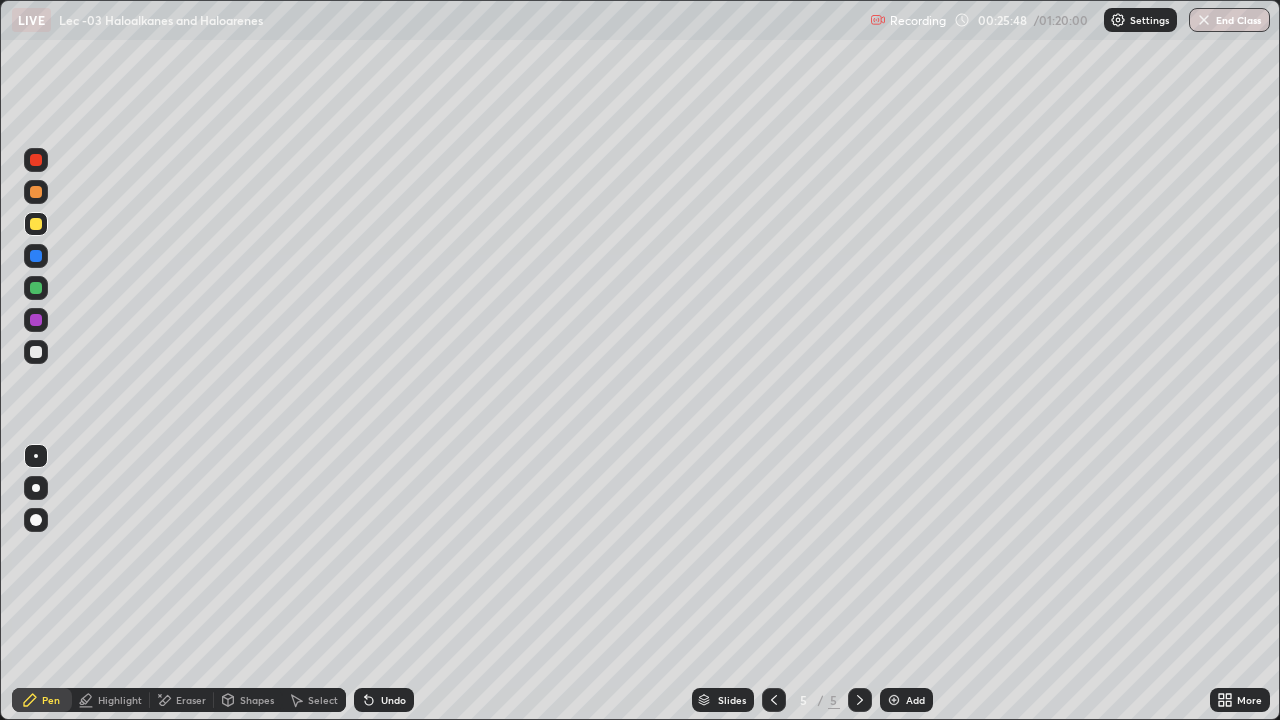 click on "Undo" at bounding box center [393, 700] 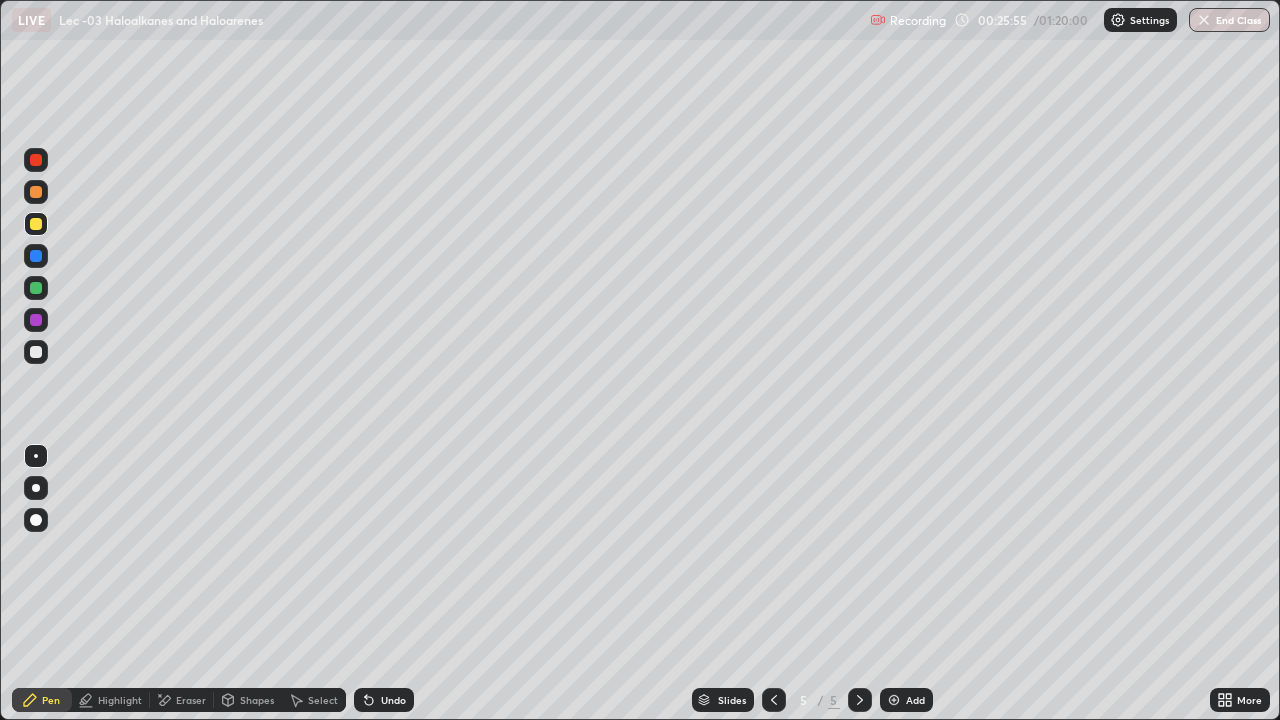 click on "Undo" at bounding box center [393, 700] 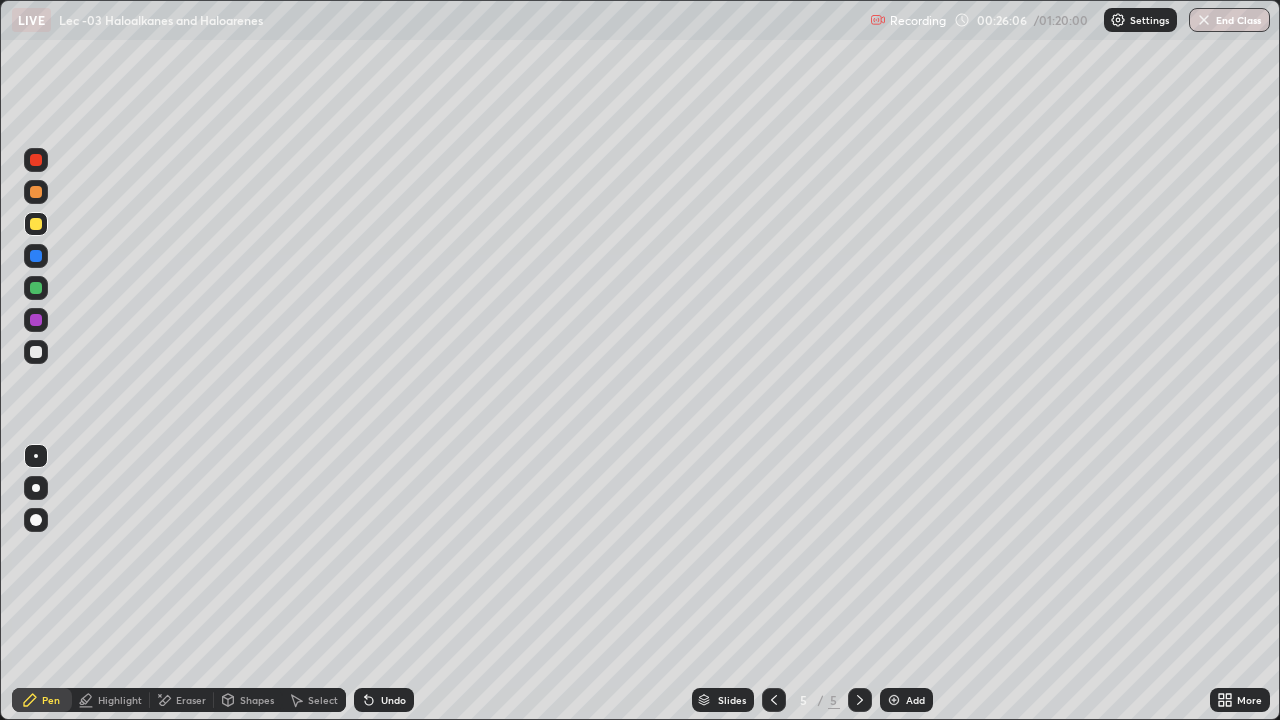 click on "Select" at bounding box center [323, 700] 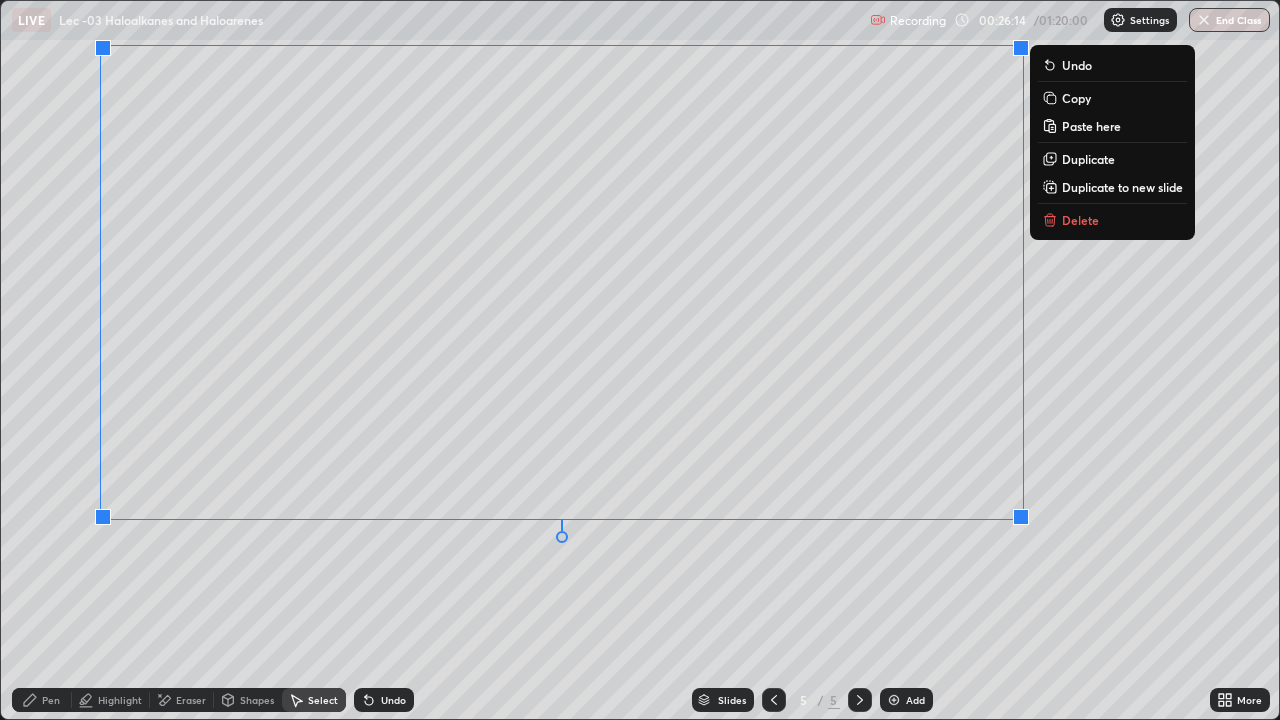 click on "0 ° Undo Copy Paste here Duplicate Duplicate to new slide Delete" at bounding box center [640, 360] 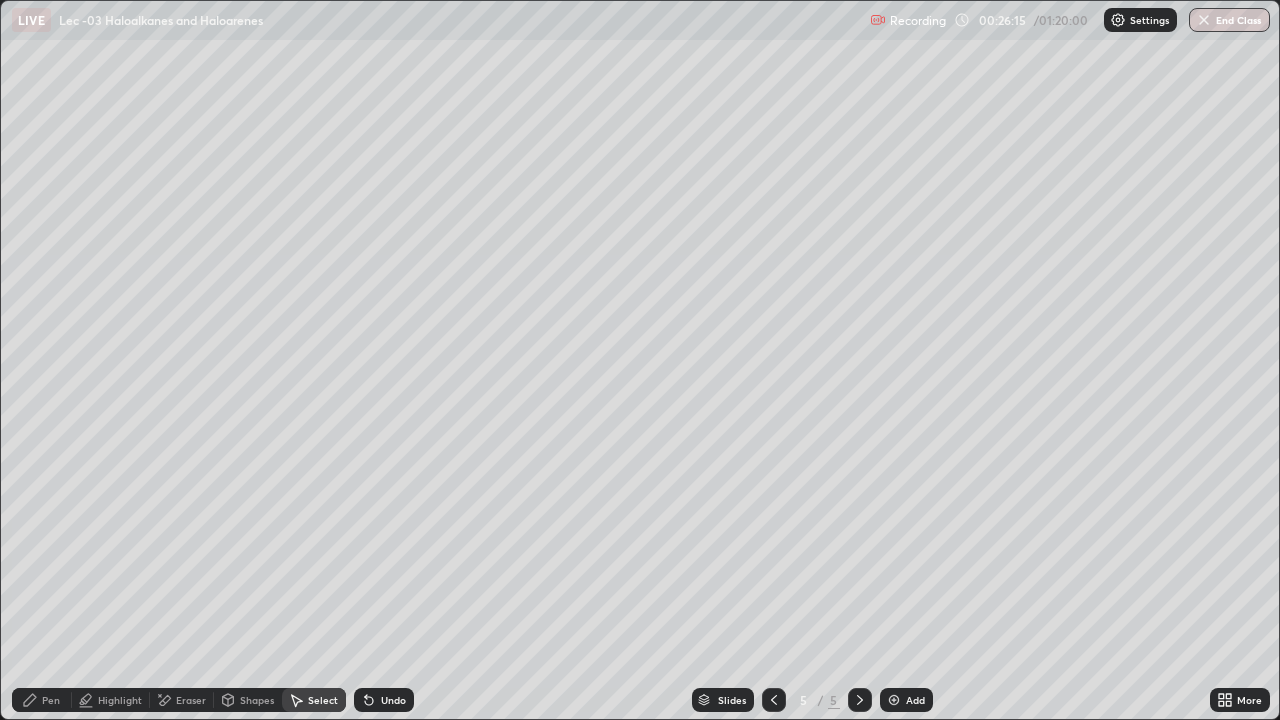 click on "More" at bounding box center (1249, 700) 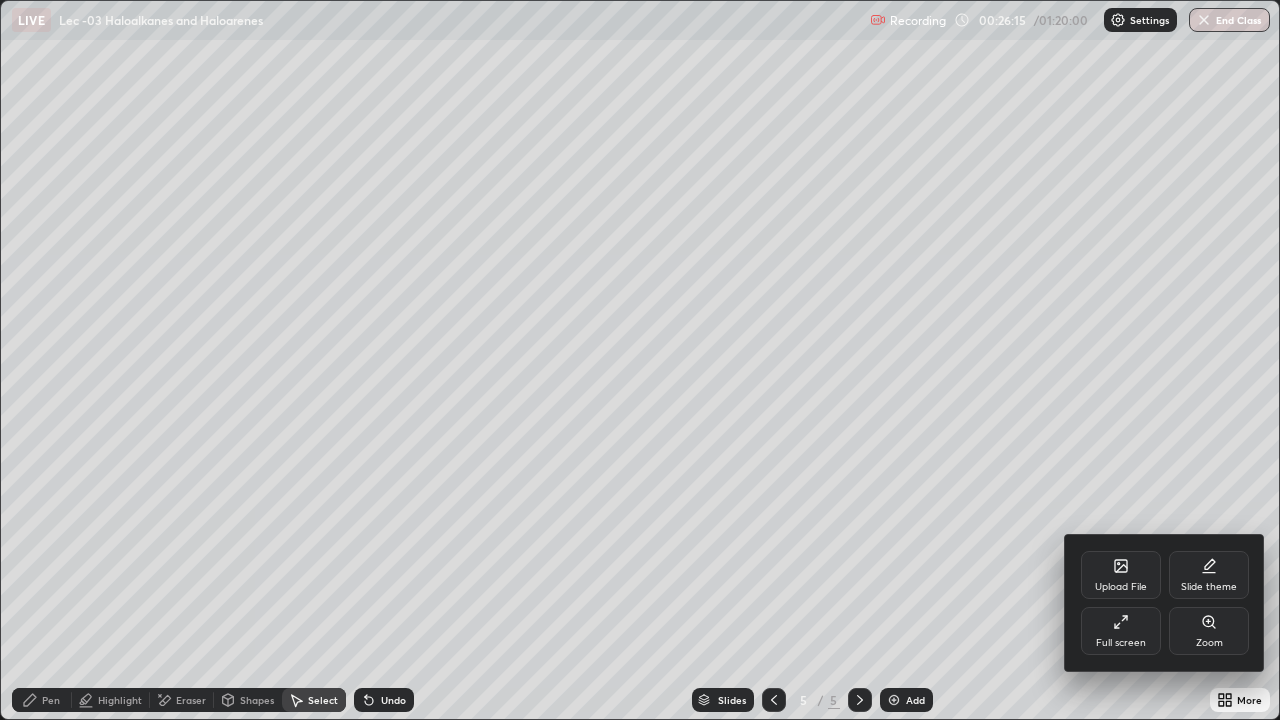 click on "Full screen" at bounding box center [1121, 631] 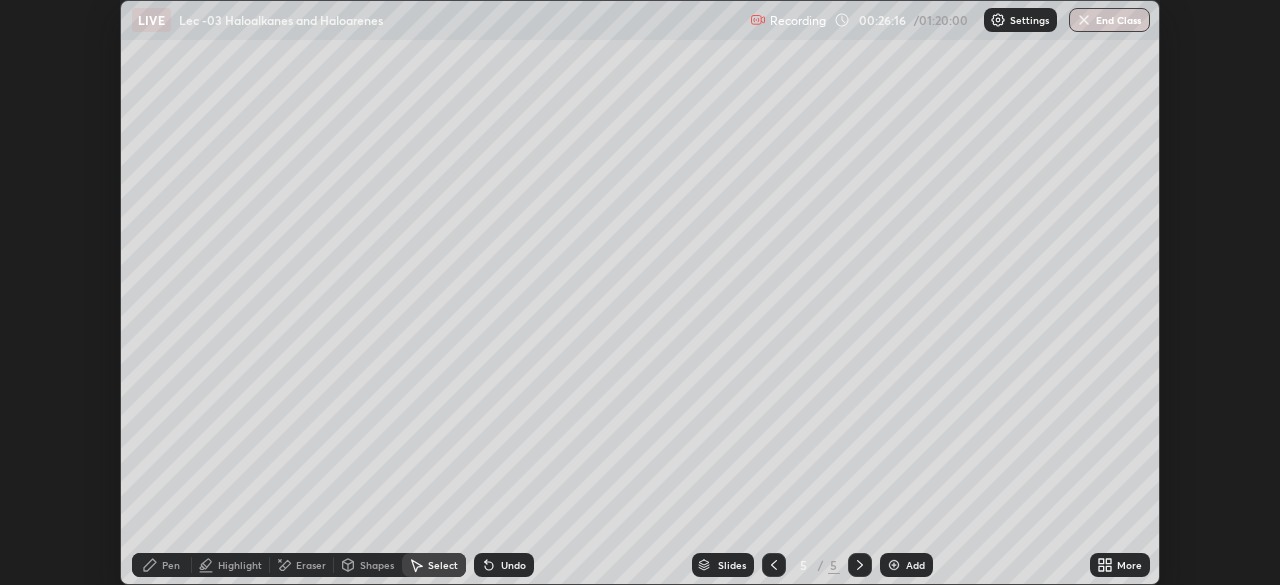 scroll, scrollTop: 585, scrollLeft: 1280, axis: both 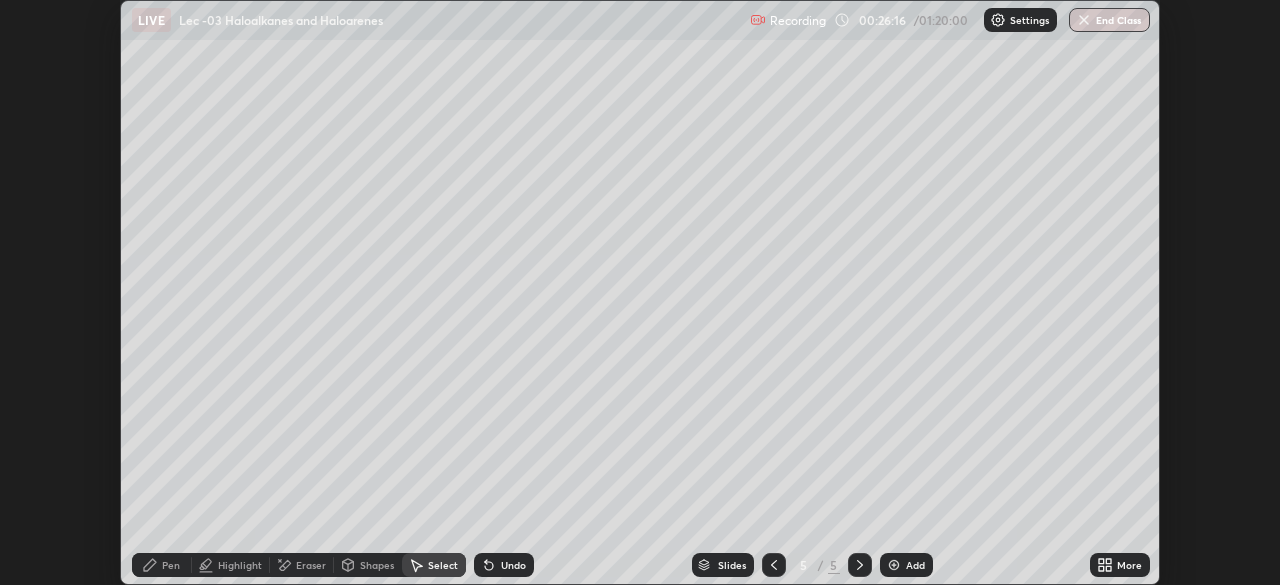 click on "0 ° Undo Copy Paste here Duplicate Duplicate to new slide Delete" at bounding box center [640, 292] 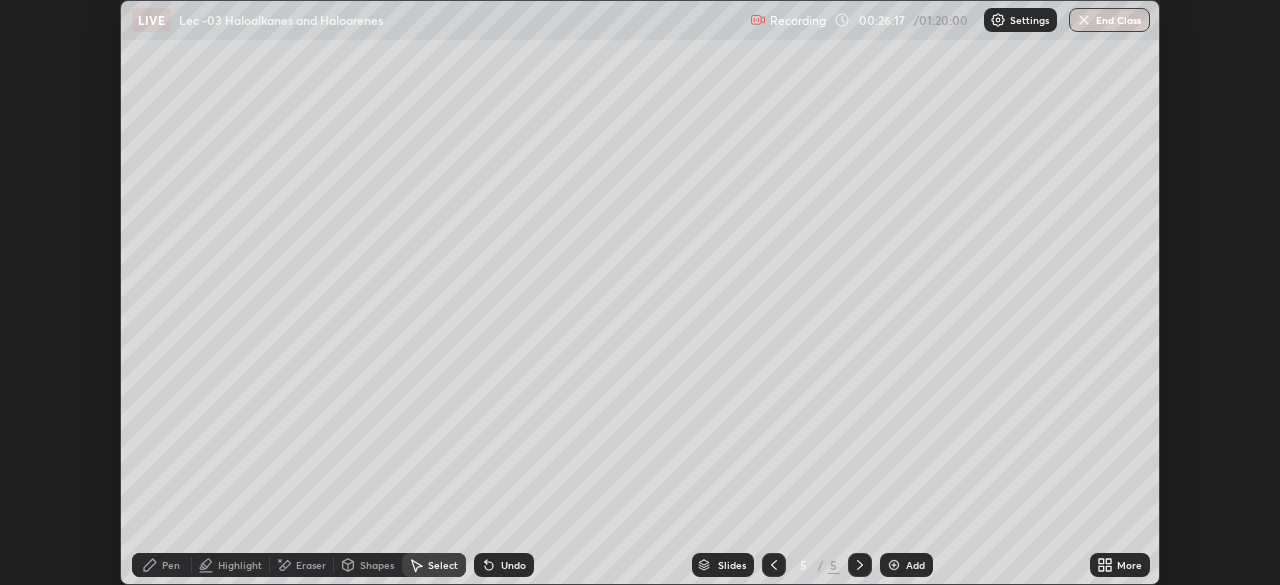 click 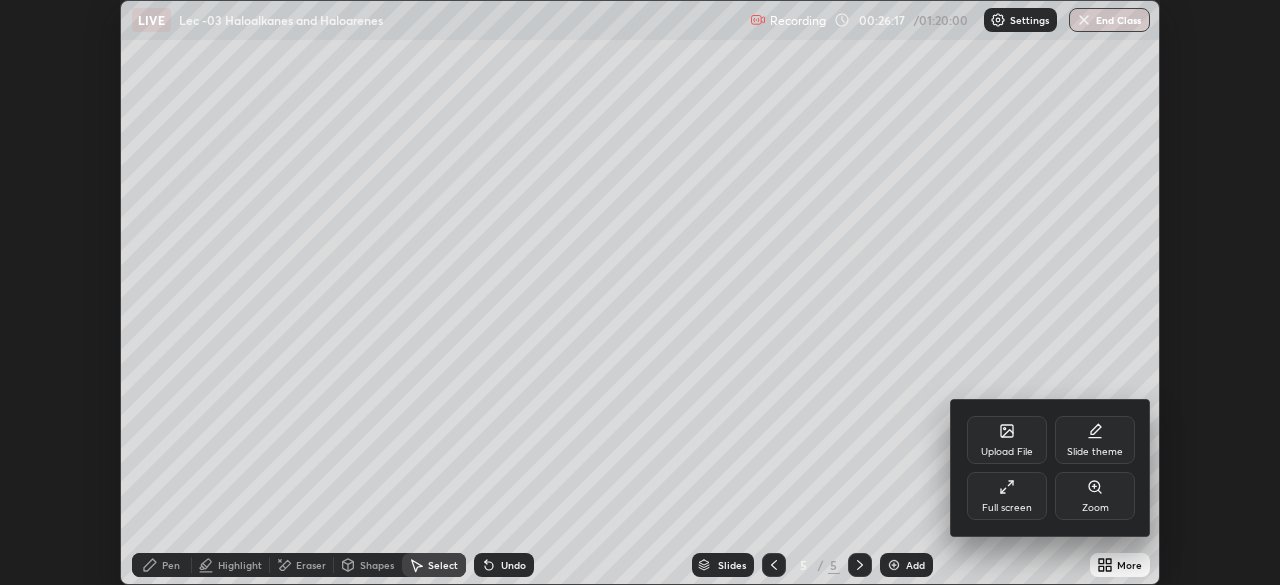 click on "Full screen" at bounding box center [1007, 496] 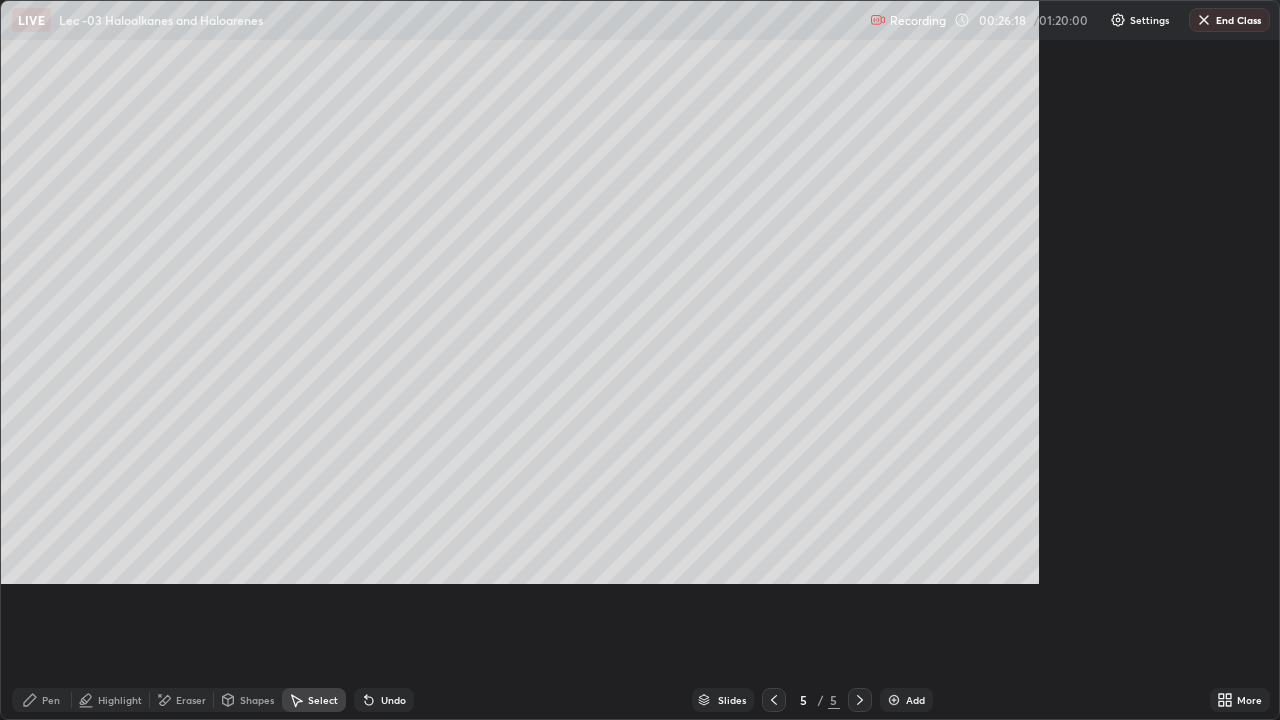scroll, scrollTop: 99280, scrollLeft: 98720, axis: both 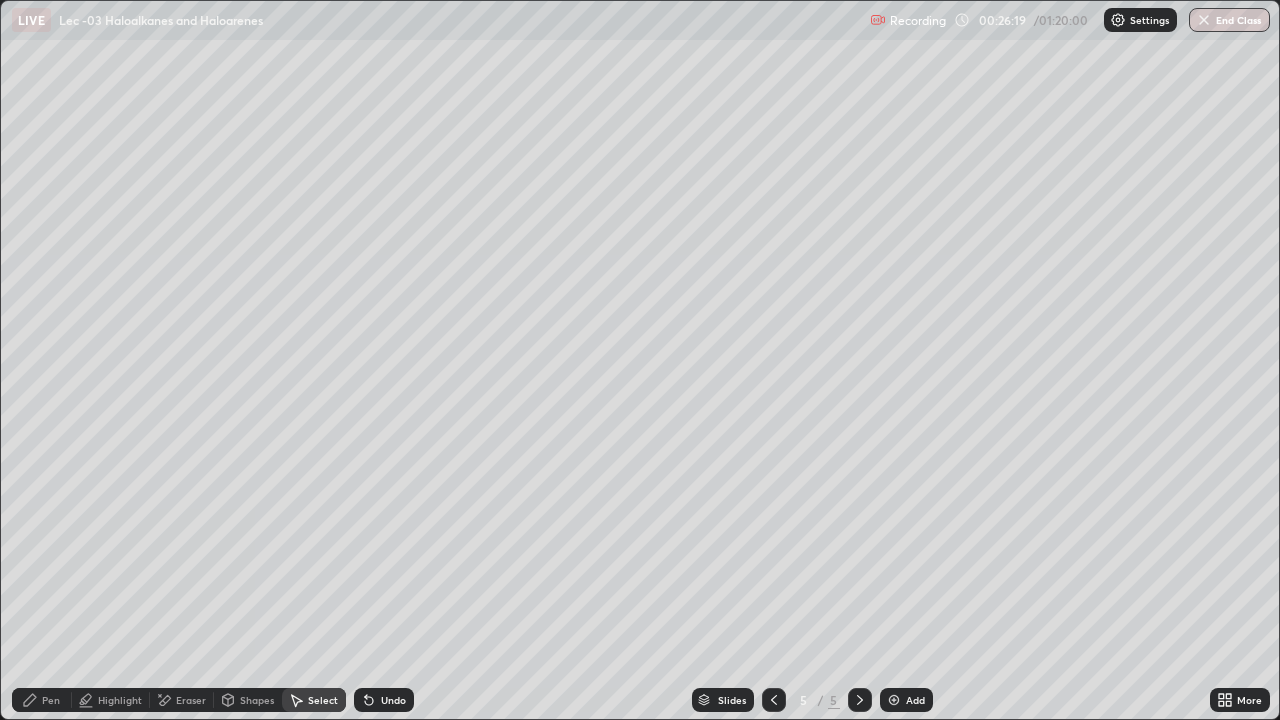 click on "Pen" at bounding box center (51, 700) 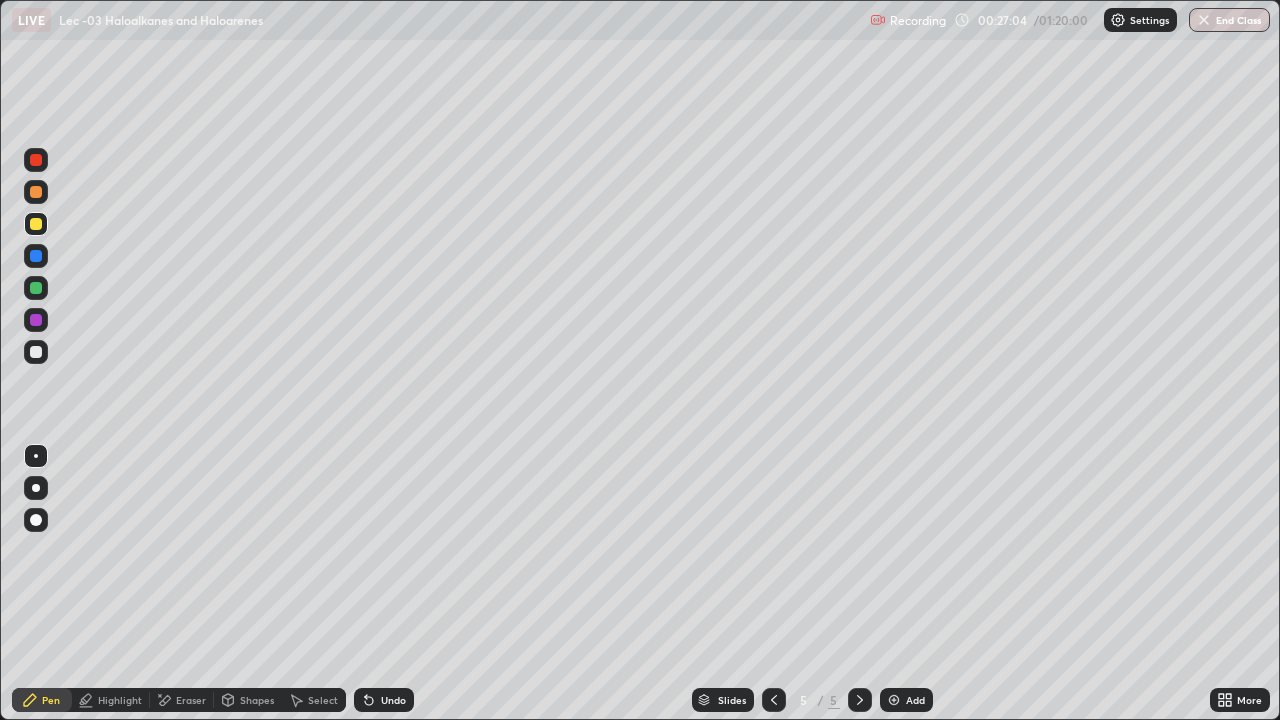 click at bounding box center [36, 288] 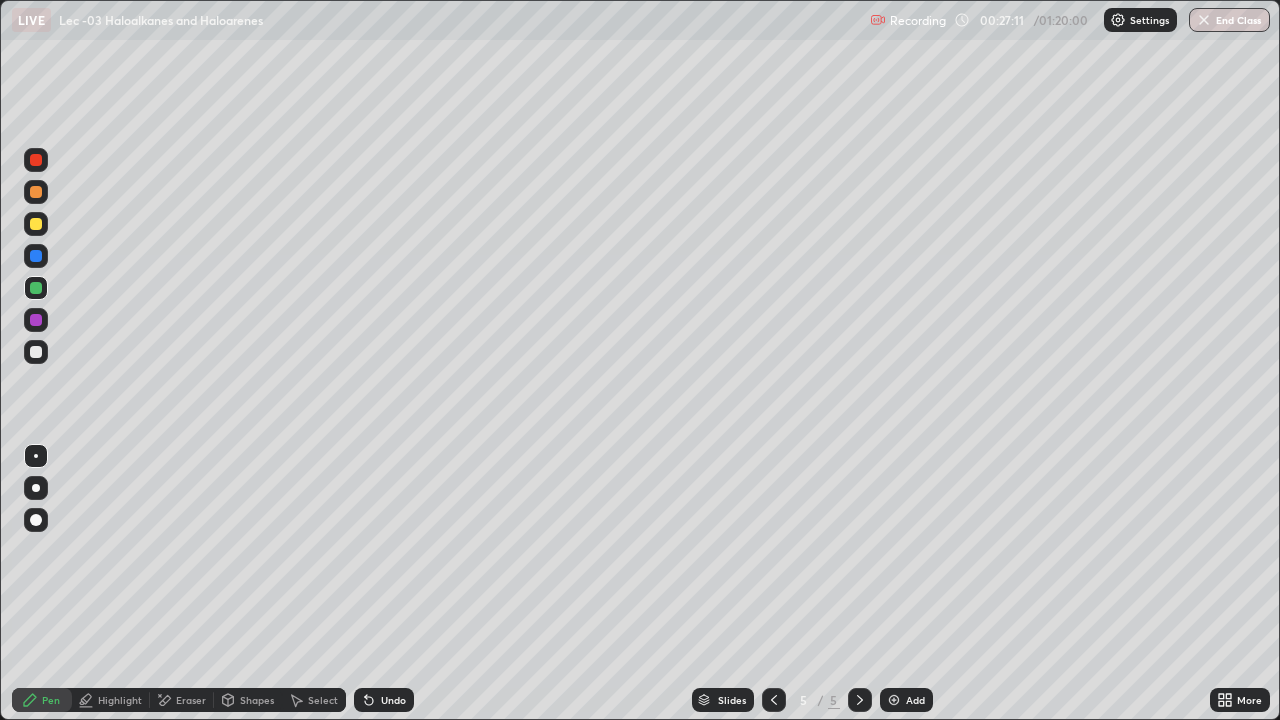 click on "Undo" at bounding box center [384, 700] 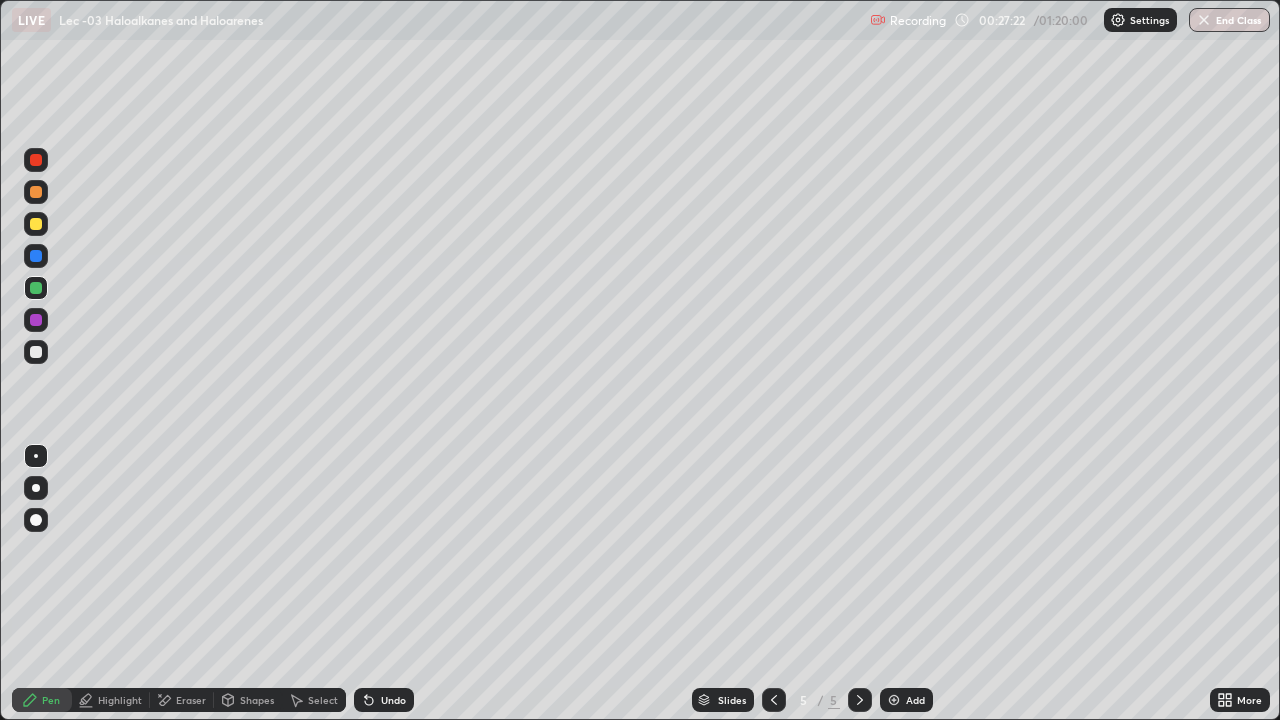 click at bounding box center (36, 352) 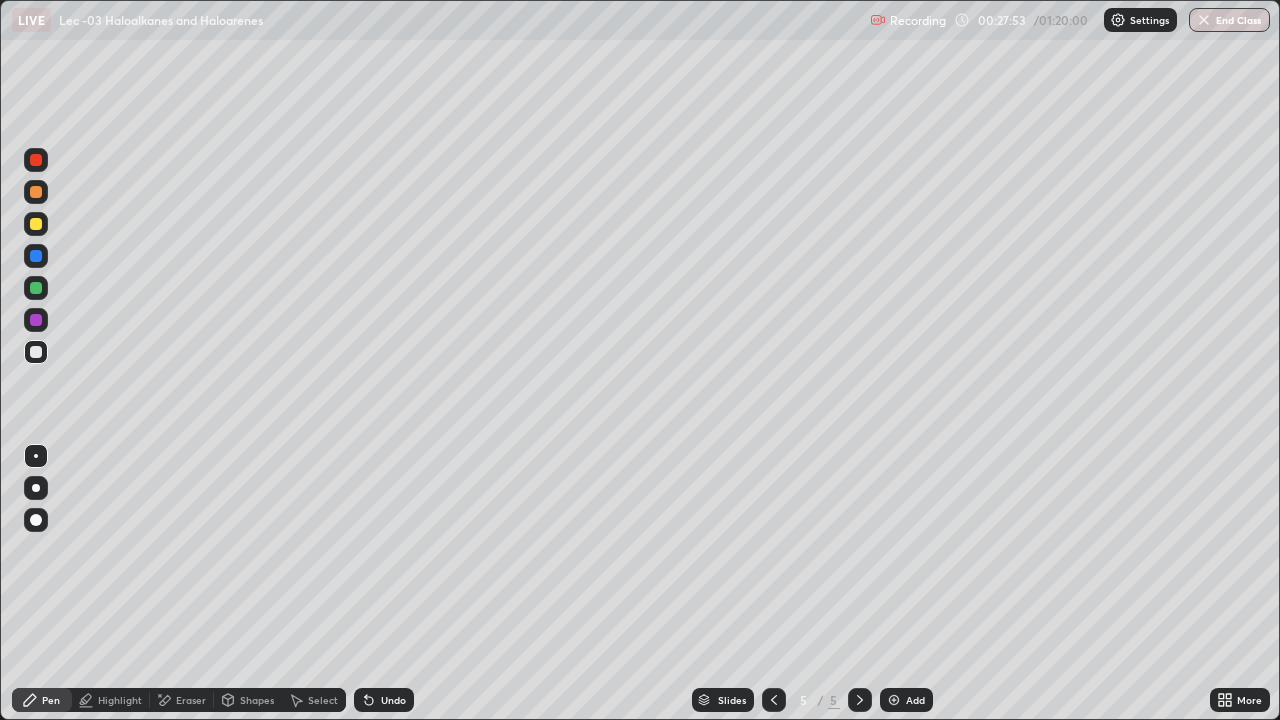 click on "Undo" at bounding box center [384, 700] 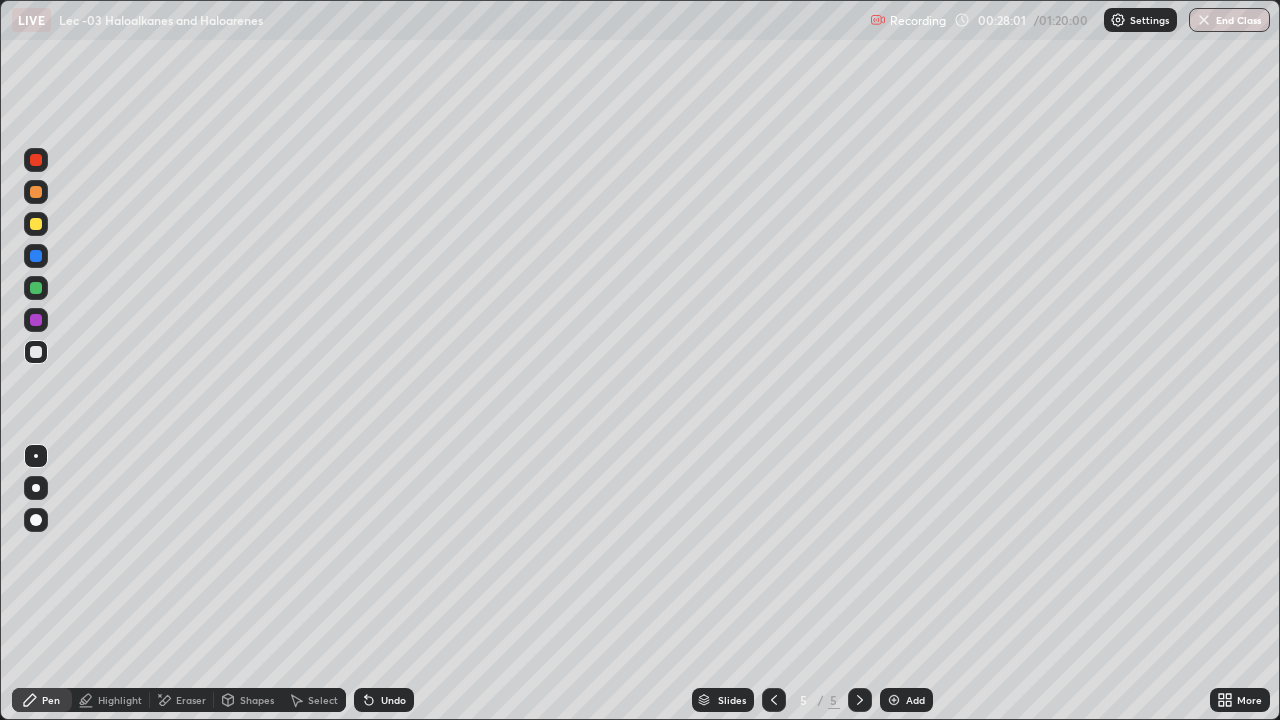 click at bounding box center [36, 320] 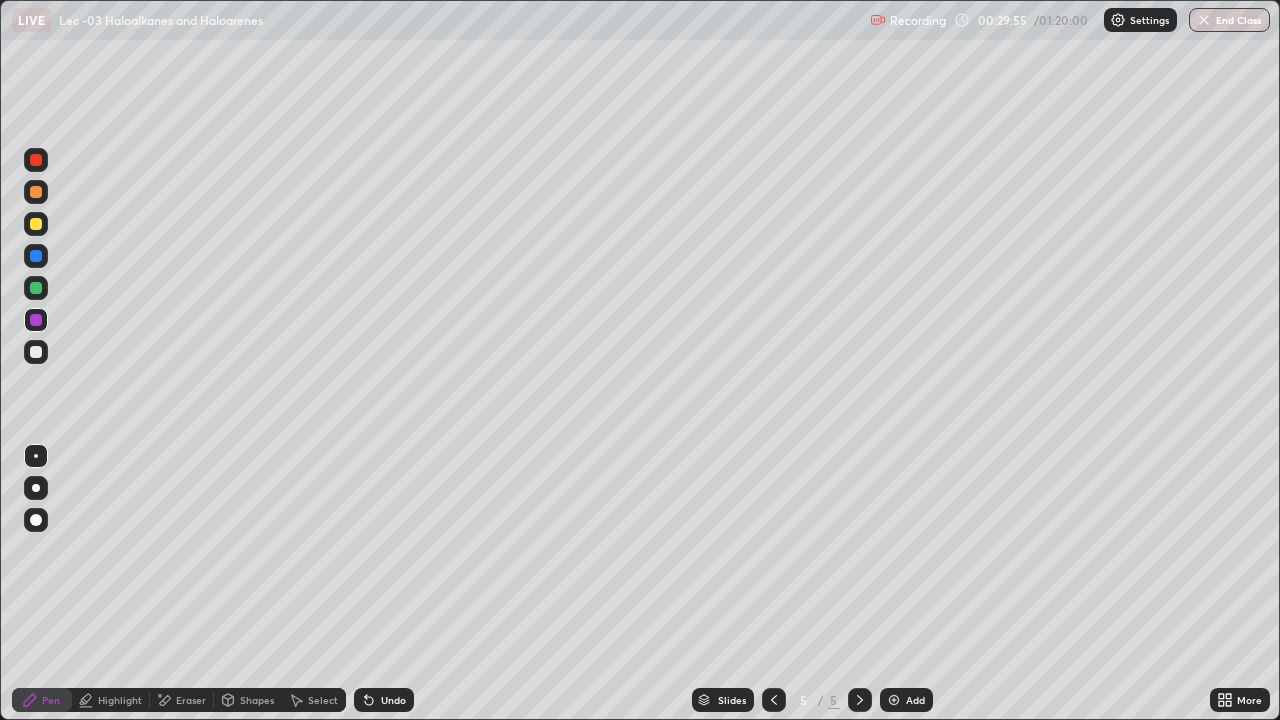 click at bounding box center (894, 700) 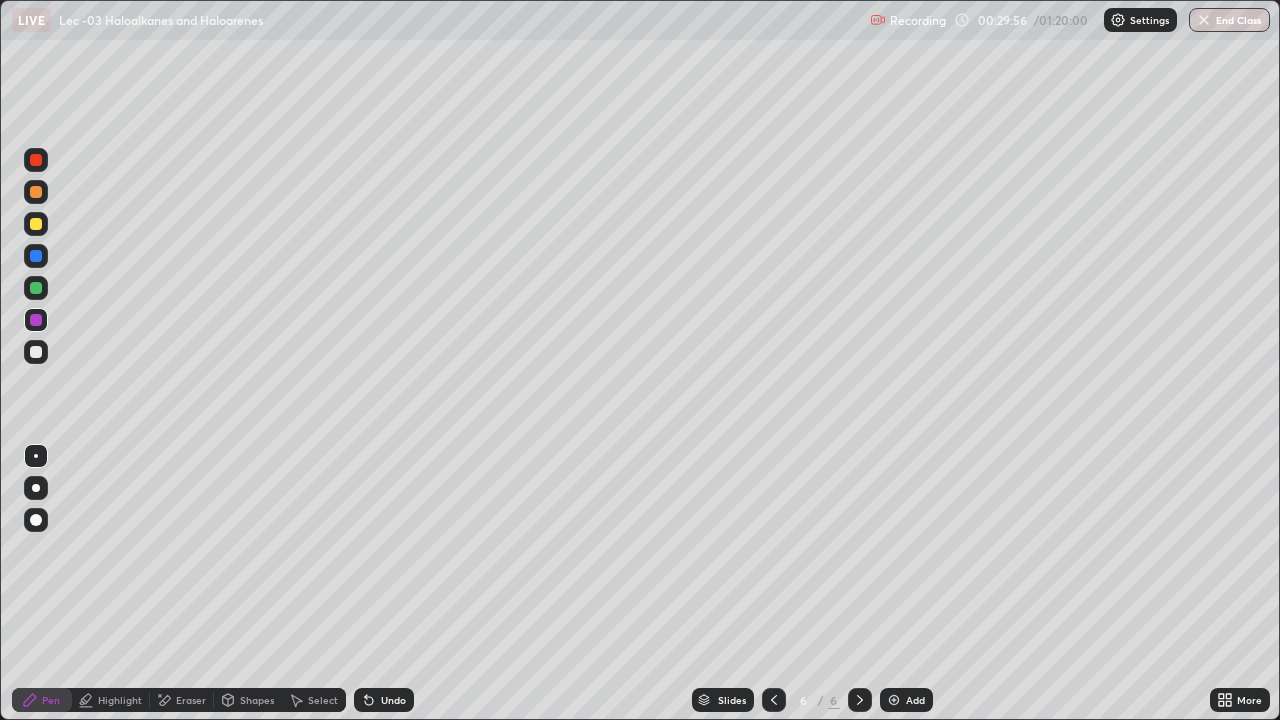 click at bounding box center (36, 160) 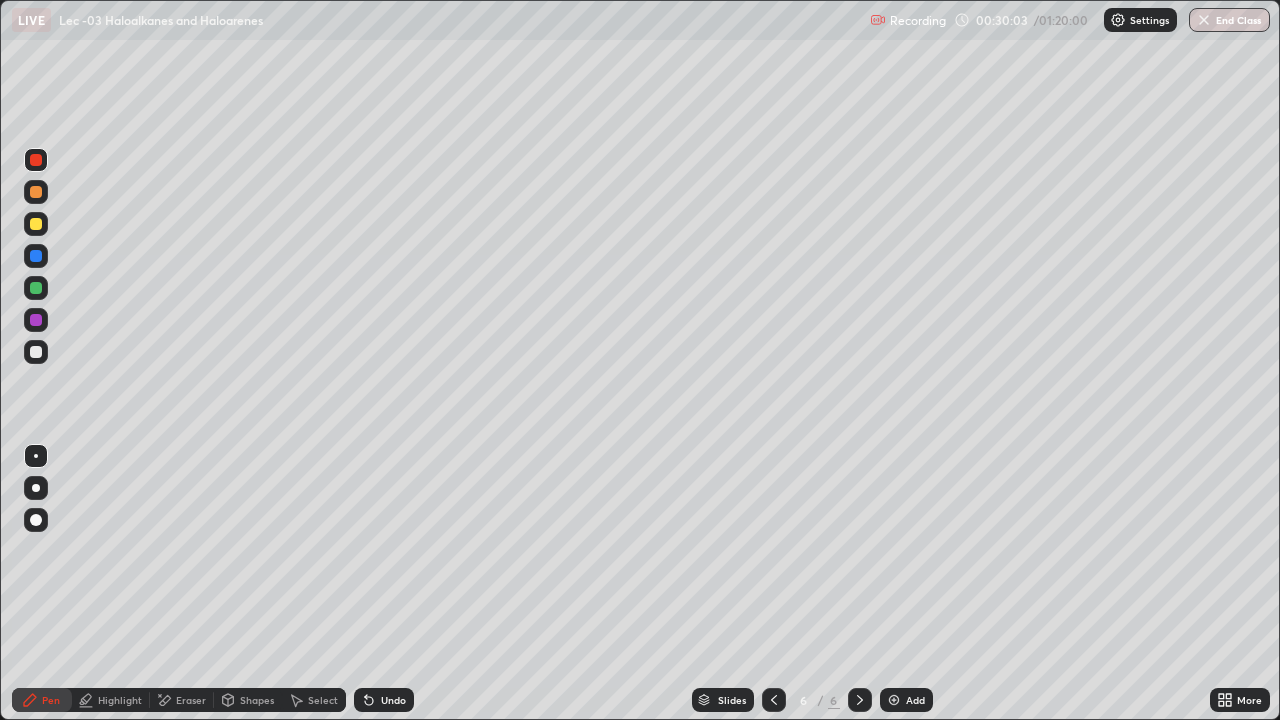 click on "Undo" at bounding box center (393, 700) 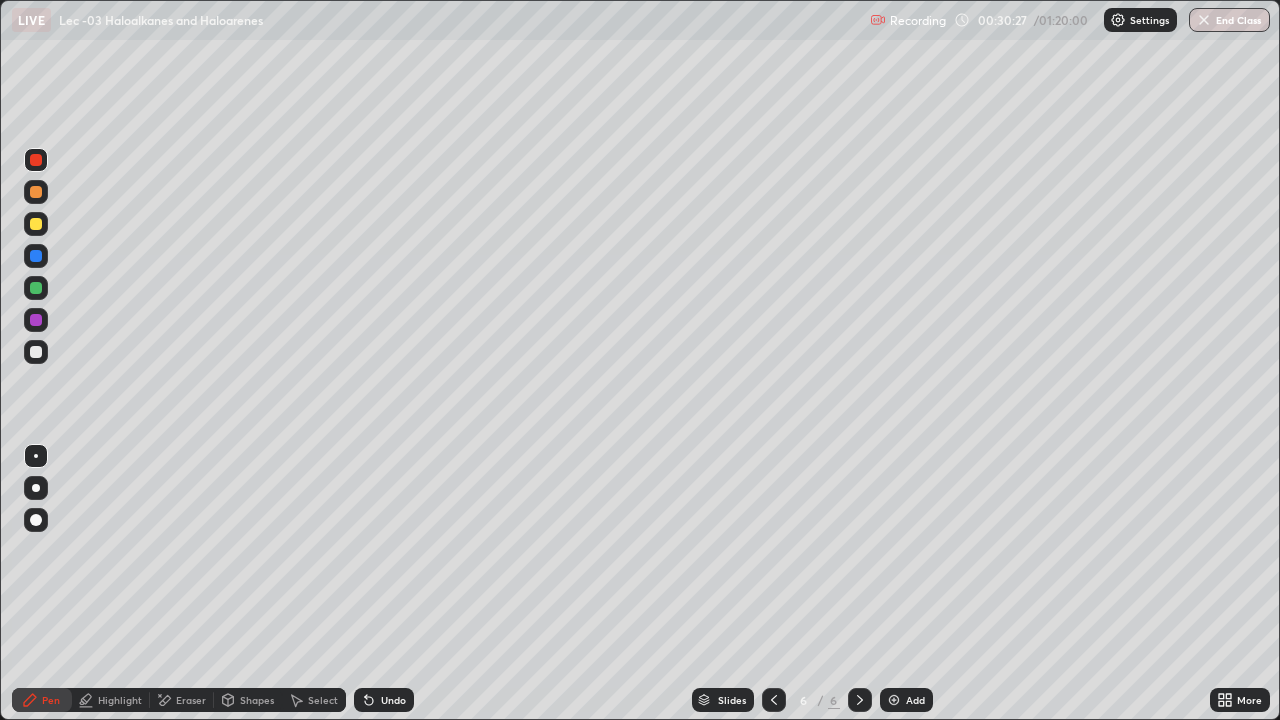 click at bounding box center [36, 288] 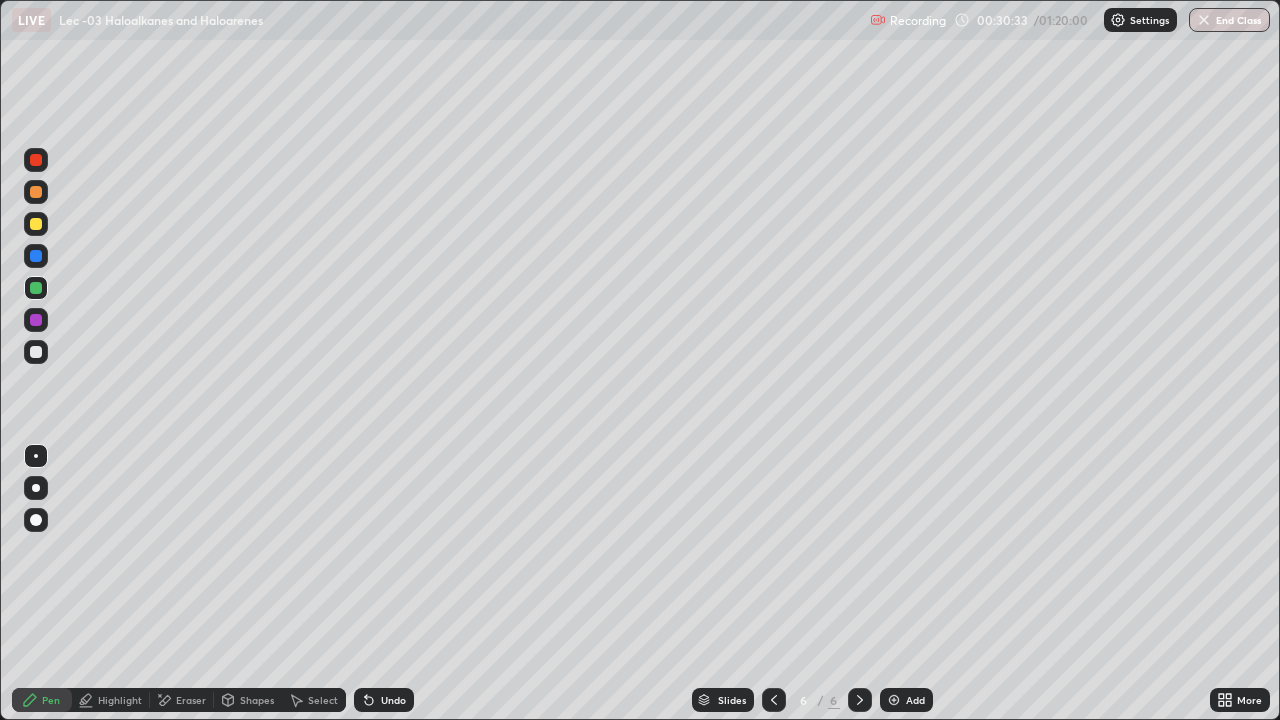 click on "Eraser" at bounding box center [182, 700] 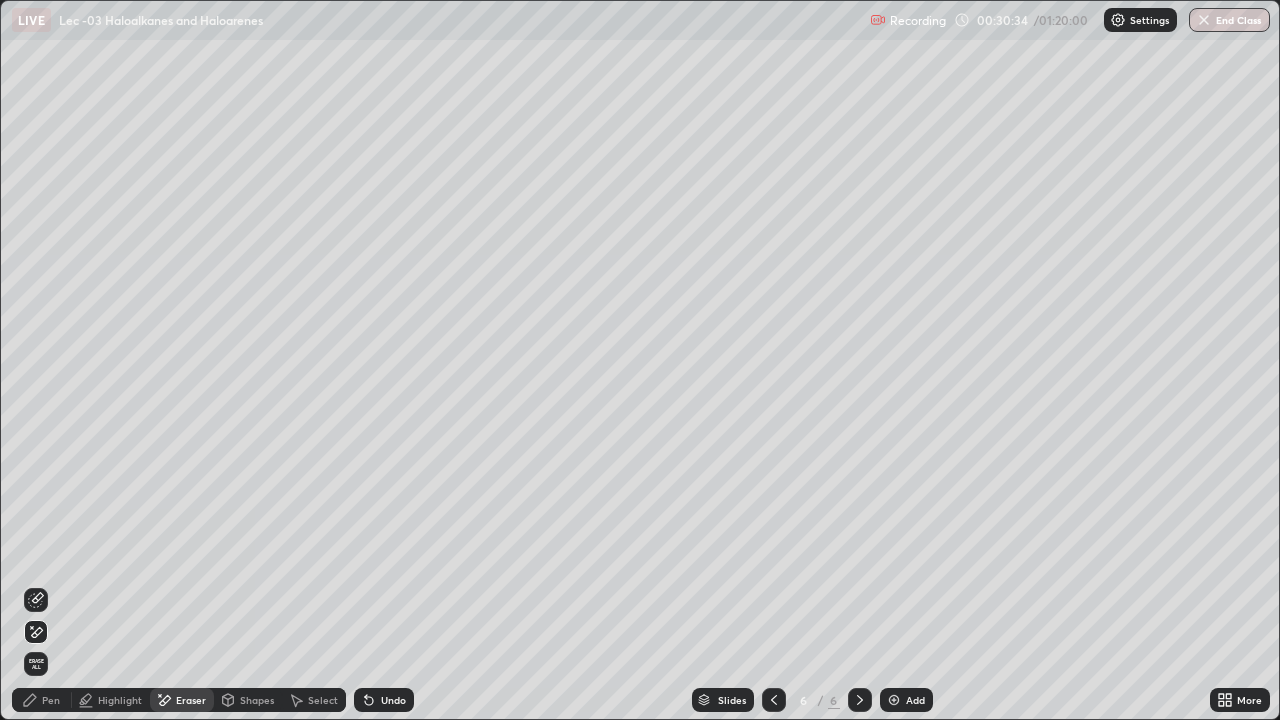 click 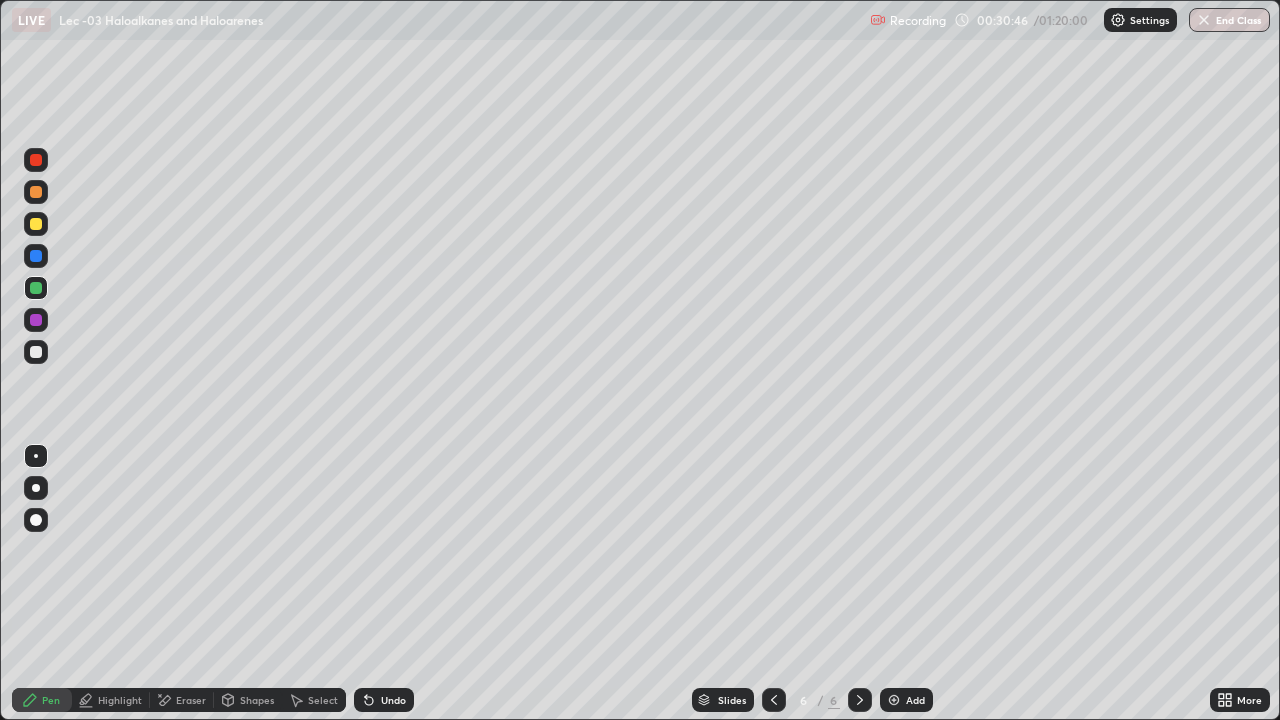 click at bounding box center [36, 320] 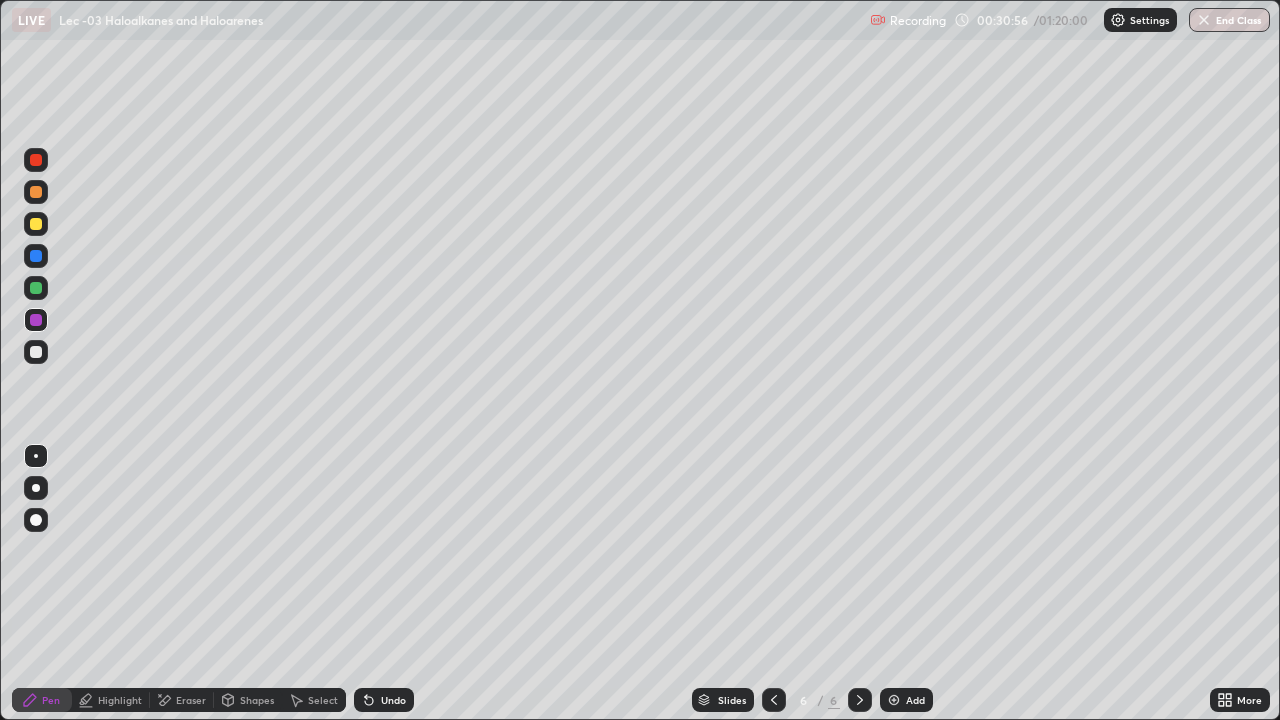 click at bounding box center (36, 224) 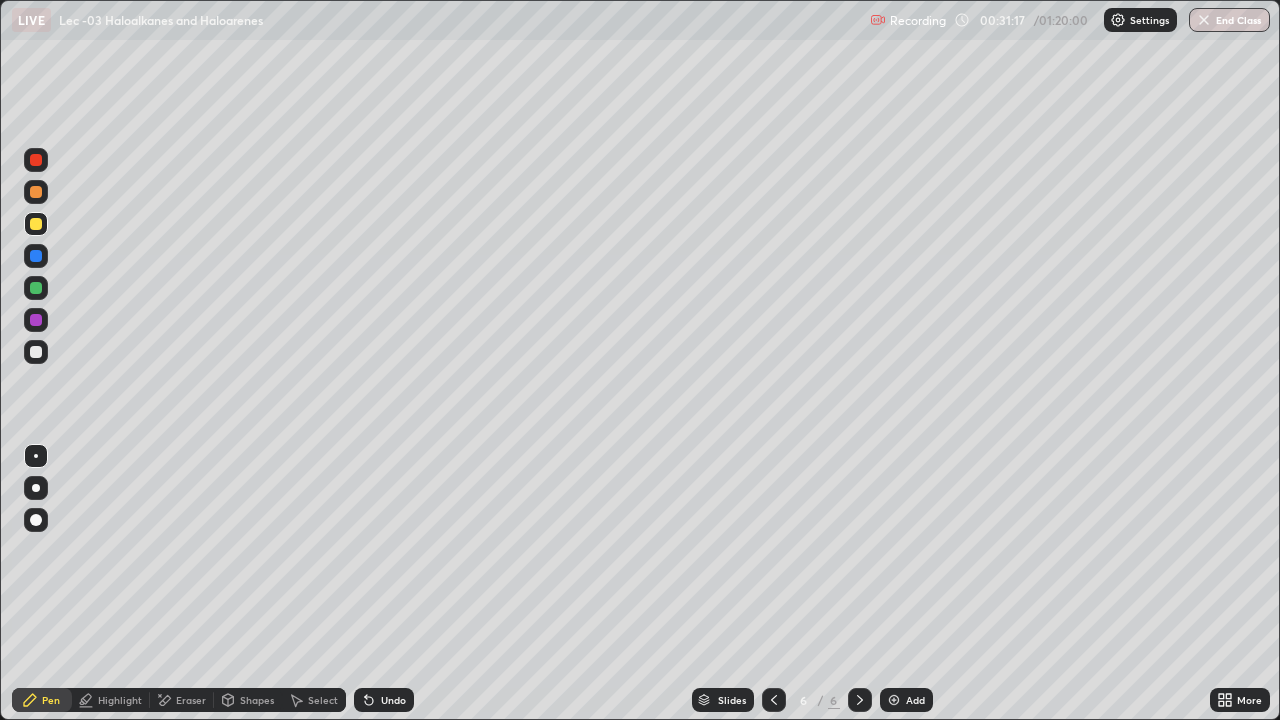click at bounding box center (36, 320) 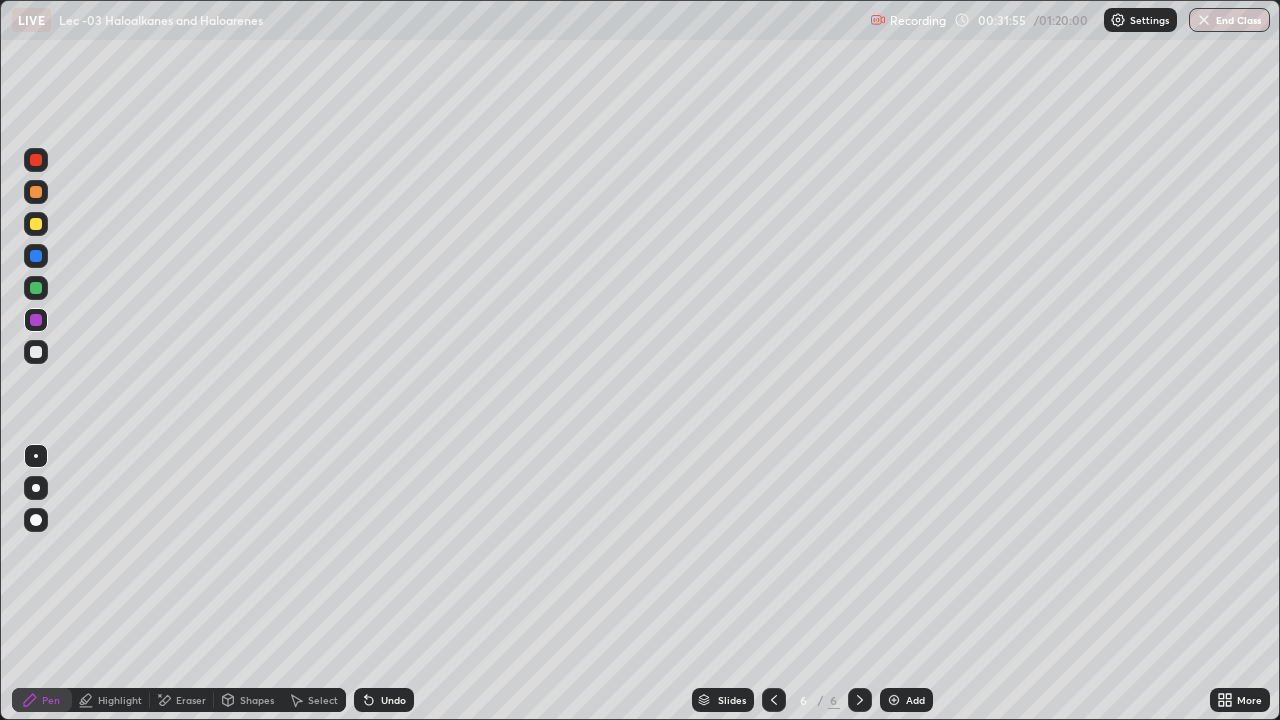click at bounding box center (36, 224) 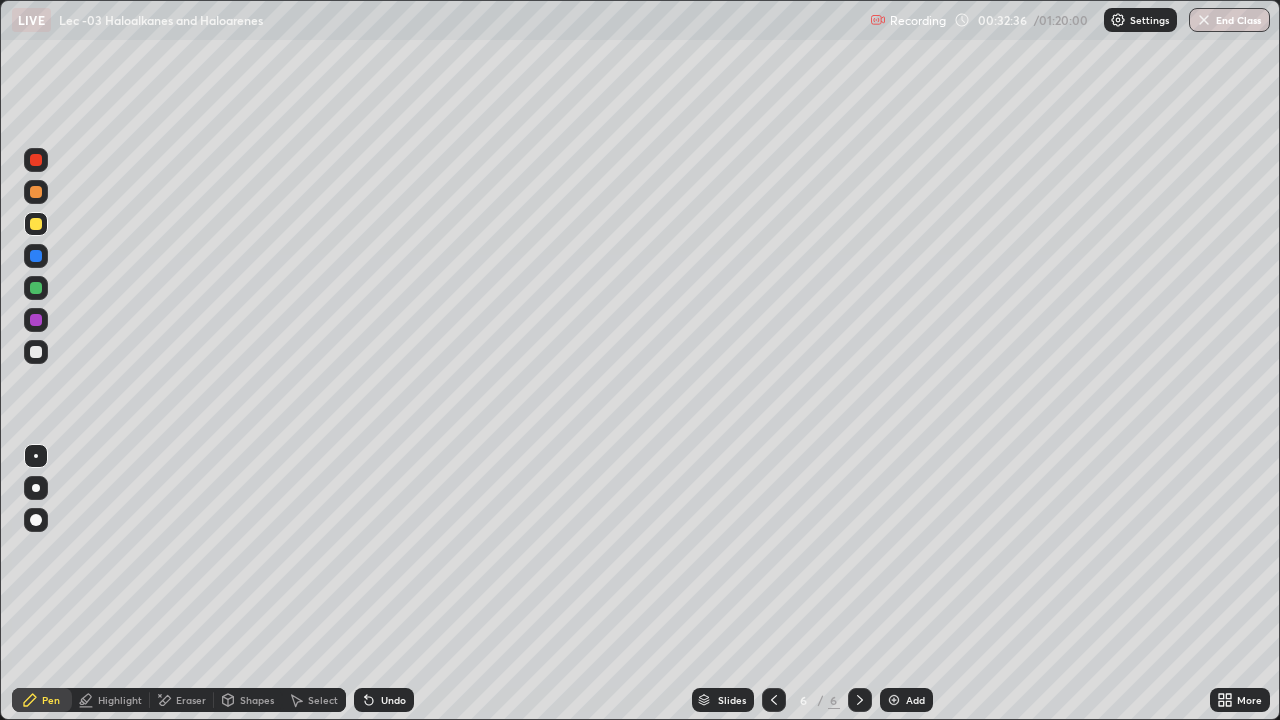 click at bounding box center (36, 288) 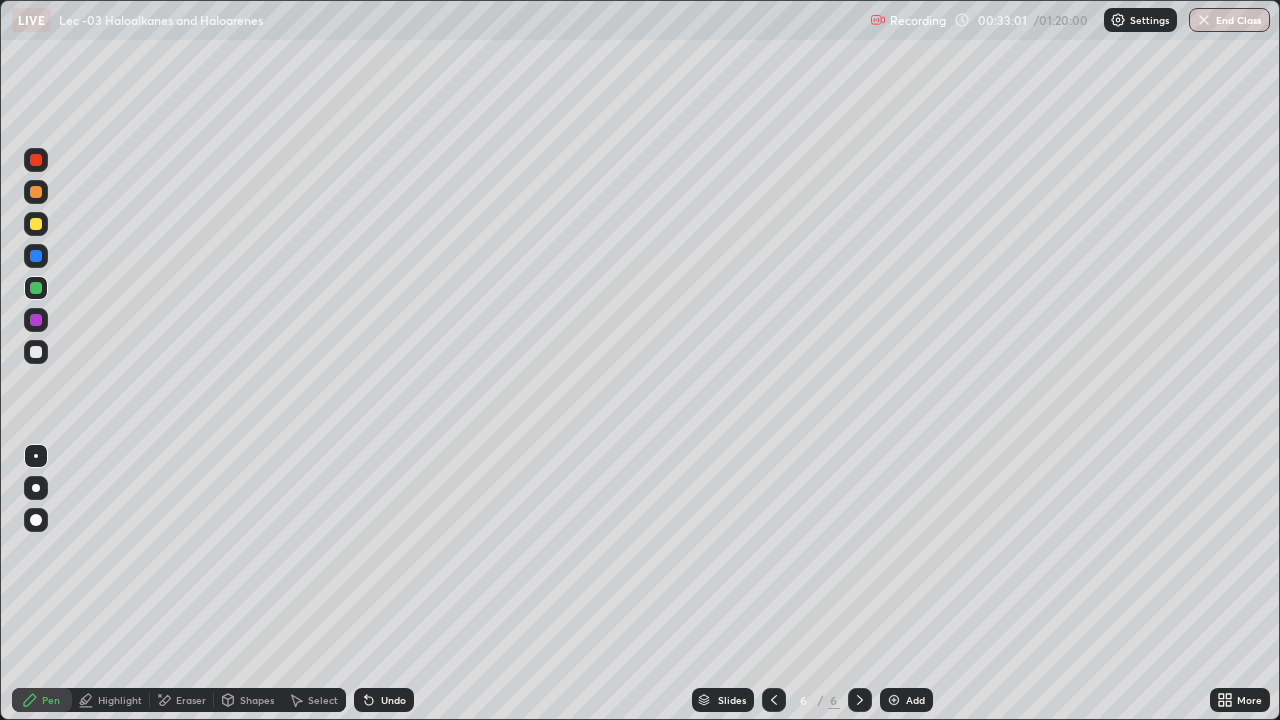 click at bounding box center [36, 352] 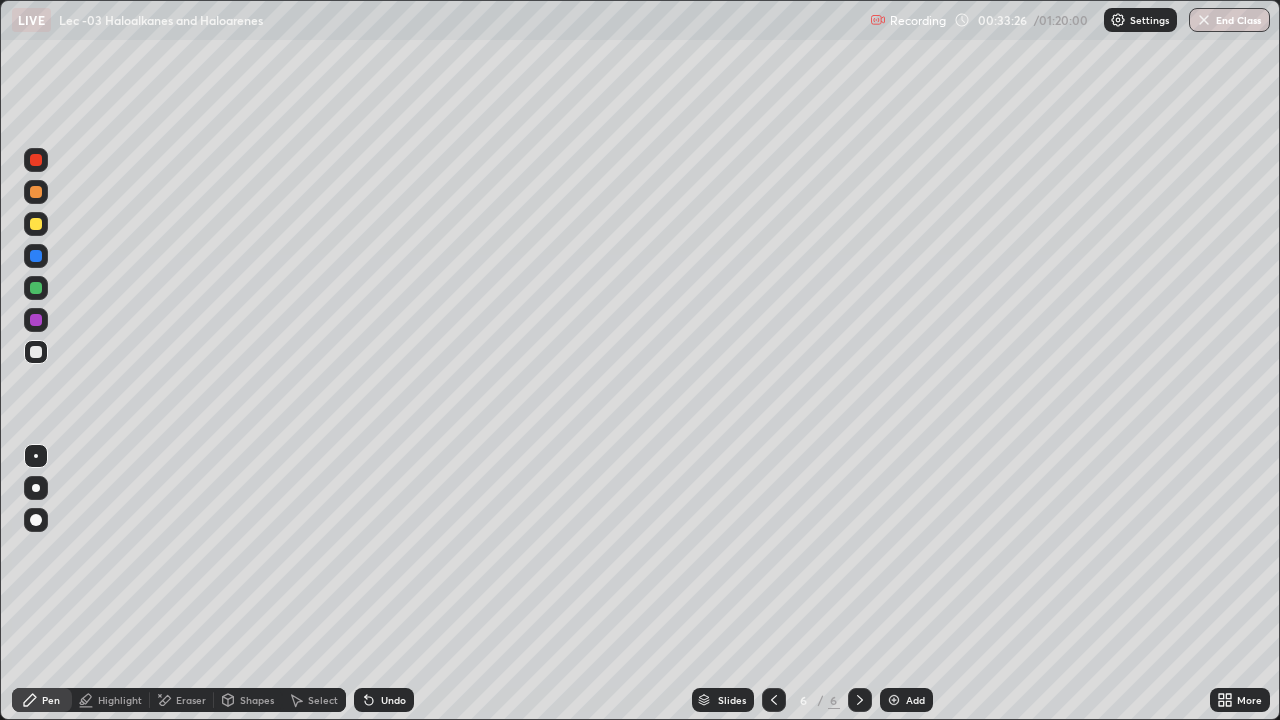 click on "Erase all" at bounding box center (36, 360) 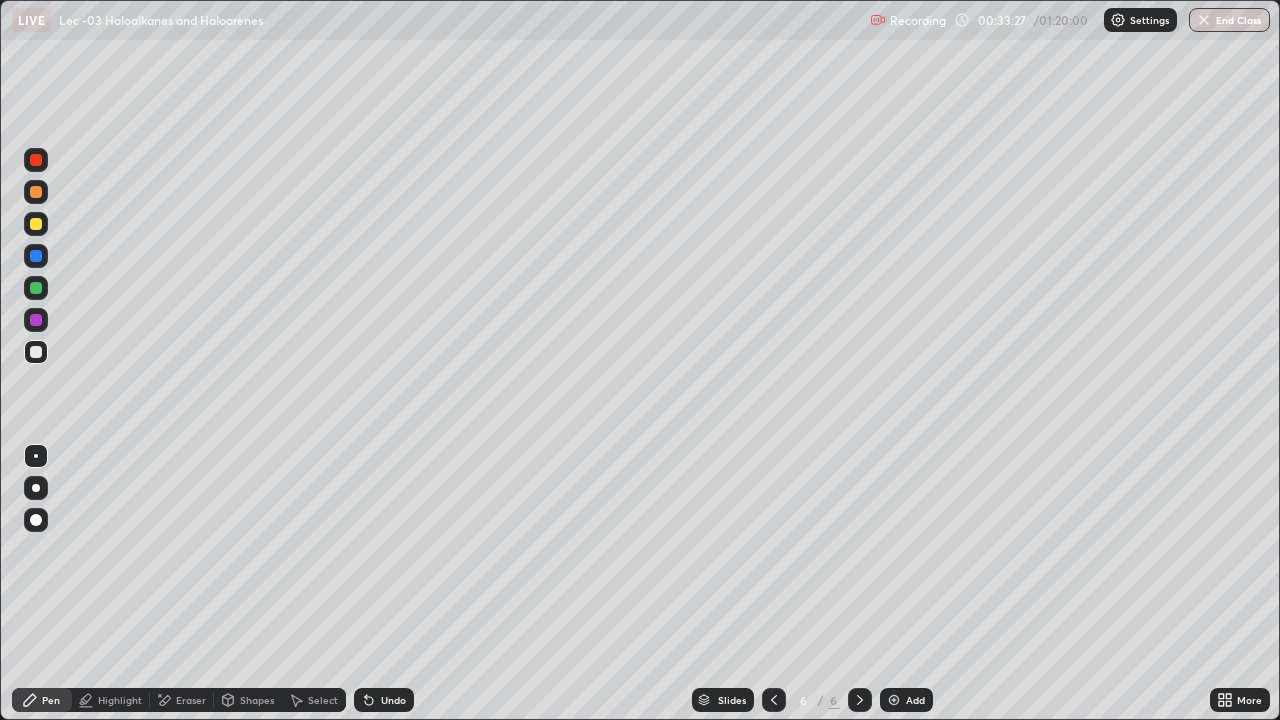 click at bounding box center (36, 320) 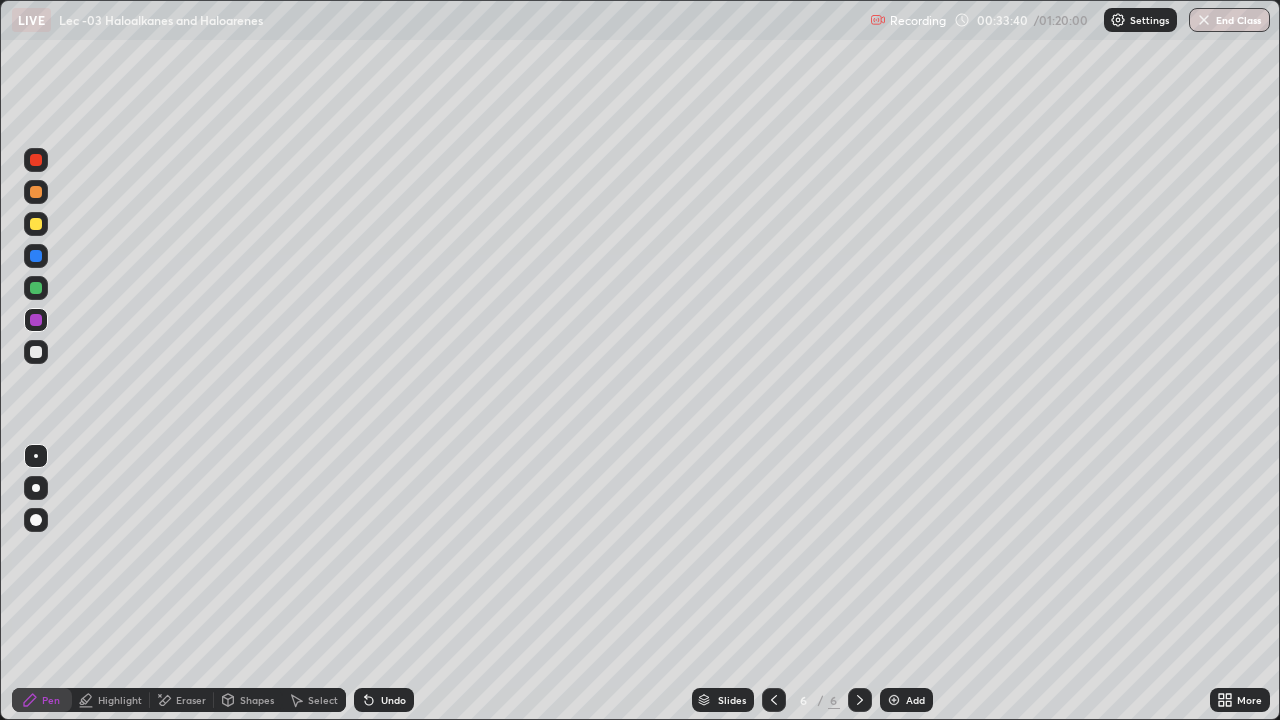 click on "Eraser" at bounding box center (182, 700) 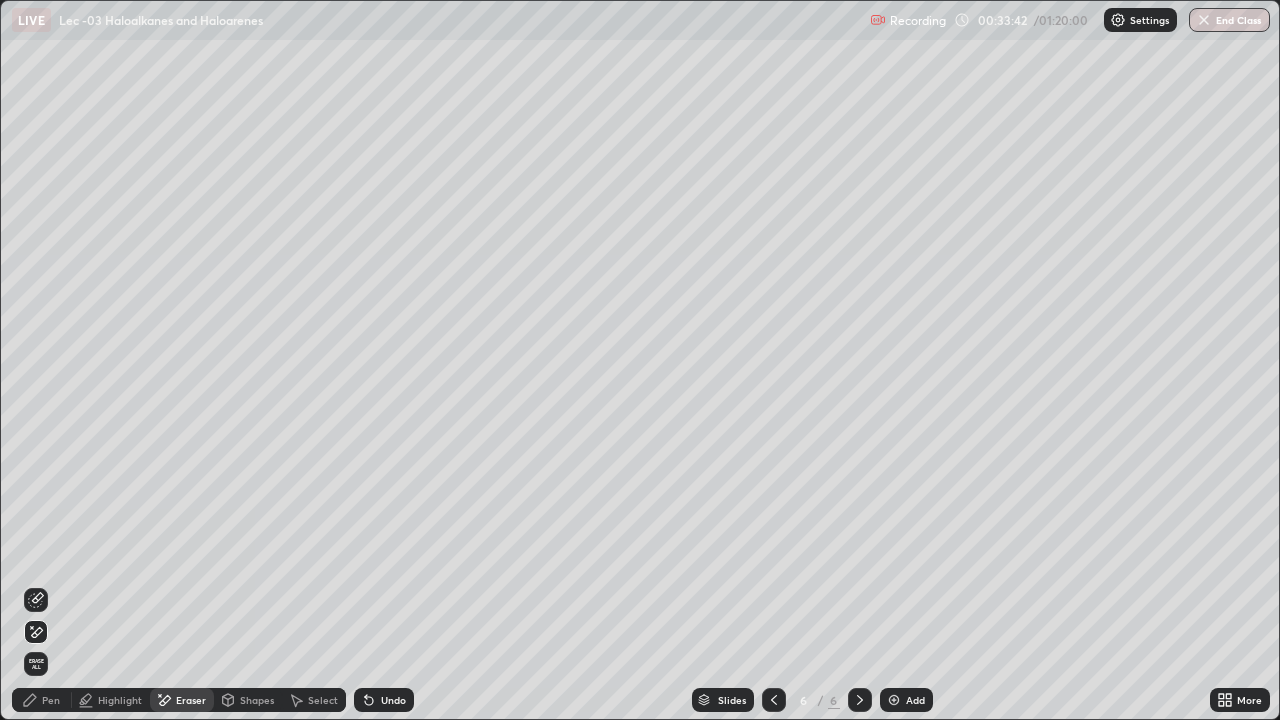 click on "Pen" at bounding box center [51, 700] 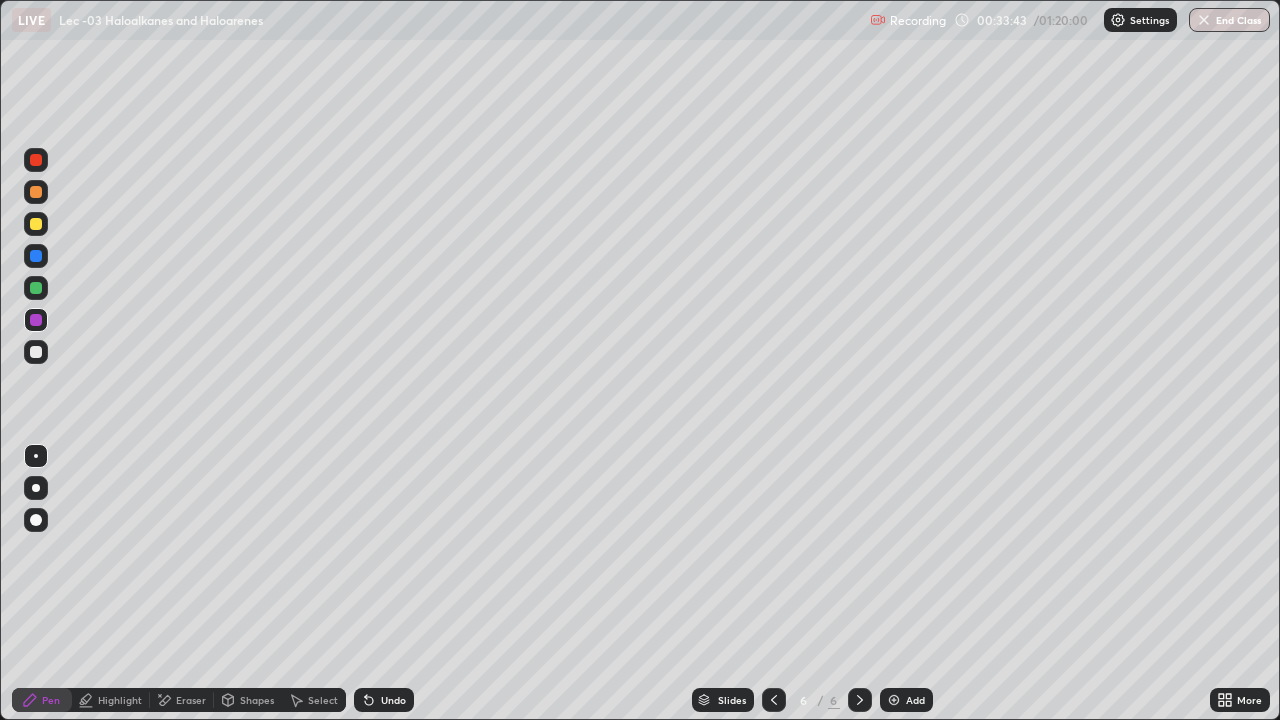 click at bounding box center [36, 352] 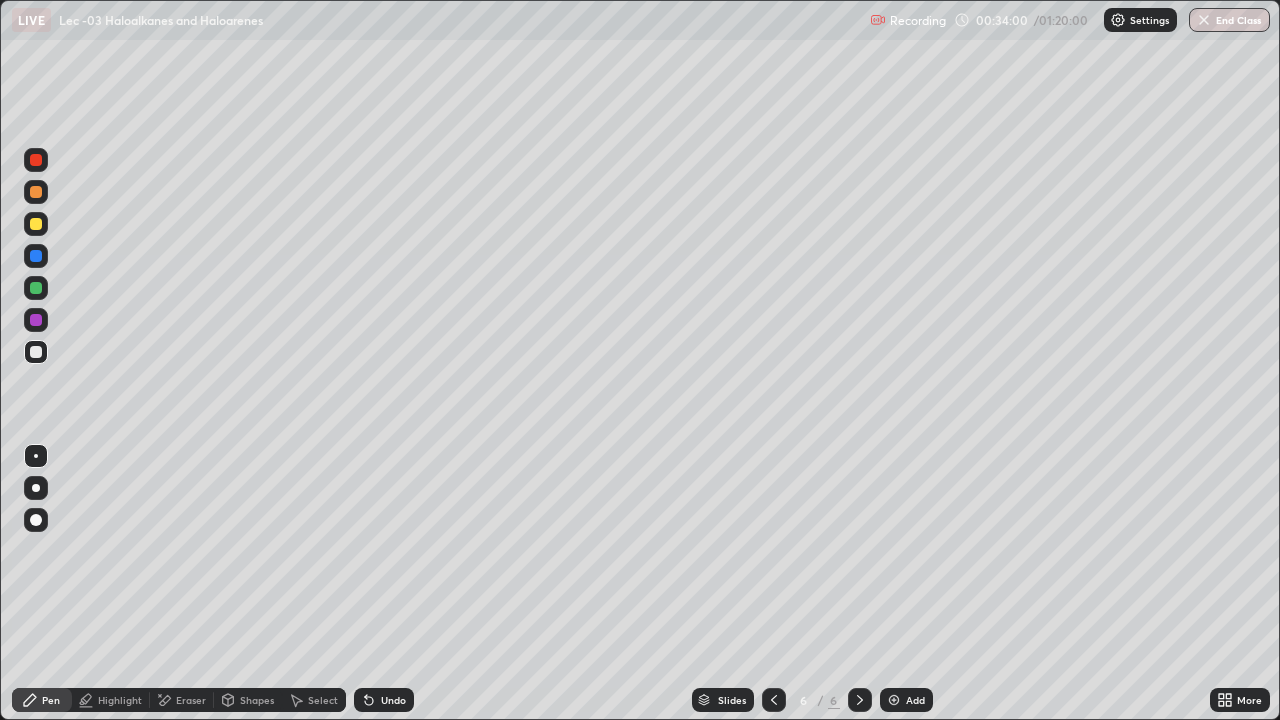 click at bounding box center (36, 320) 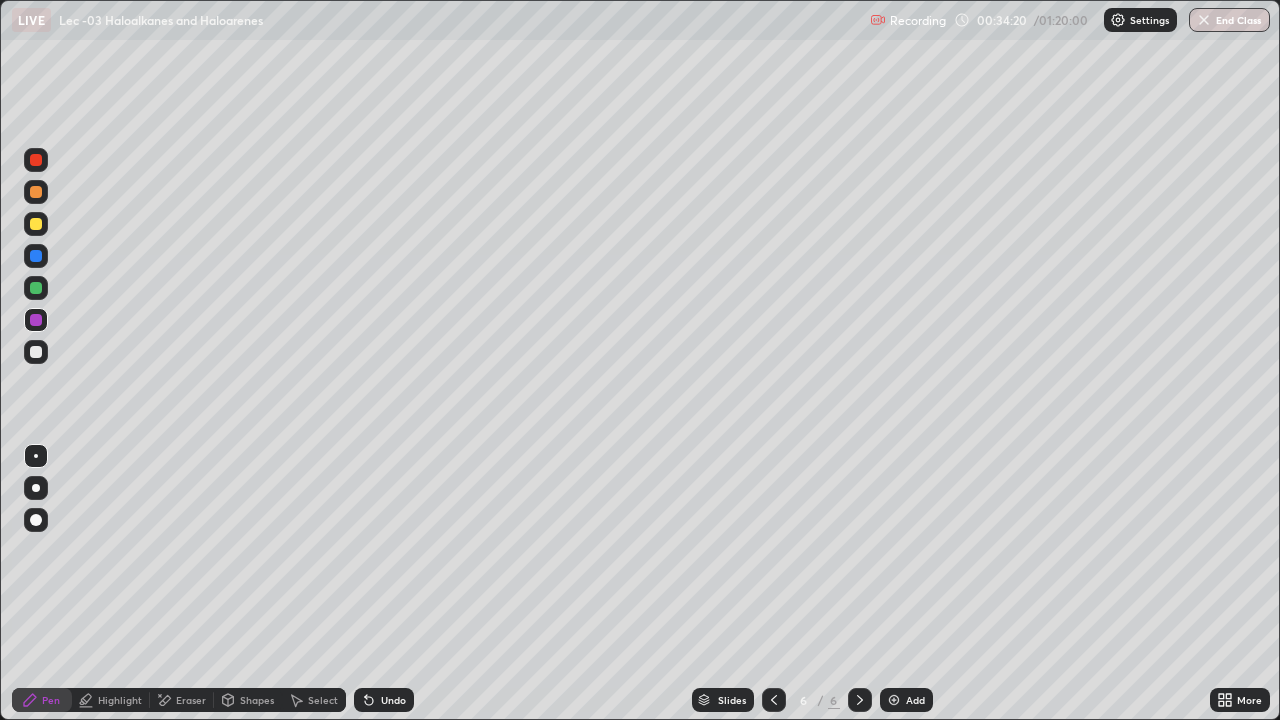 click on "Undo" at bounding box center (384, 700) 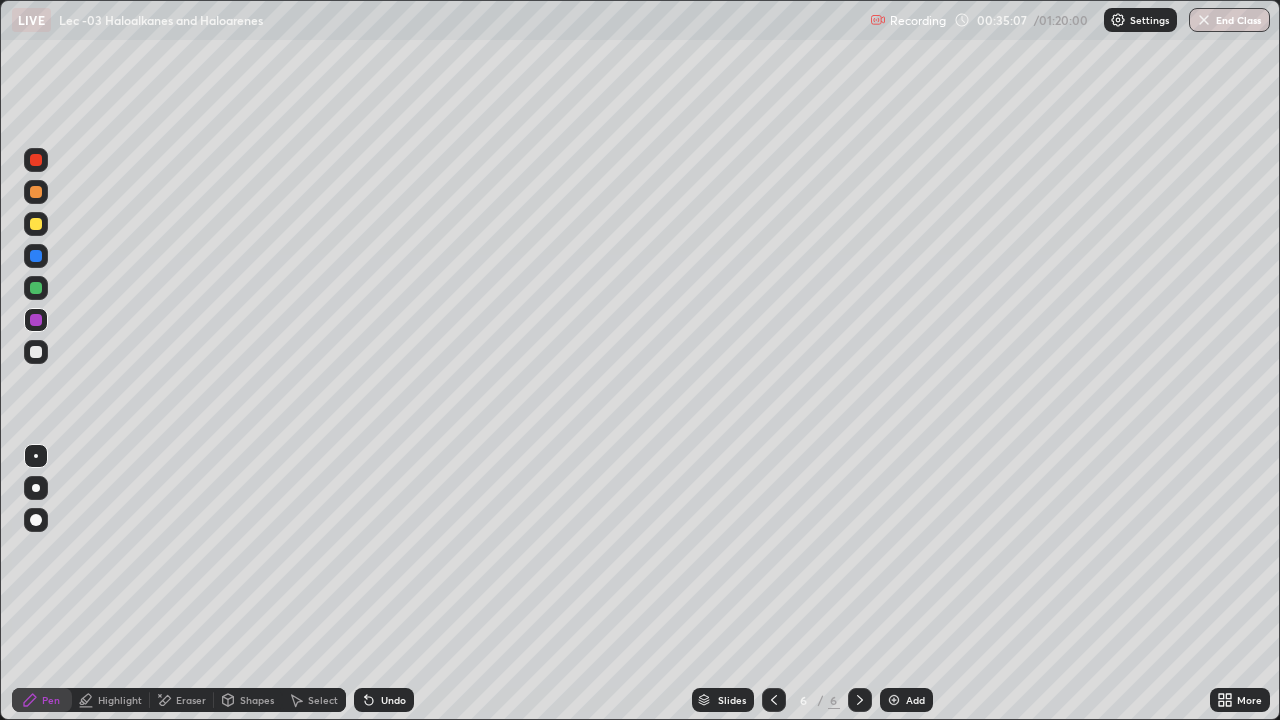 click on "Add" at bounding box center [906, 700] 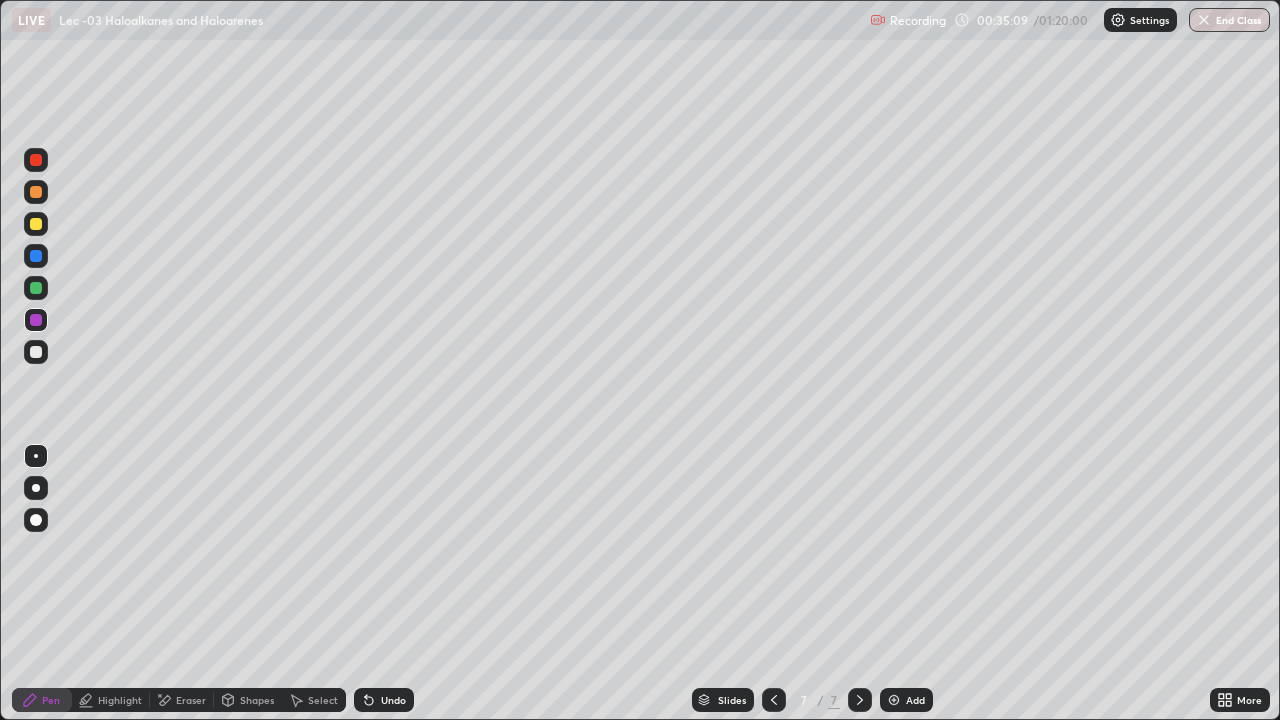 click at bounding box center [36, 288] 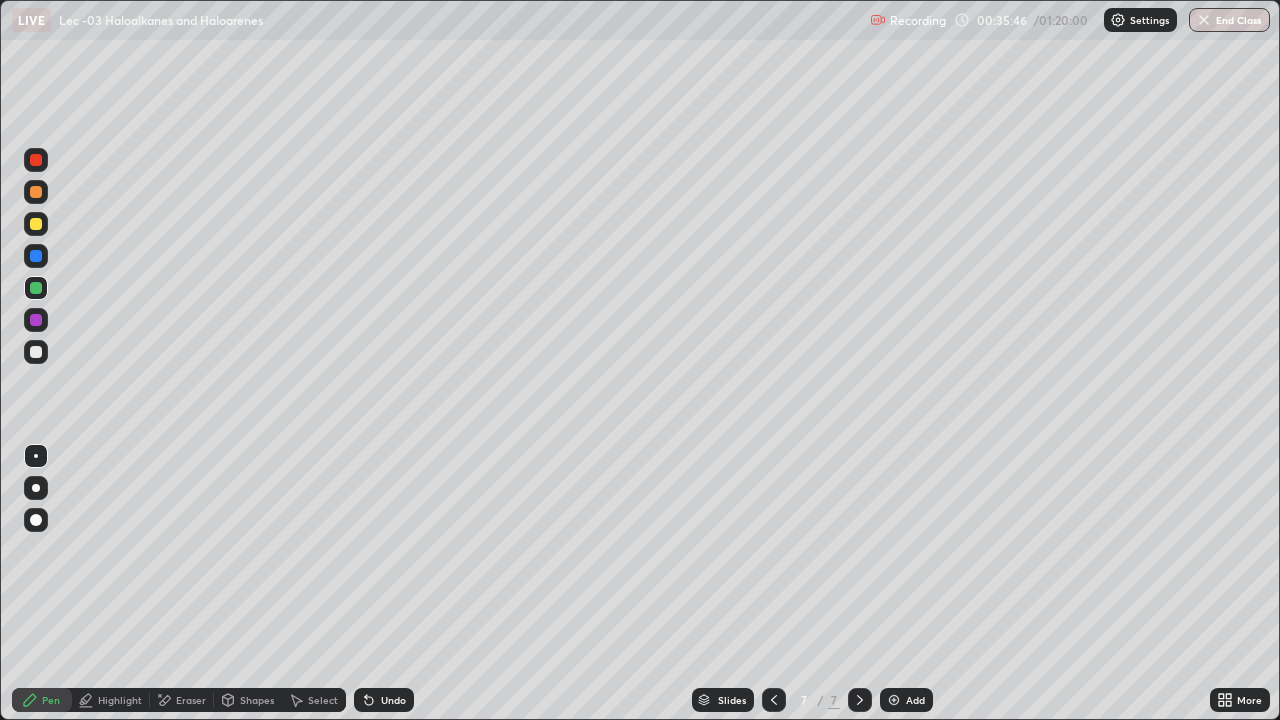click on "Undo" at bounding box center (393, 700) 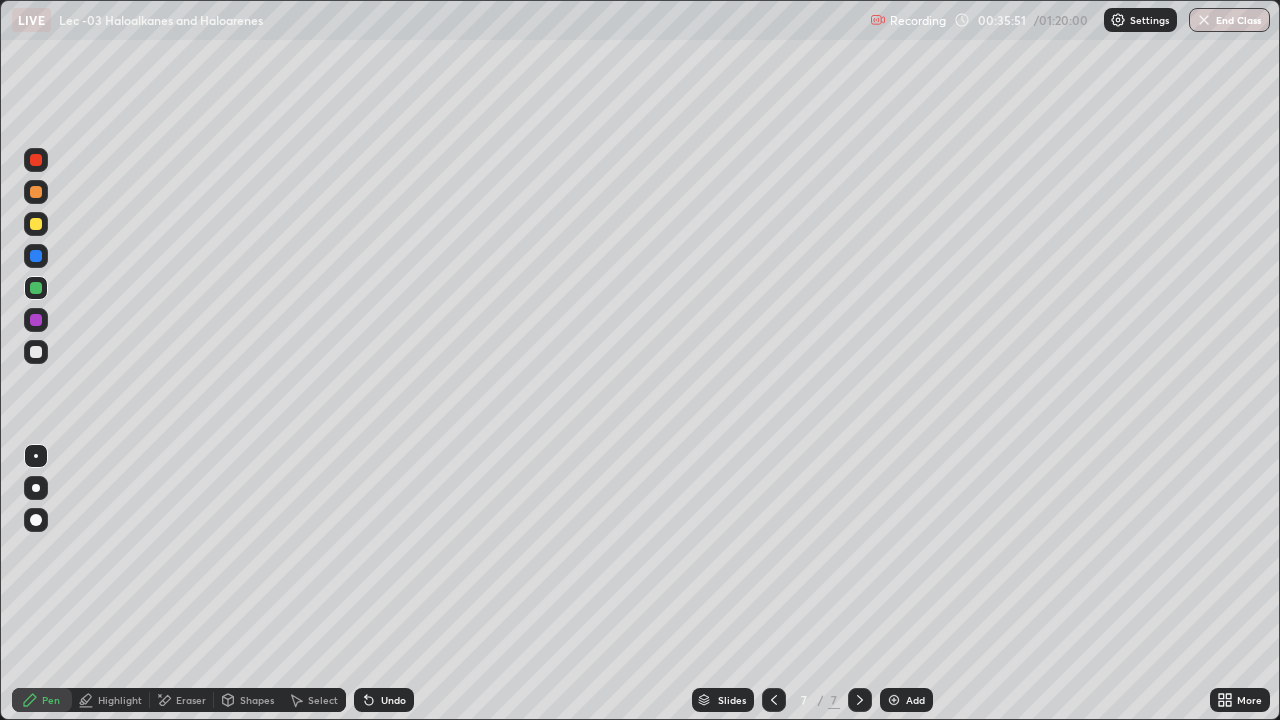 click on "Select" at bounding box center (323, 700) 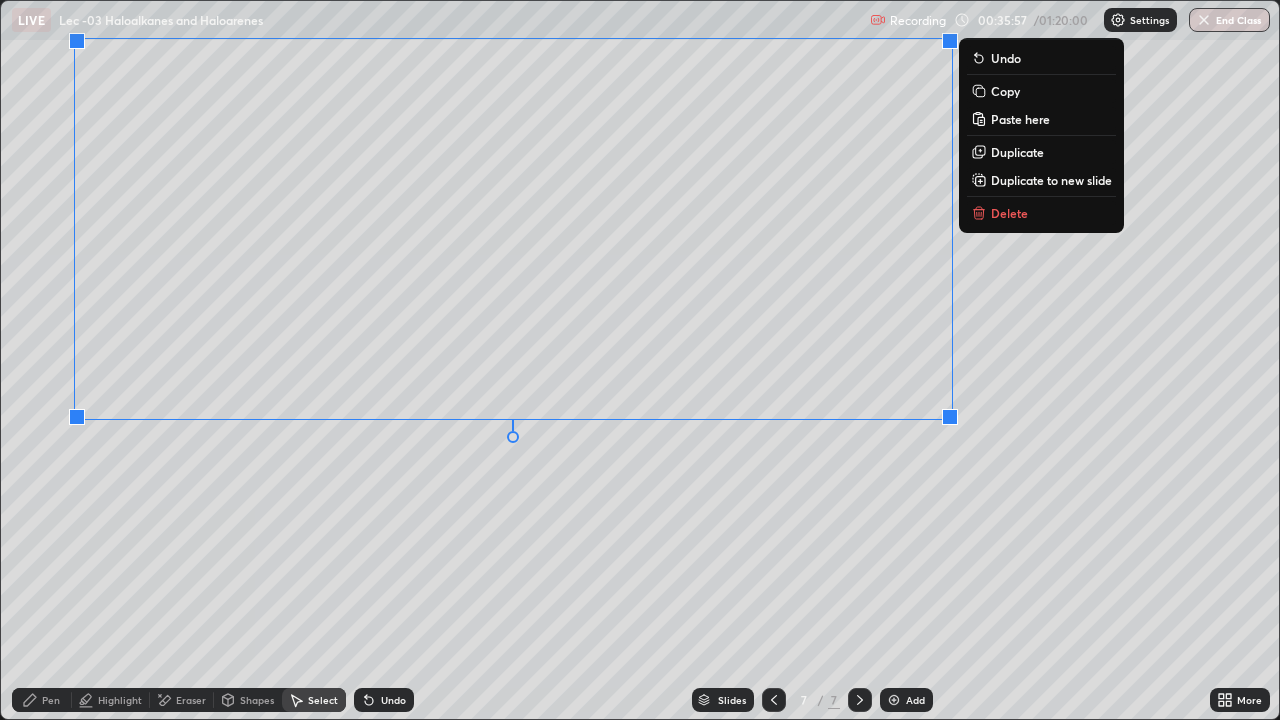 click on "0 ° Undo Copy Paste here Duplicate Duplicate to new slide Delete" at bounding box center [640, 360] 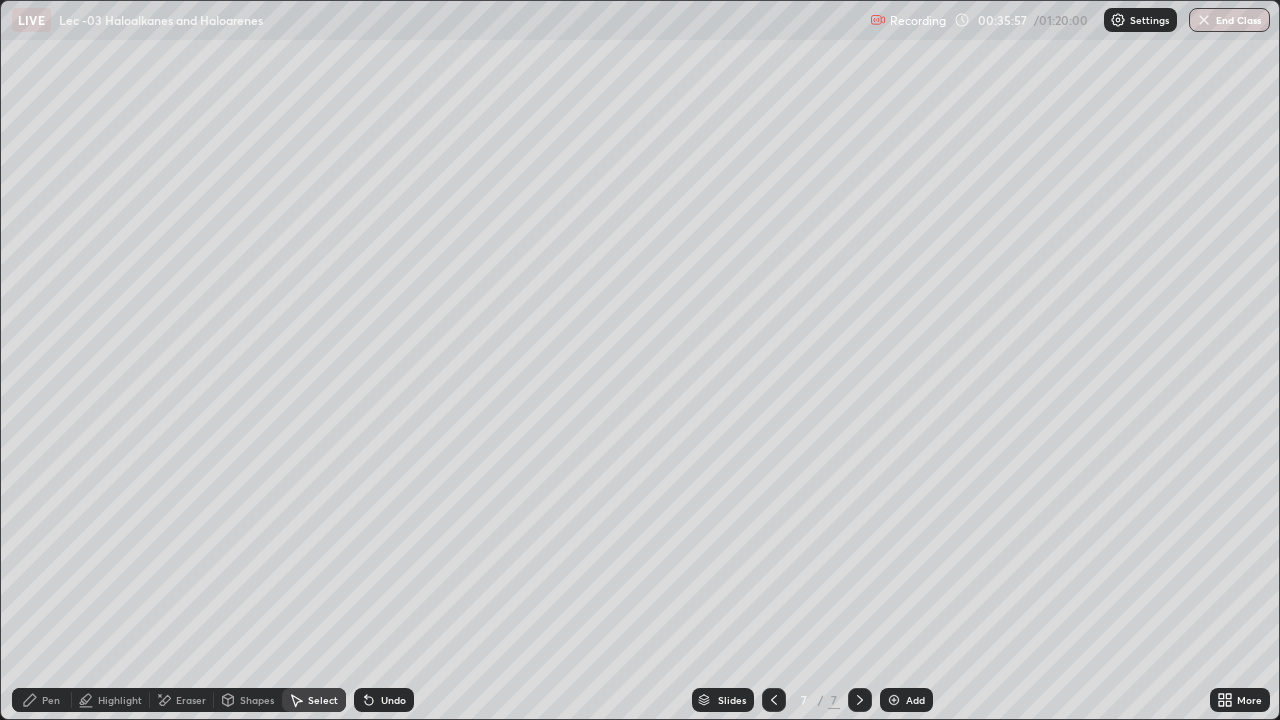 click 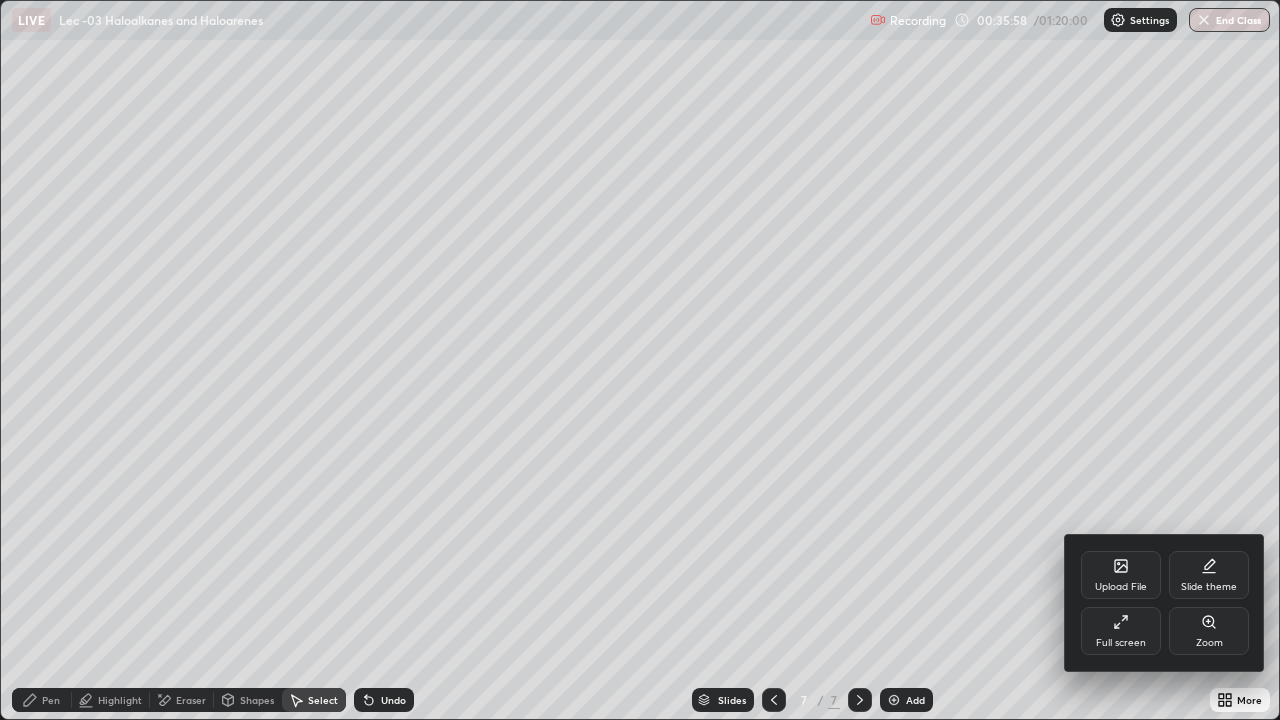 click on "Full screen" at bounding box center [1121, 631] 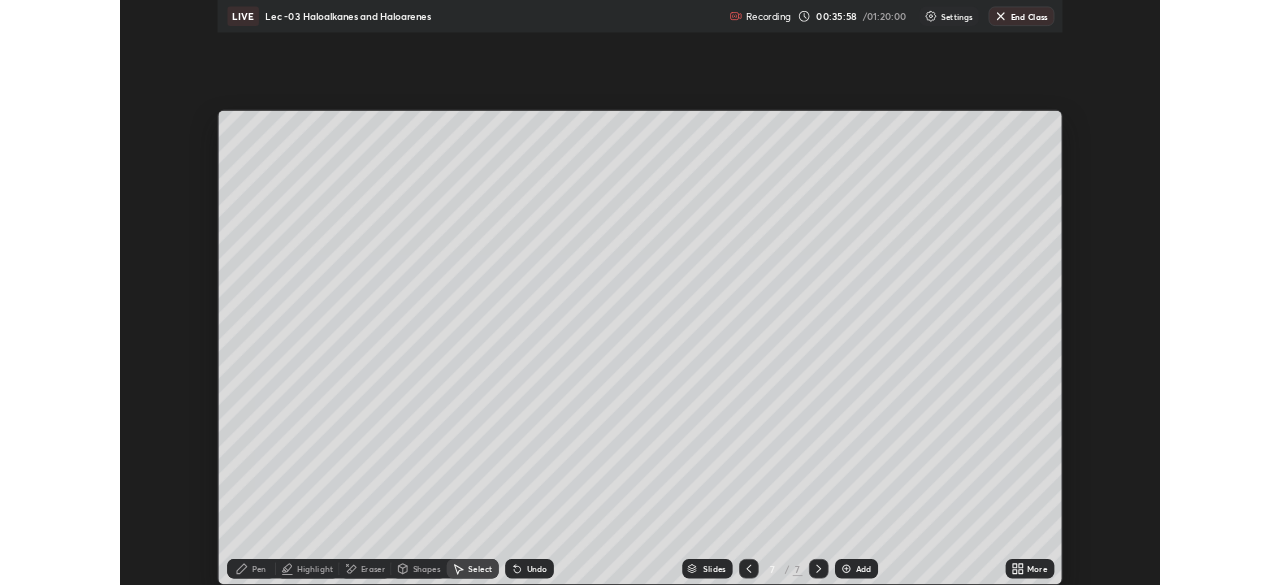 scroll, scrollTop: 585, scrollLeft: 1280, axis: both 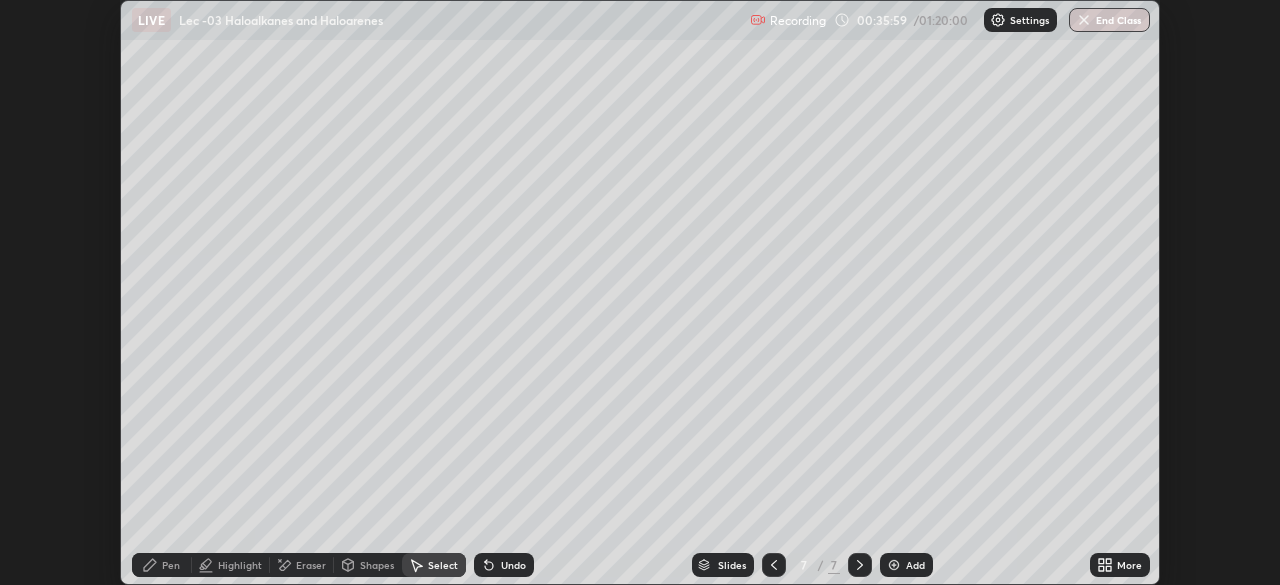 click on "Slides 7 / 7 Add" at bounding box center [812, 565] 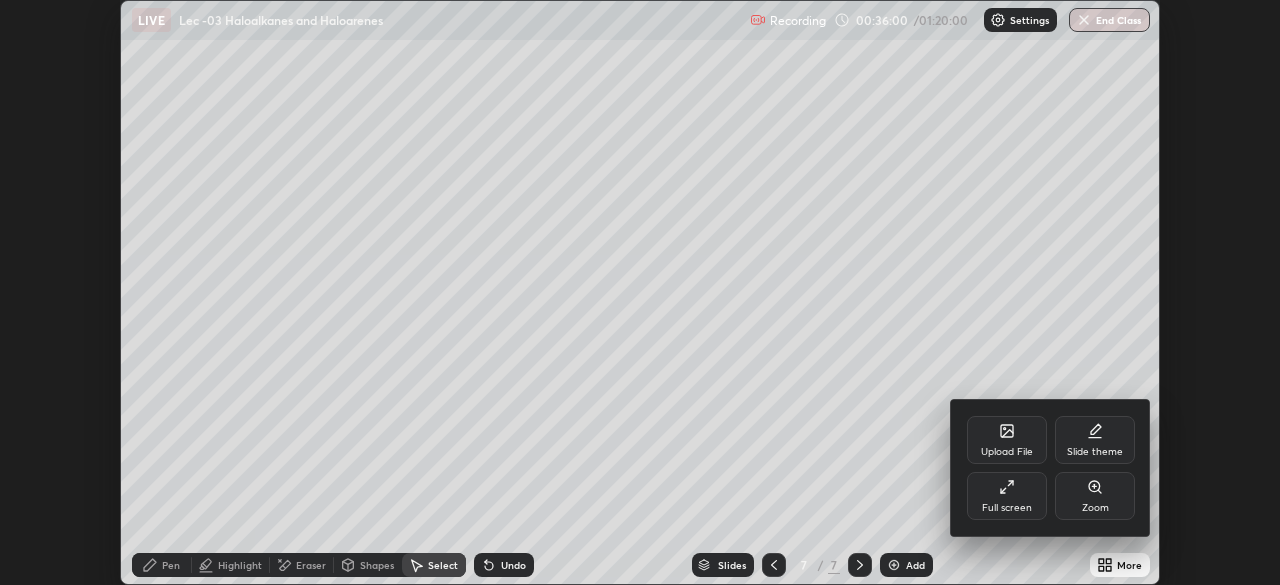 click on "Full screen" at bounding box center [1007, 508] 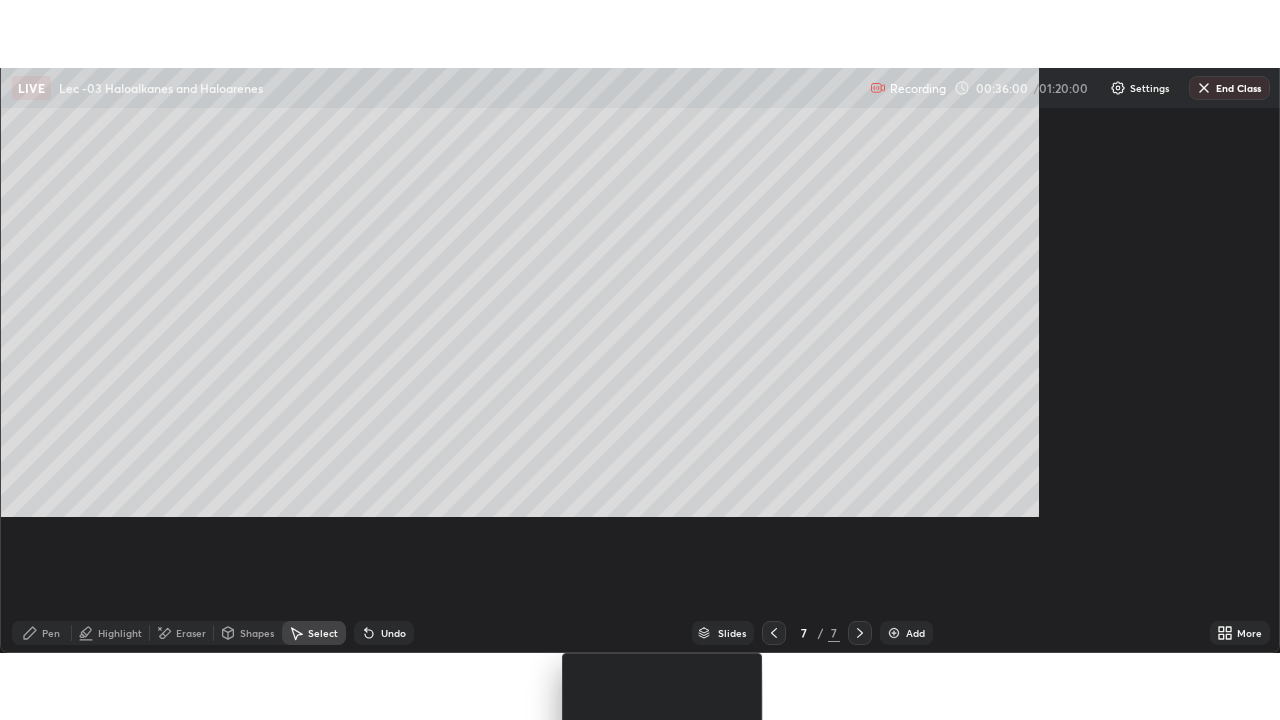 scroll, scrollTop: 99280, scrollLeft: 98720, axis: both 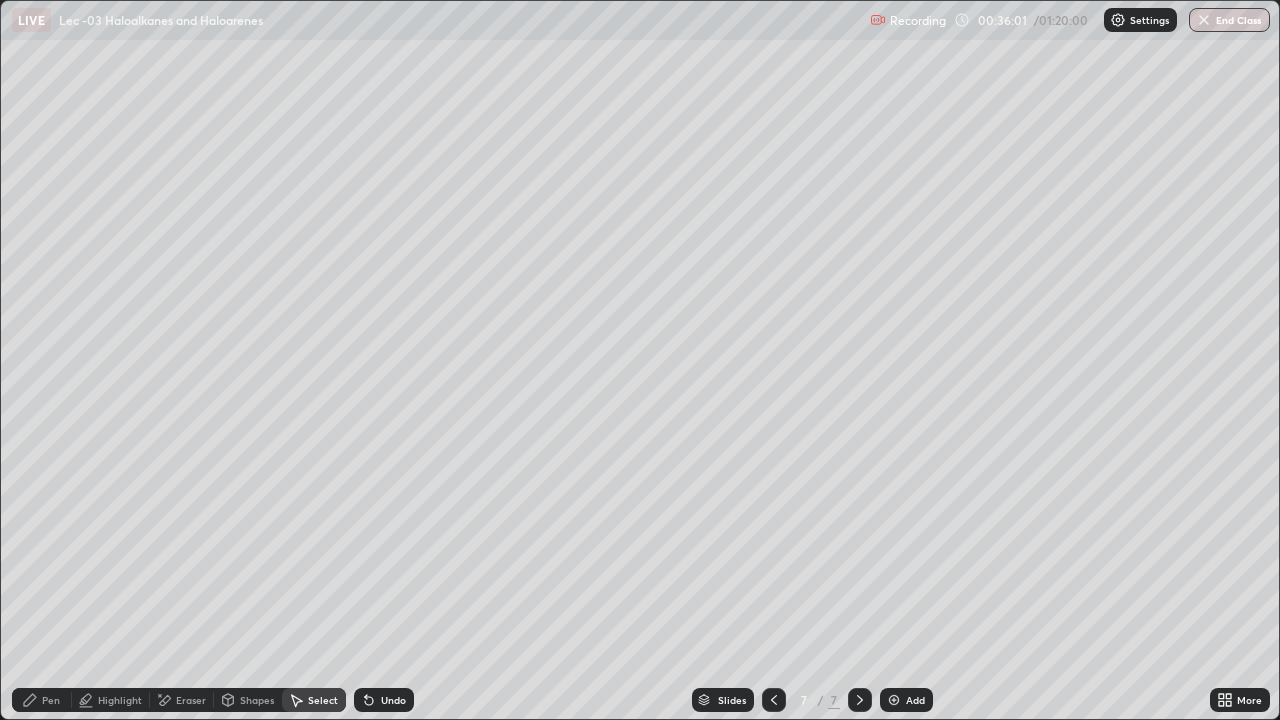 click on "Pen" at bounding box center (42, 700) 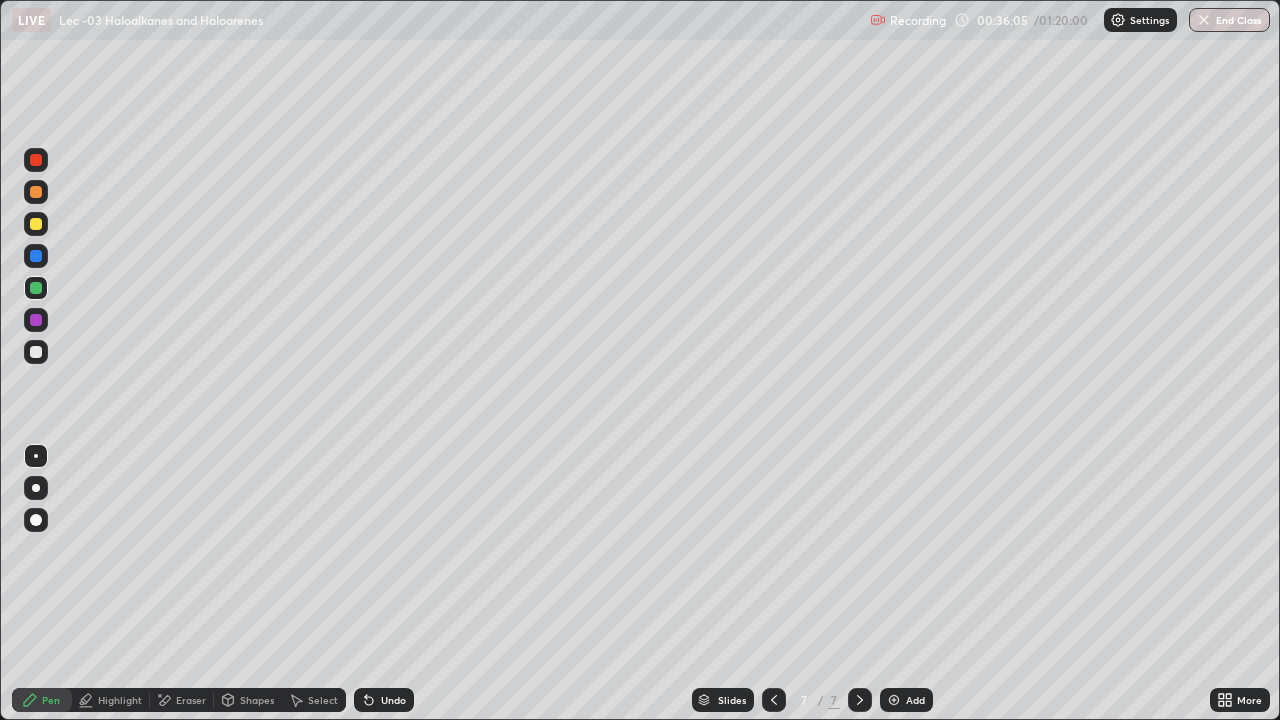 click on "Undo" at bounding box center (393, 700) 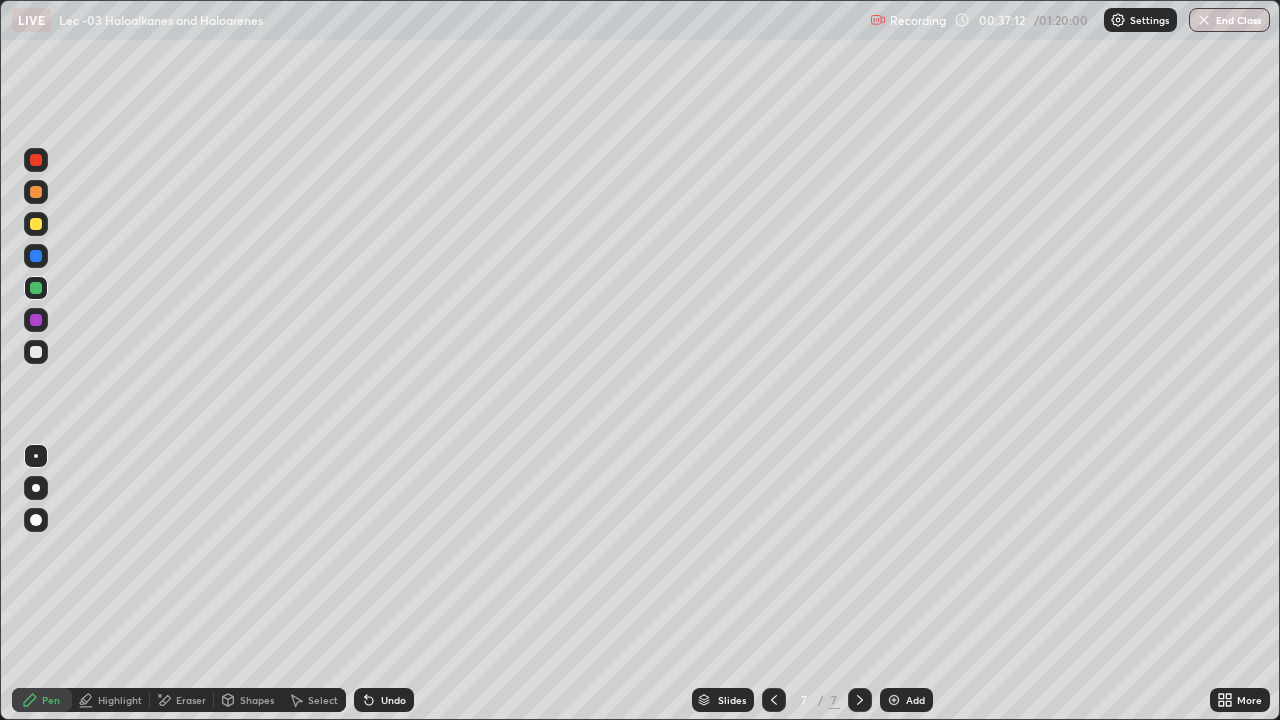 click at bounding box center [36, 224] 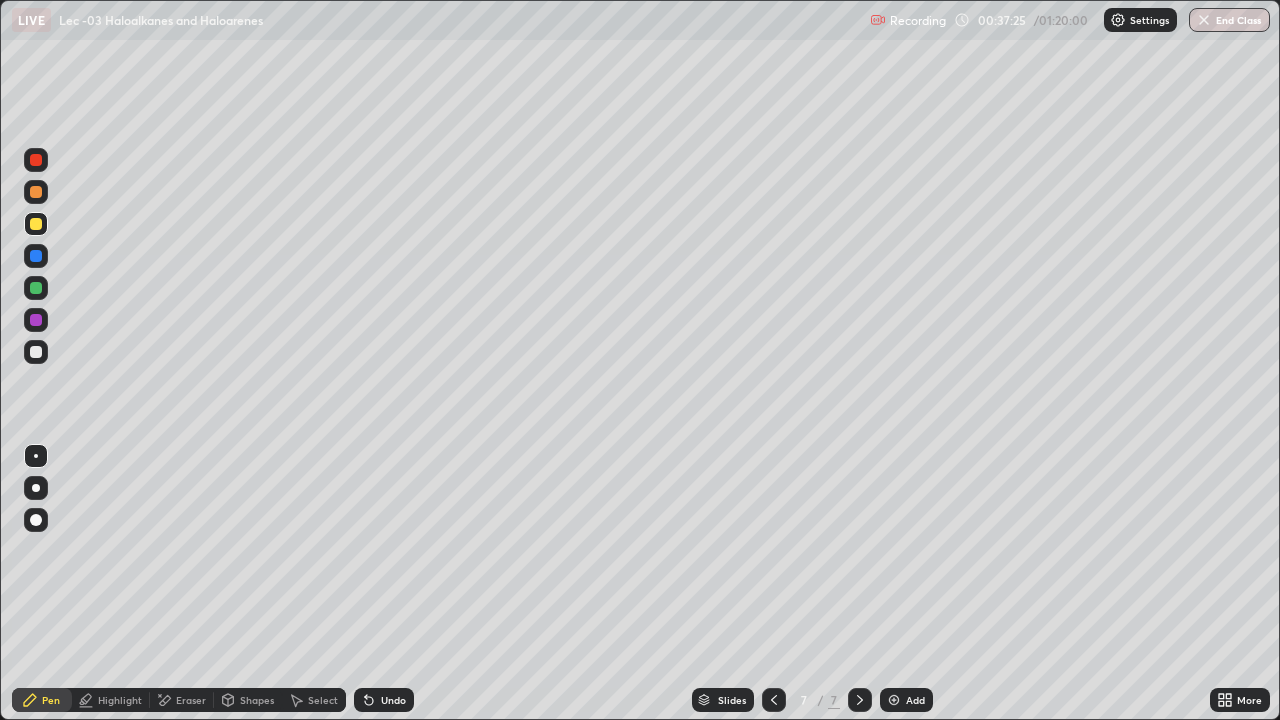 click on "Undo" at bounding box center [393, 700] 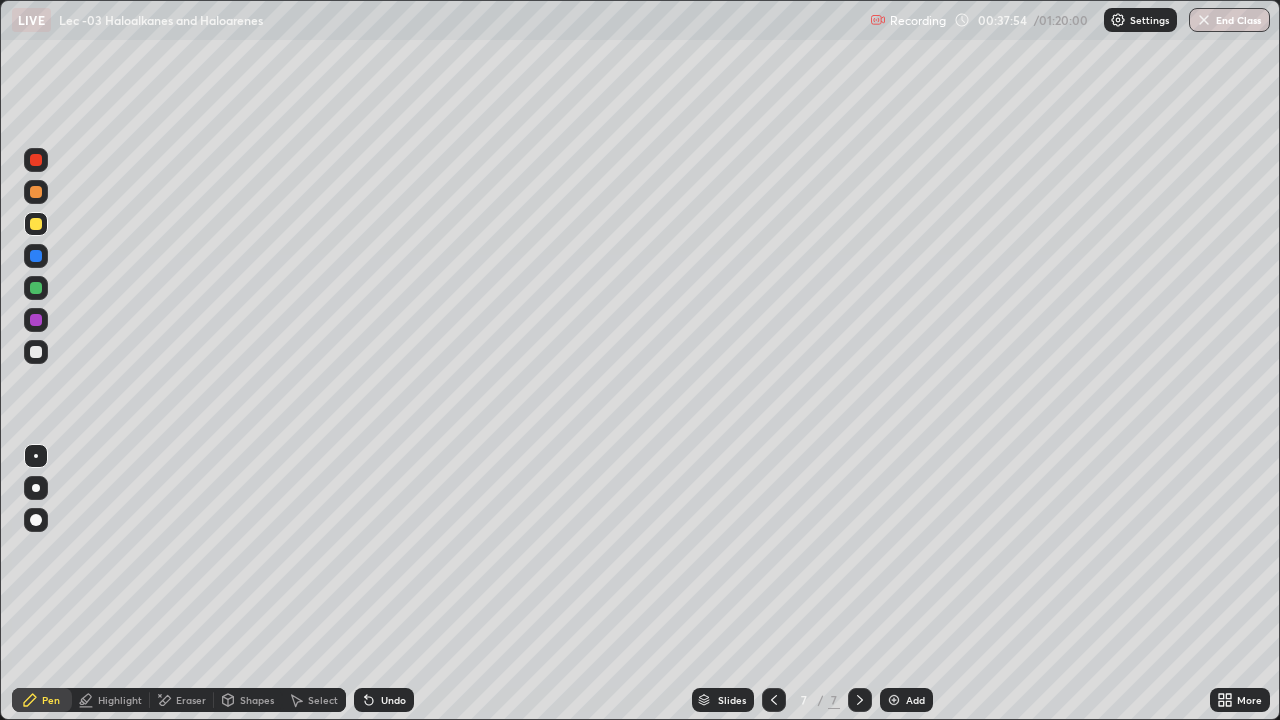 click at bounding box center (36, 320) 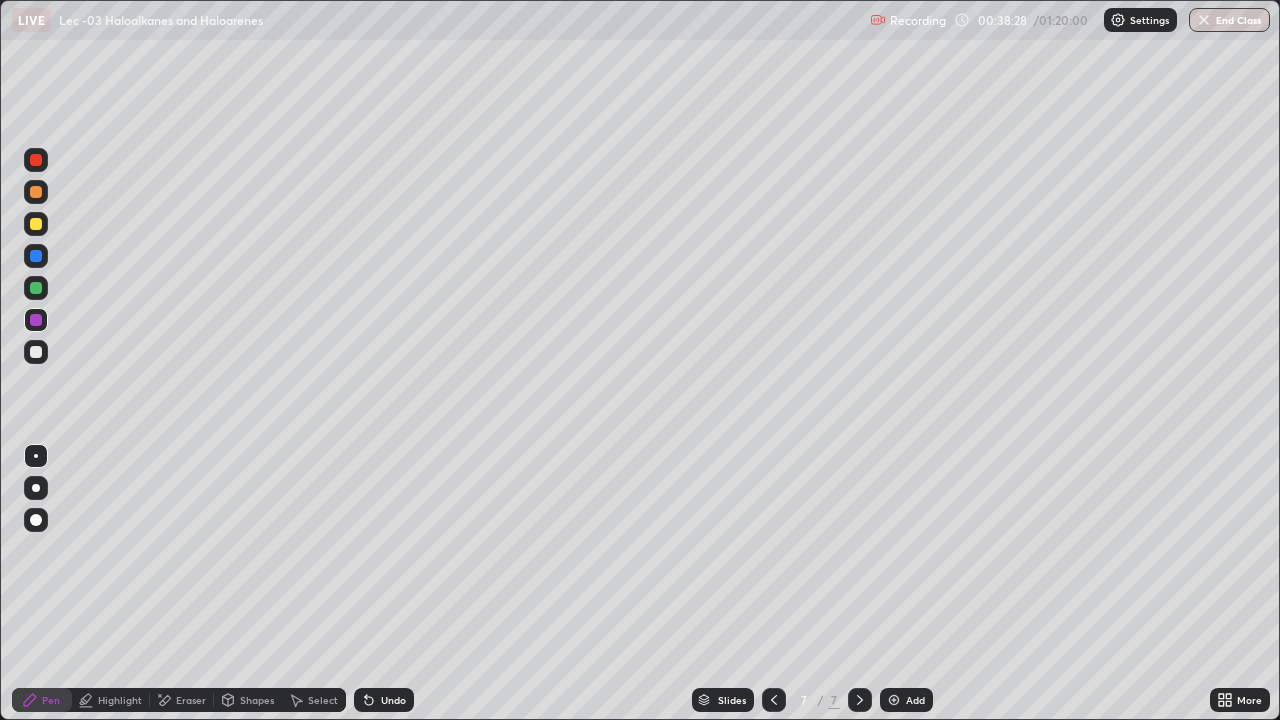 click on "Undo" at bounding box center [393, 700] 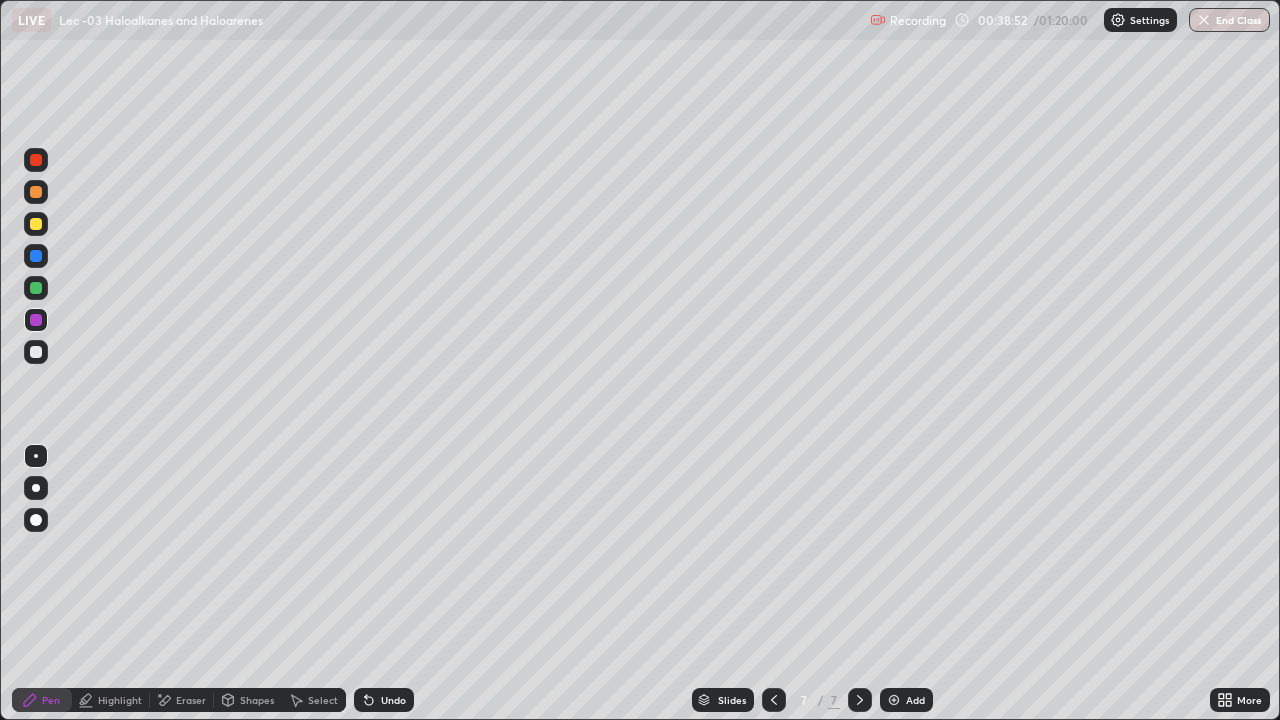 click at bounding box center [36, 160] 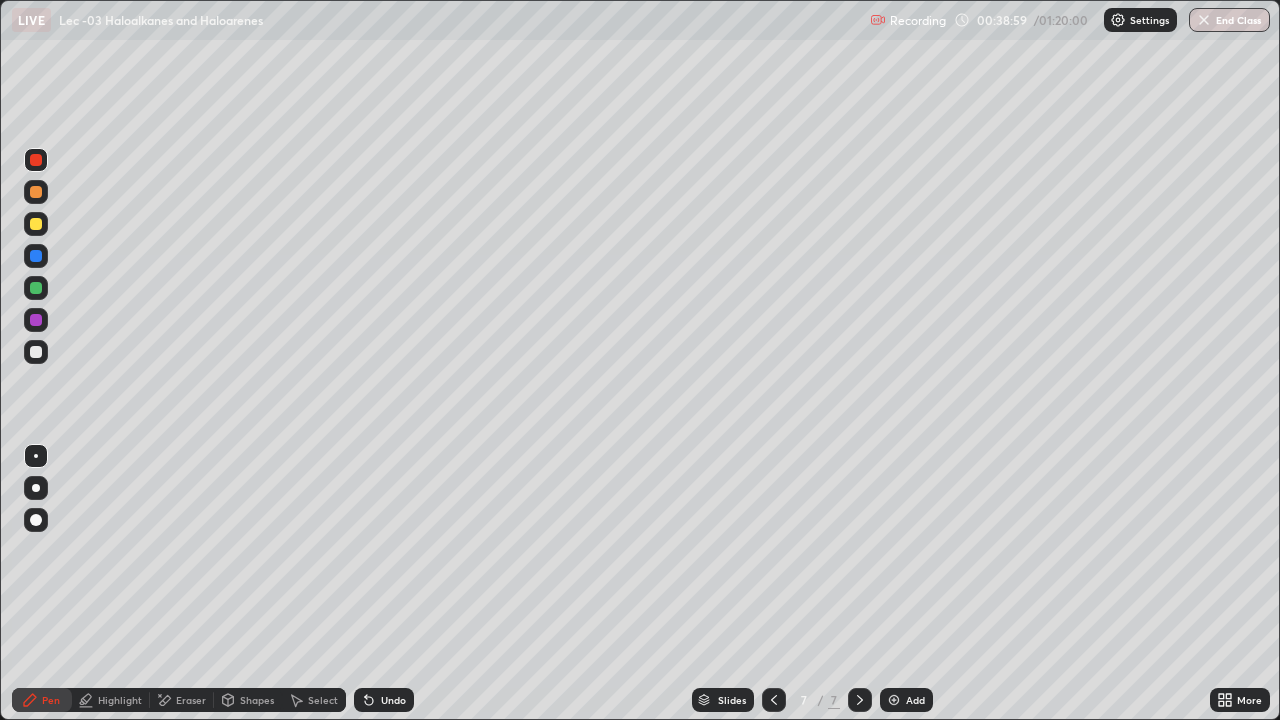 click 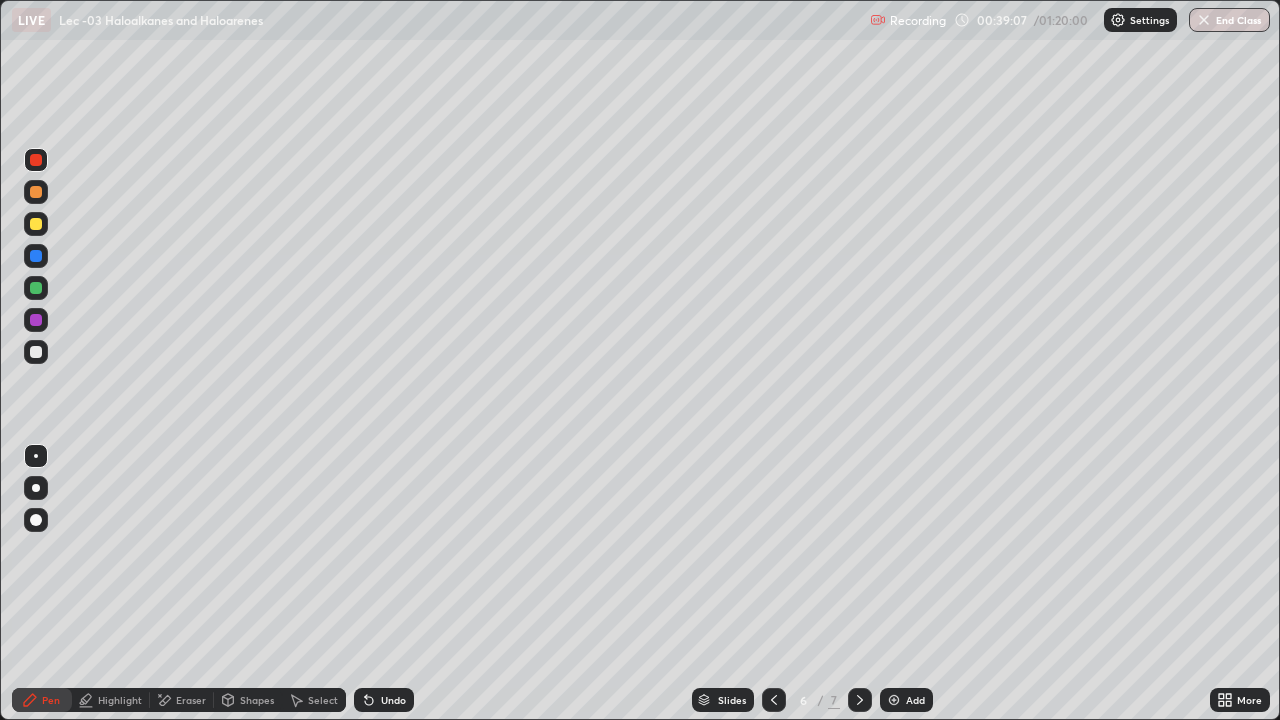 click 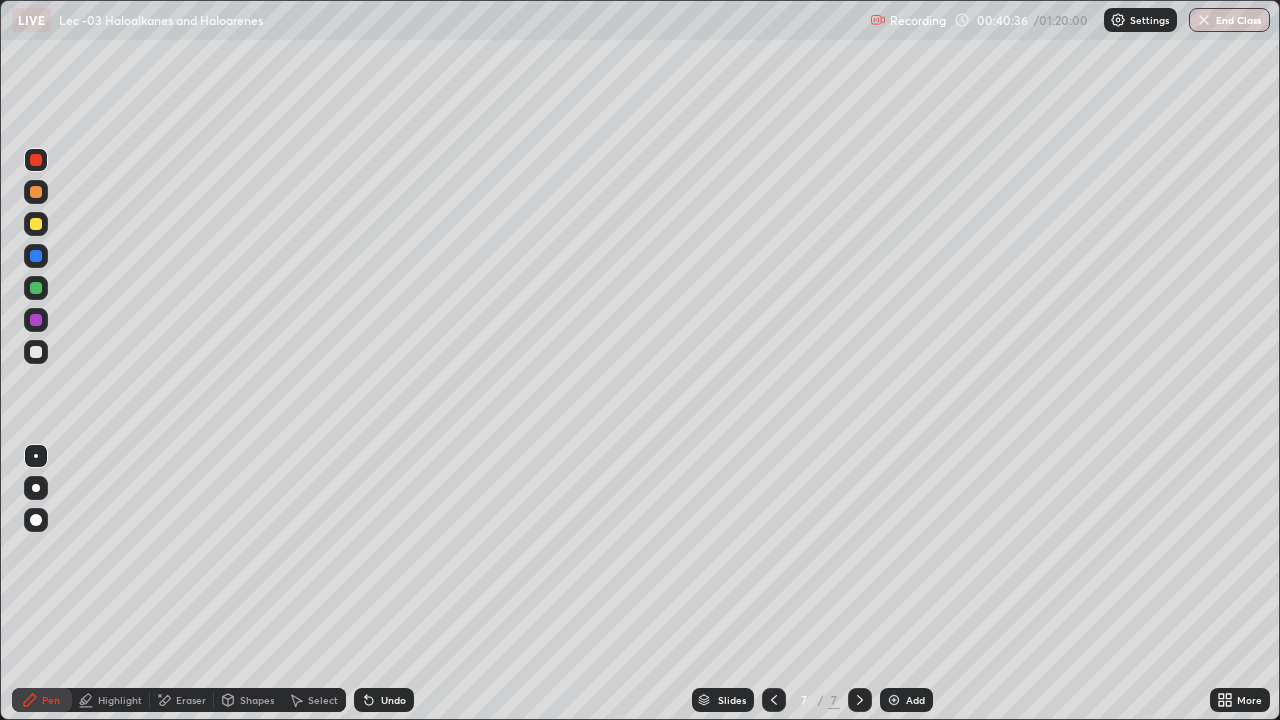 click at bounding box center [36, 320] 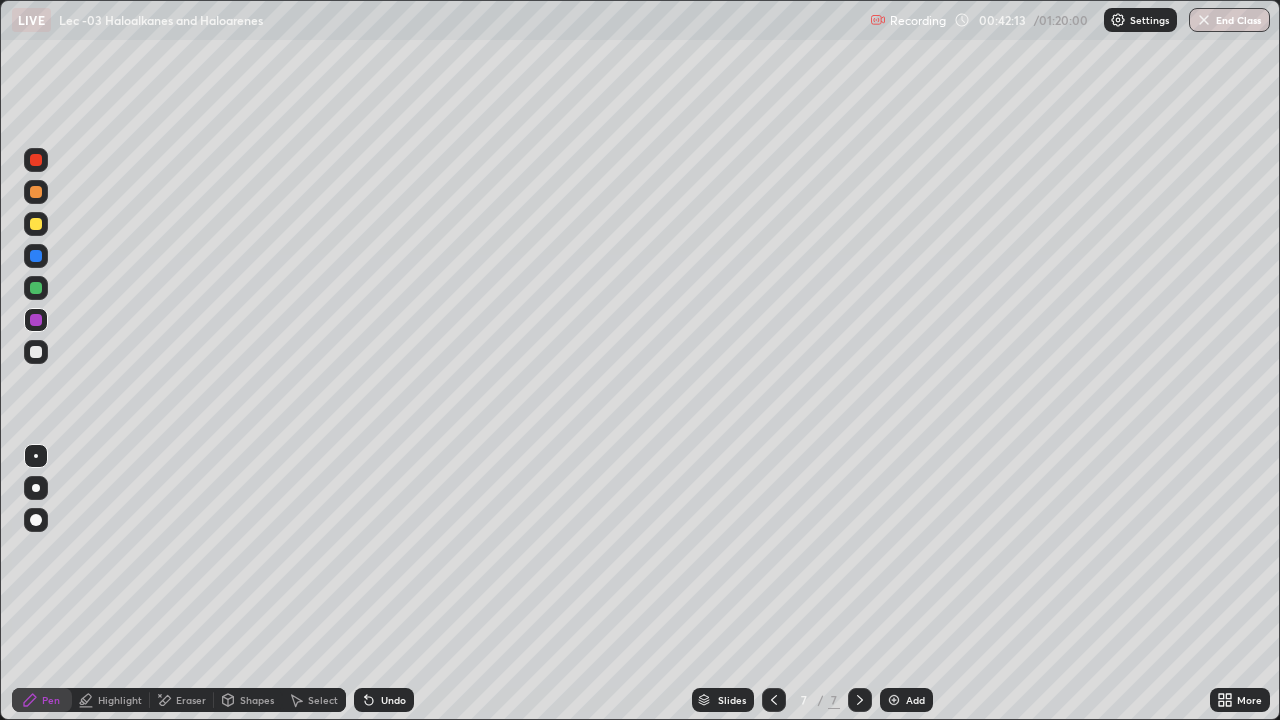 click at bounding box center (36, 352) 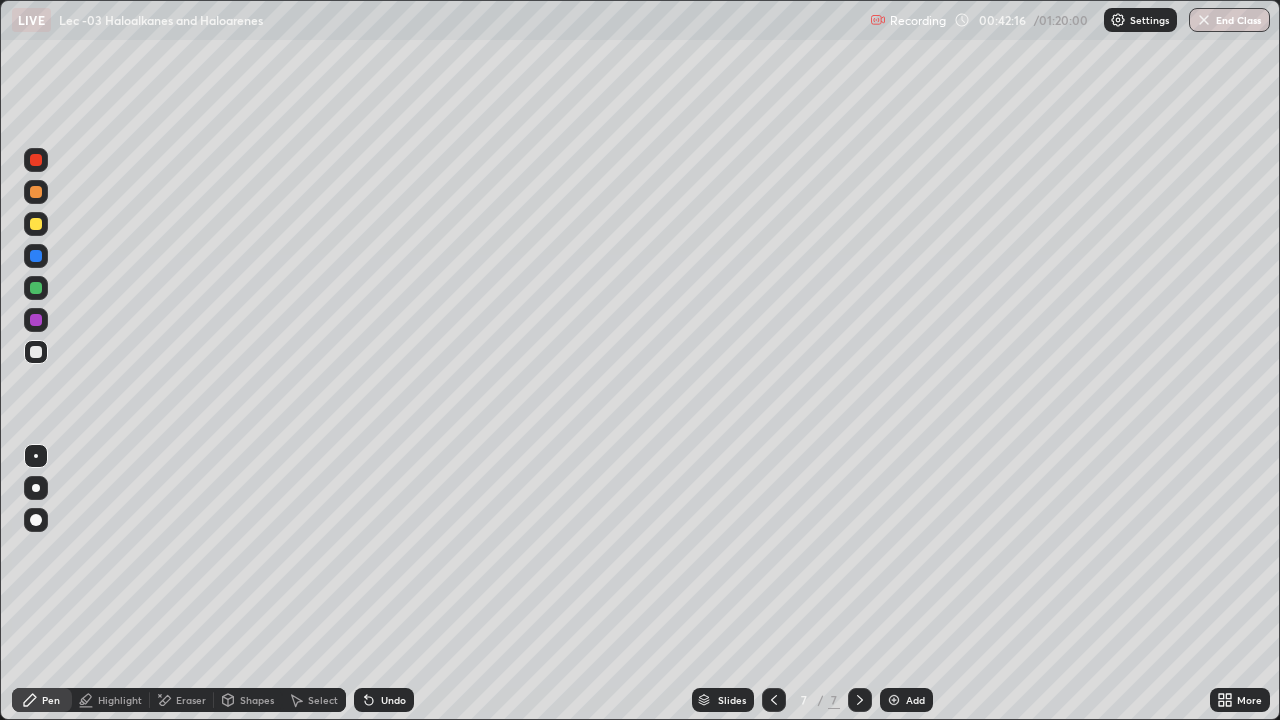 click on "Add" at bounding box center (906, 700) 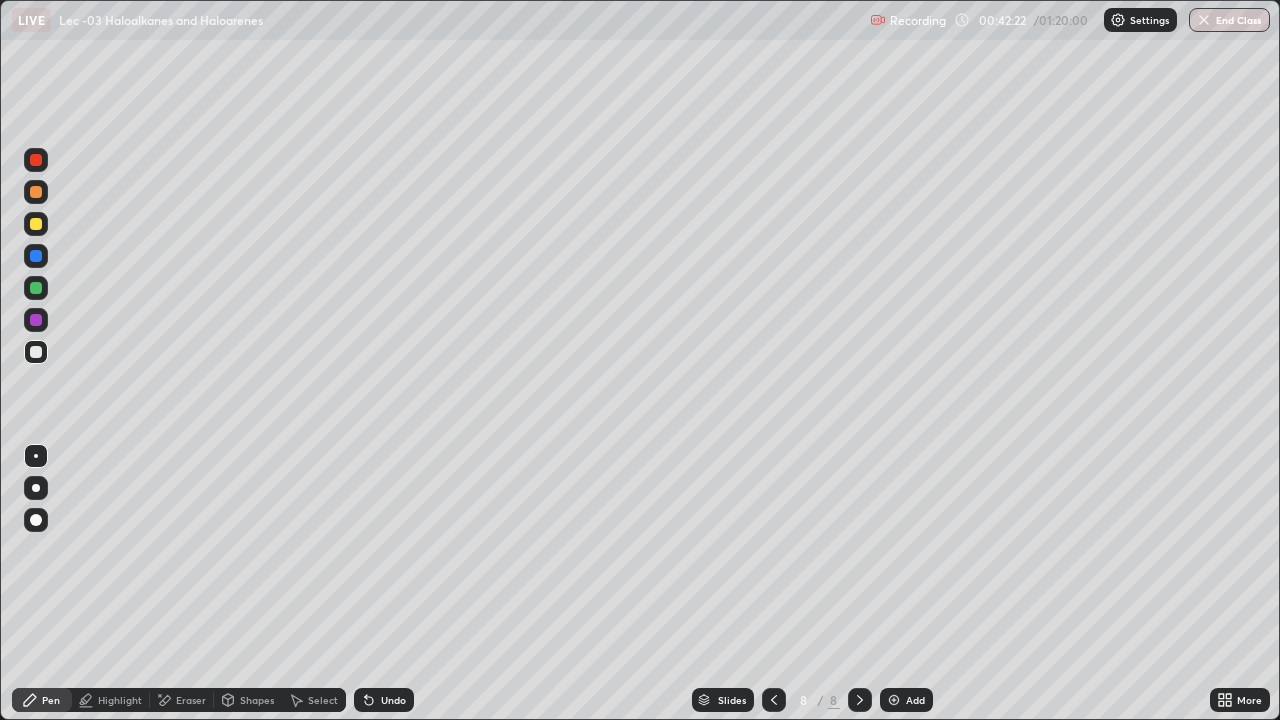 click 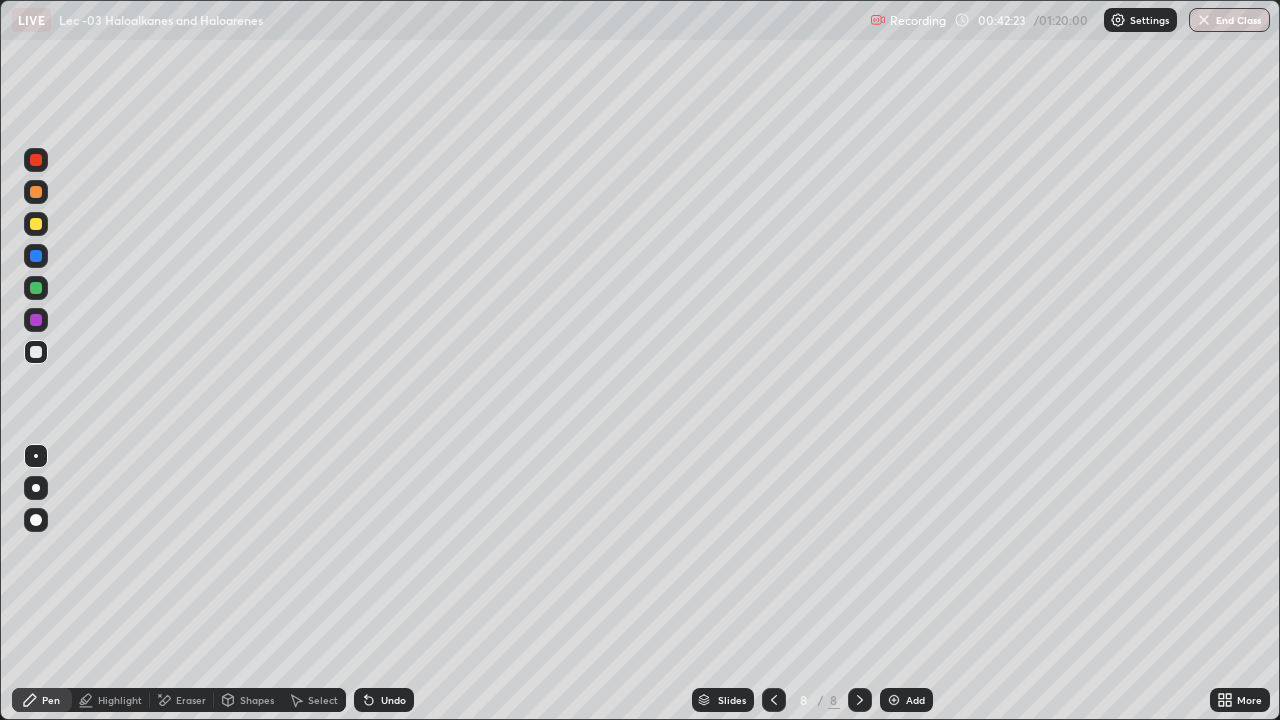 click on "Undo" at bounding box center [393, 700] 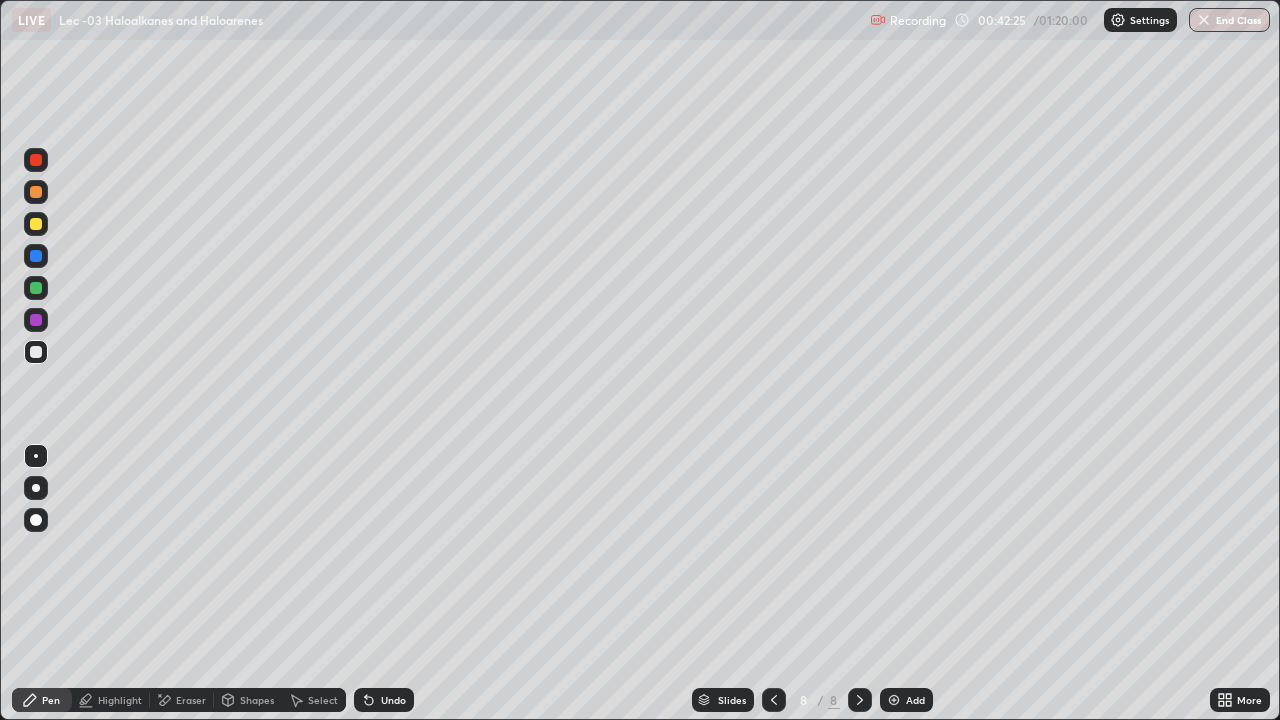 click at bounding box center [36, 320] 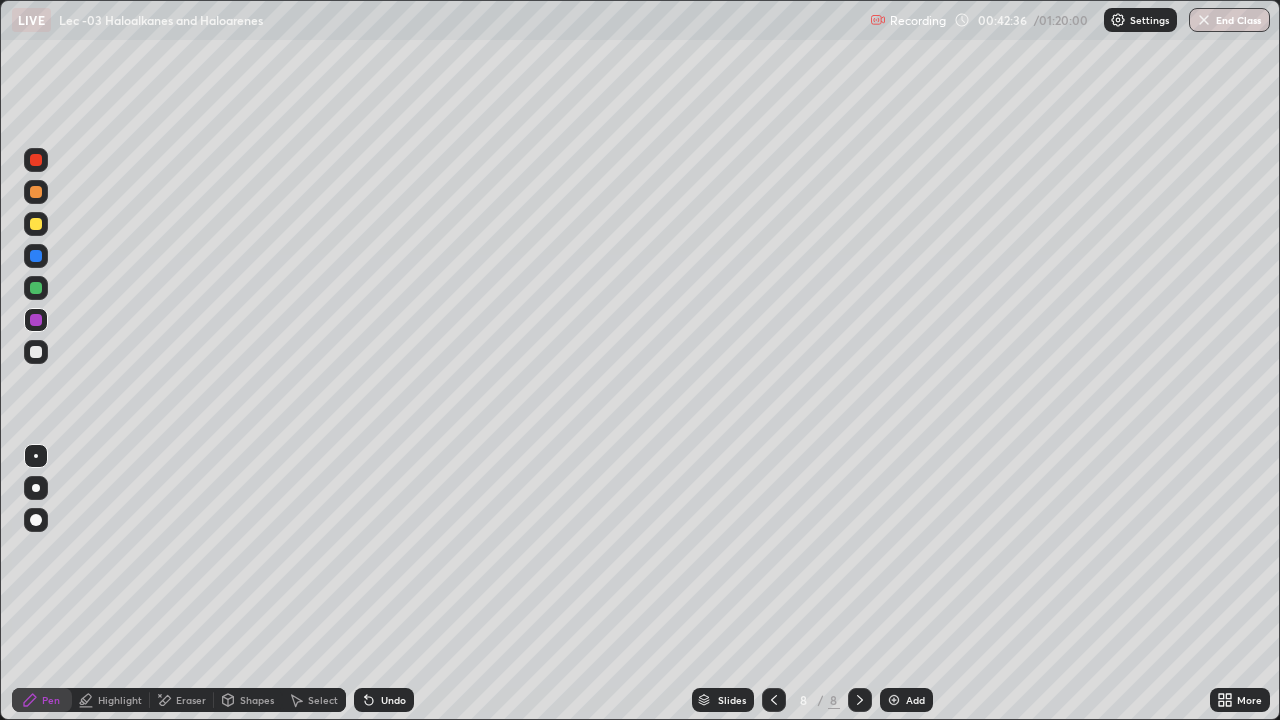click at bounding box center (36, 224) 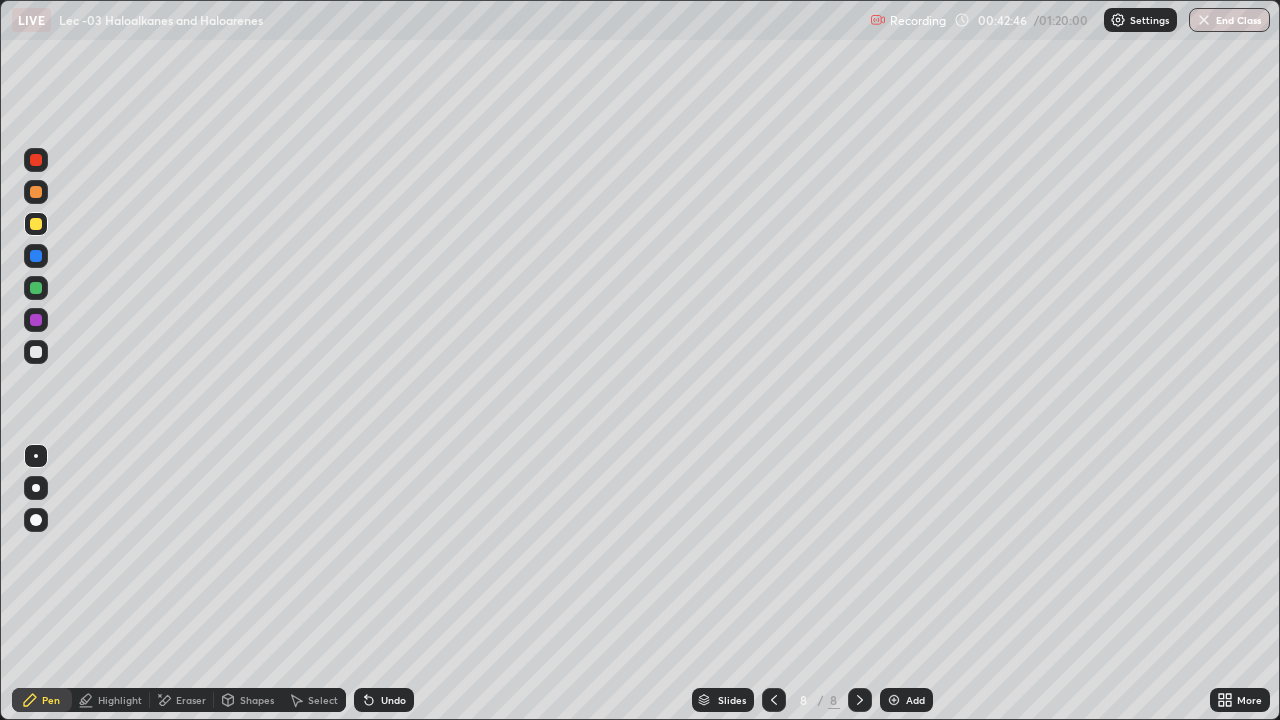 click at bounding box center (36, 288) 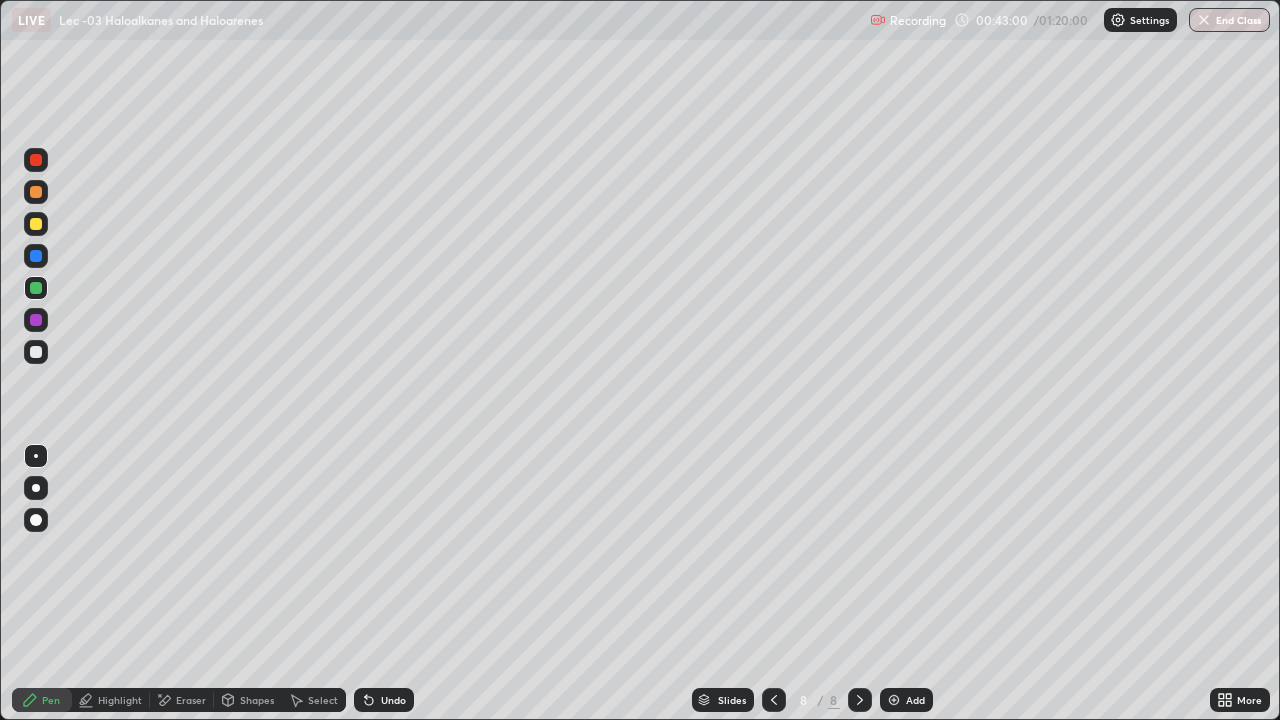 click on "Undo" at bounding box center (393, 700) 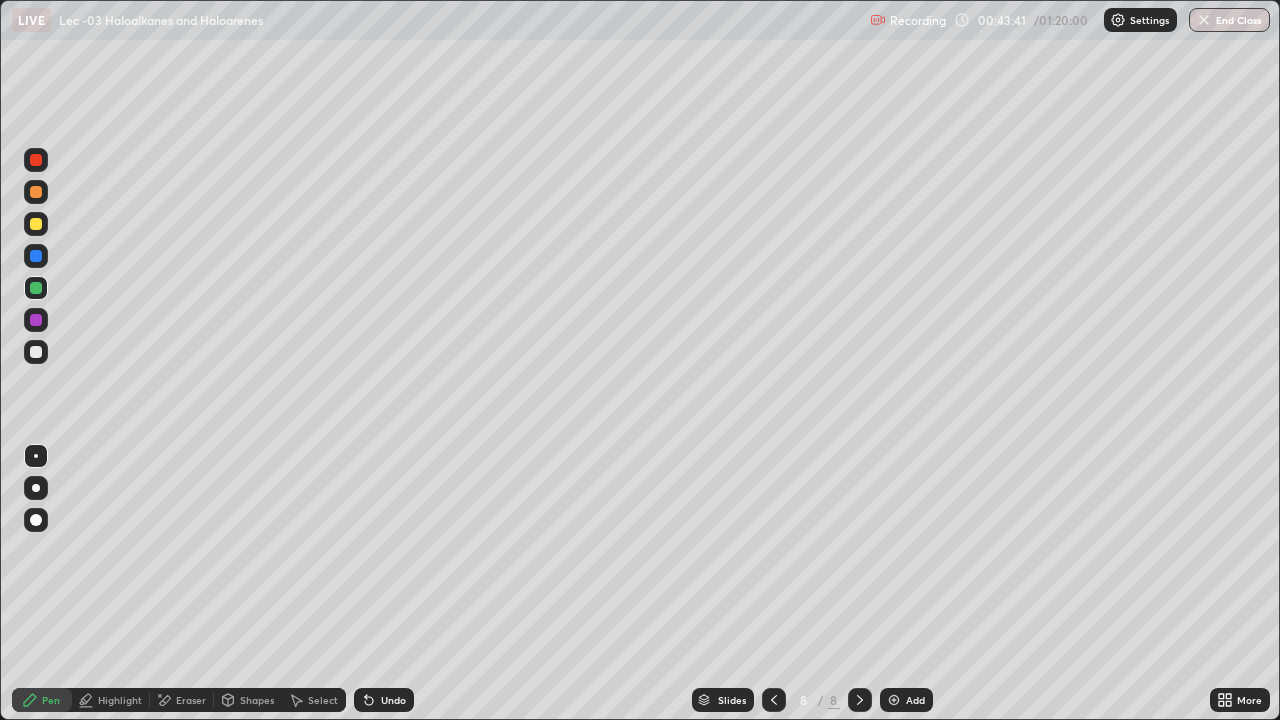 click at bounding box center [36, 160] 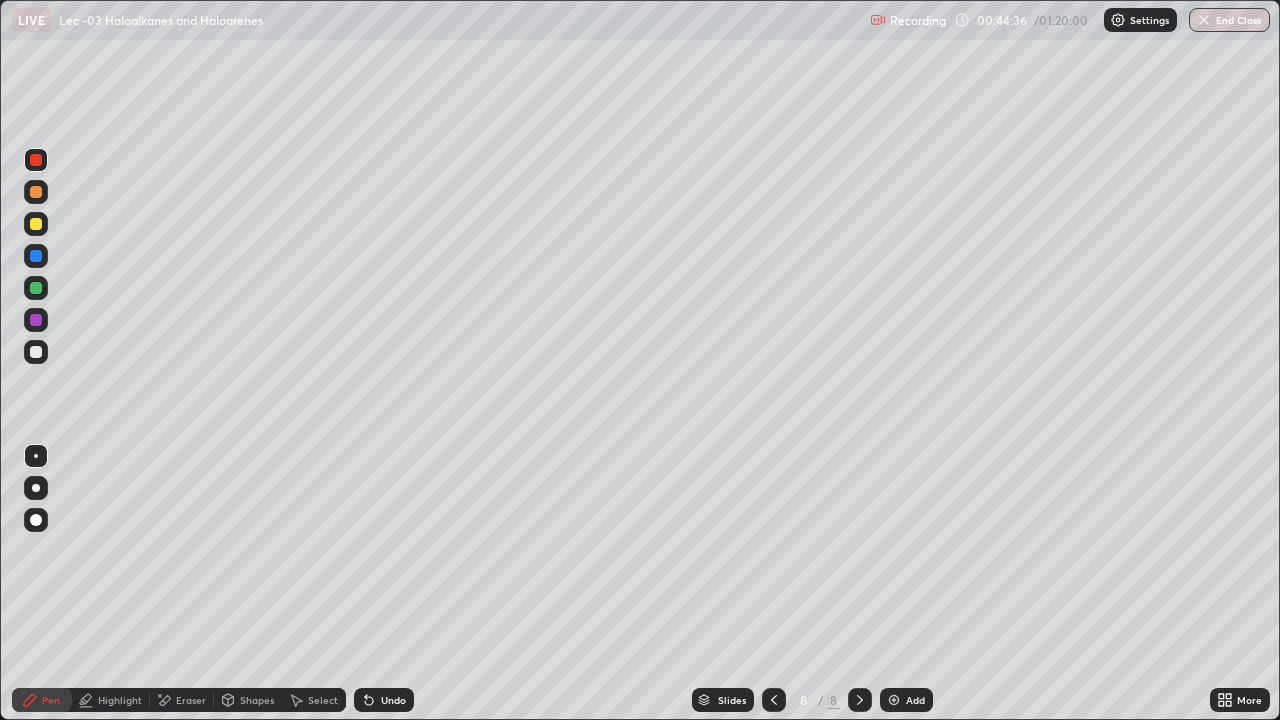 click at bounding box center (894, 700) 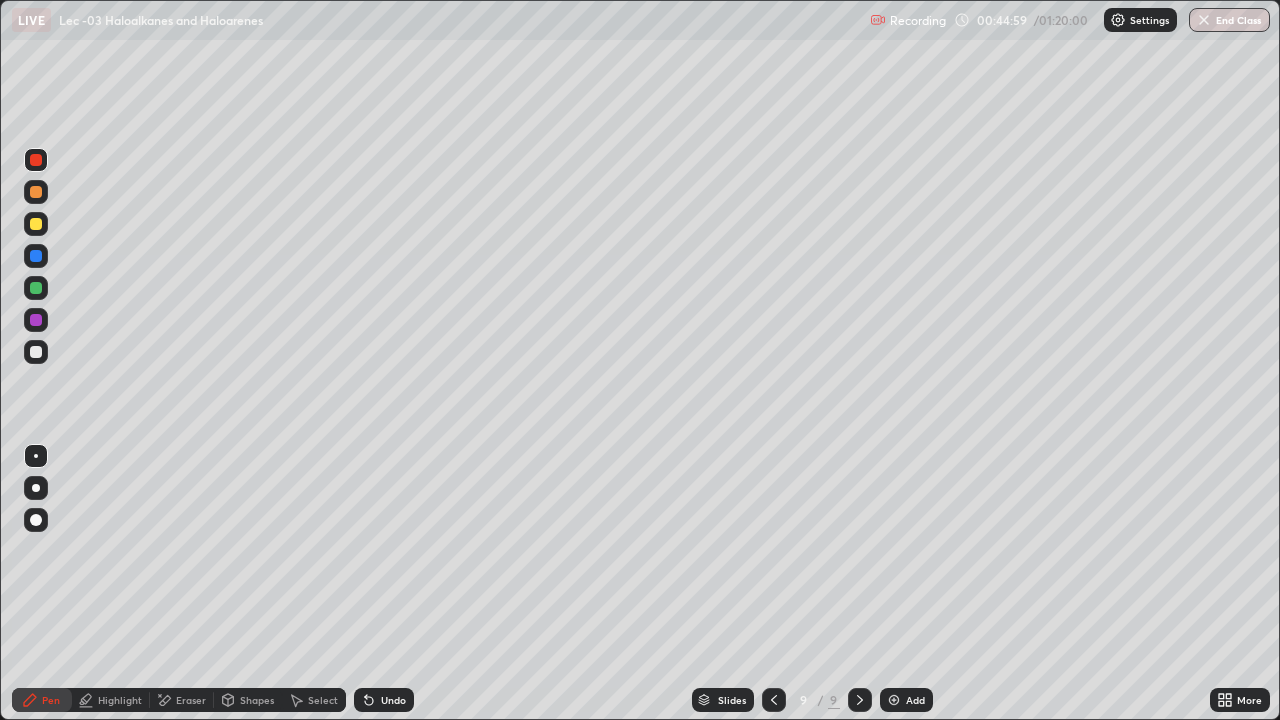 click on "Undo" at bounding box center [384, 700] 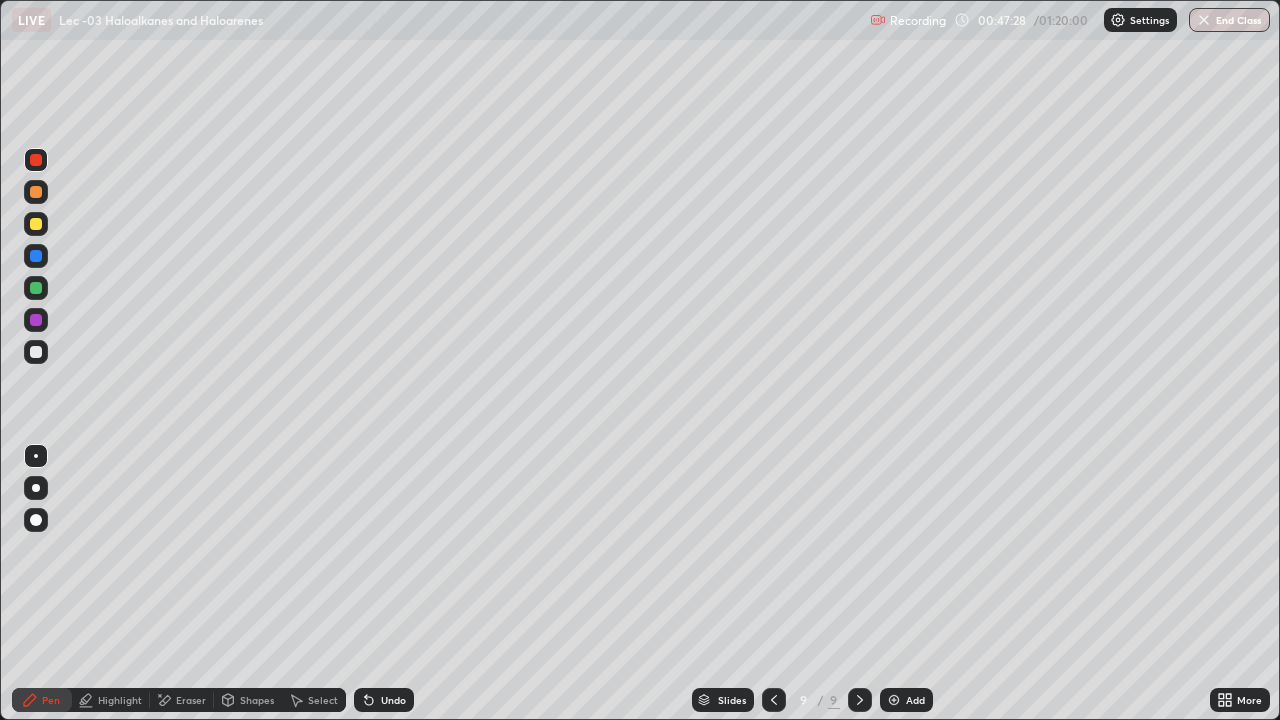 click on "Shapes" at bounding box center [248, 700] 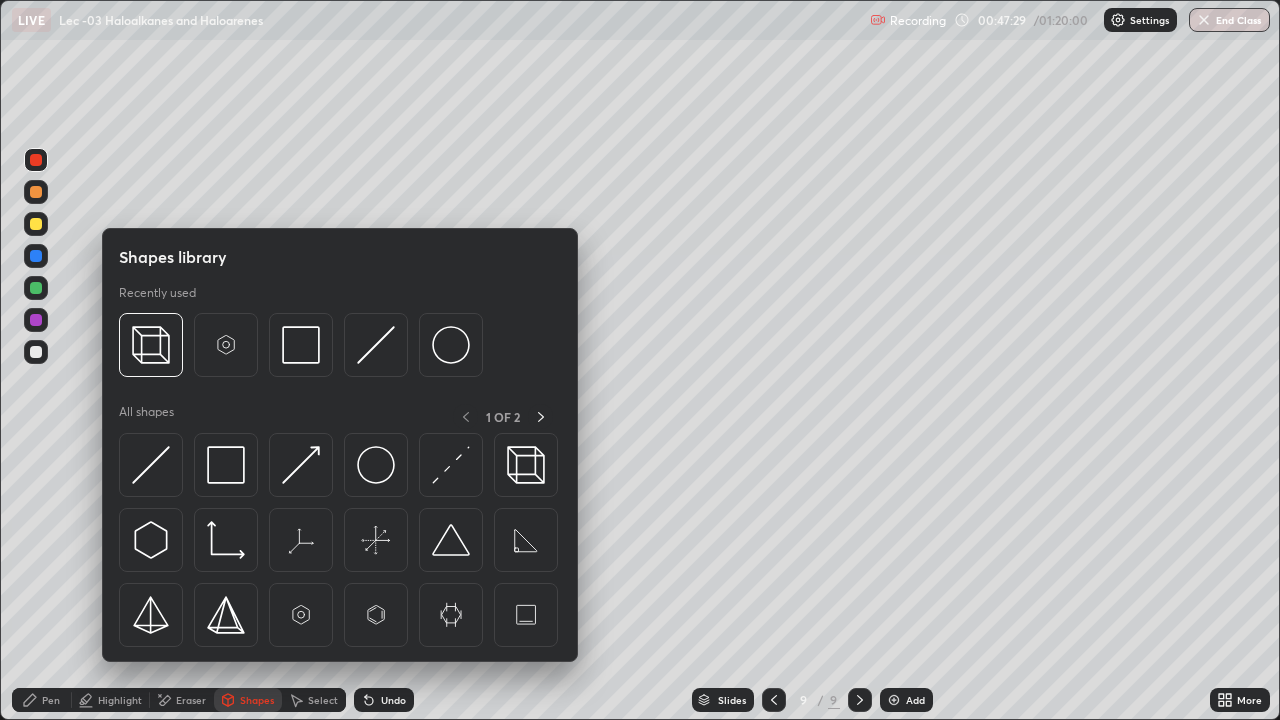 click on "Eraser" at bounding box center [182, 700] 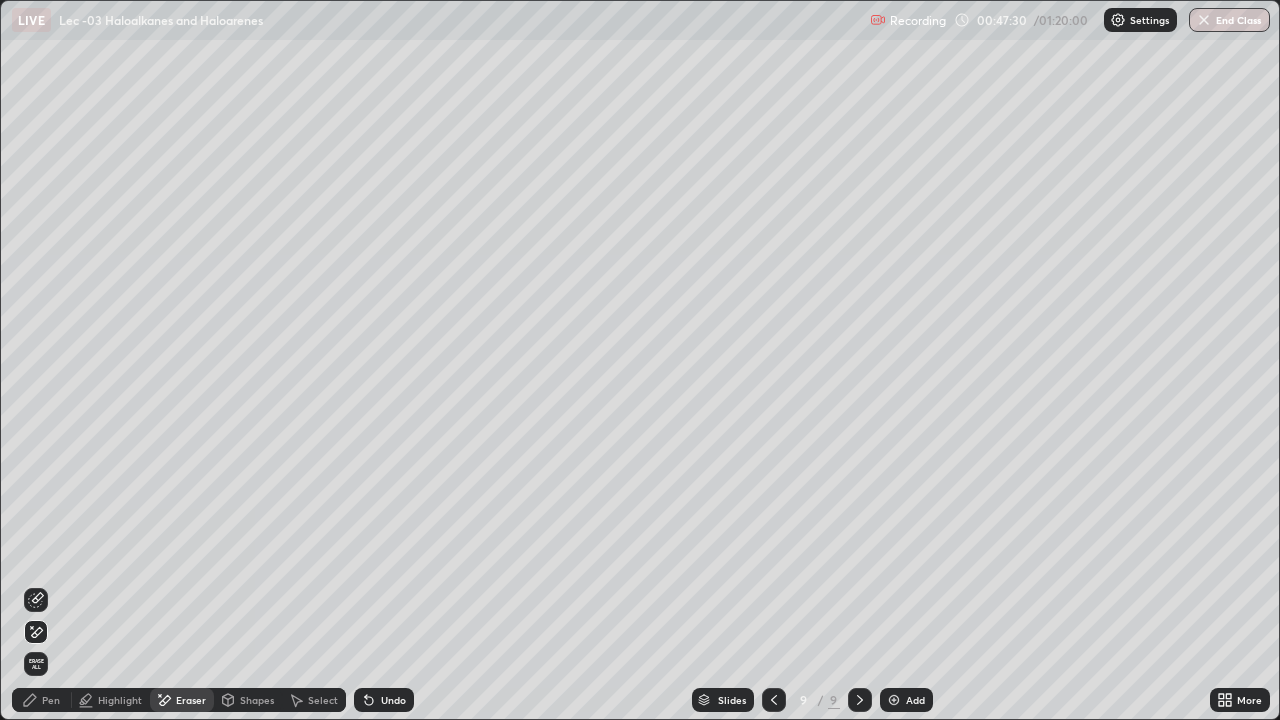 click on "Pen" at bounding box center (42, 700) 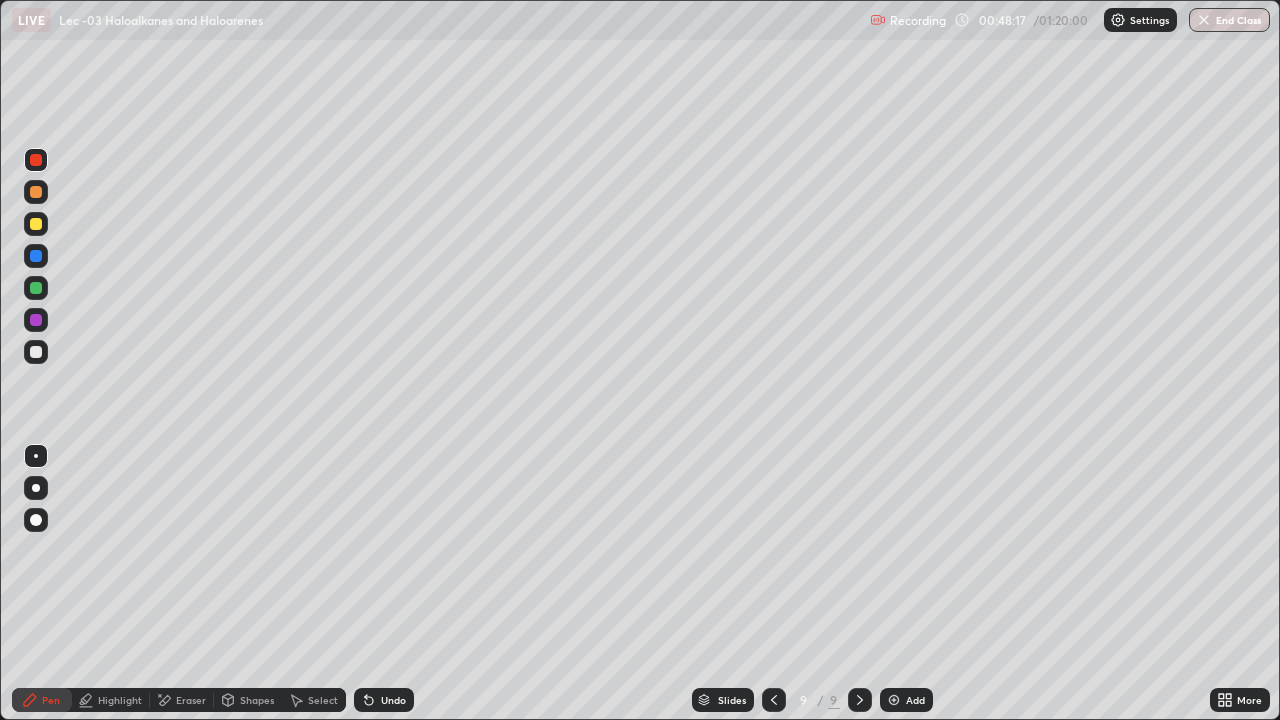 click at bounding box center (36, 224) 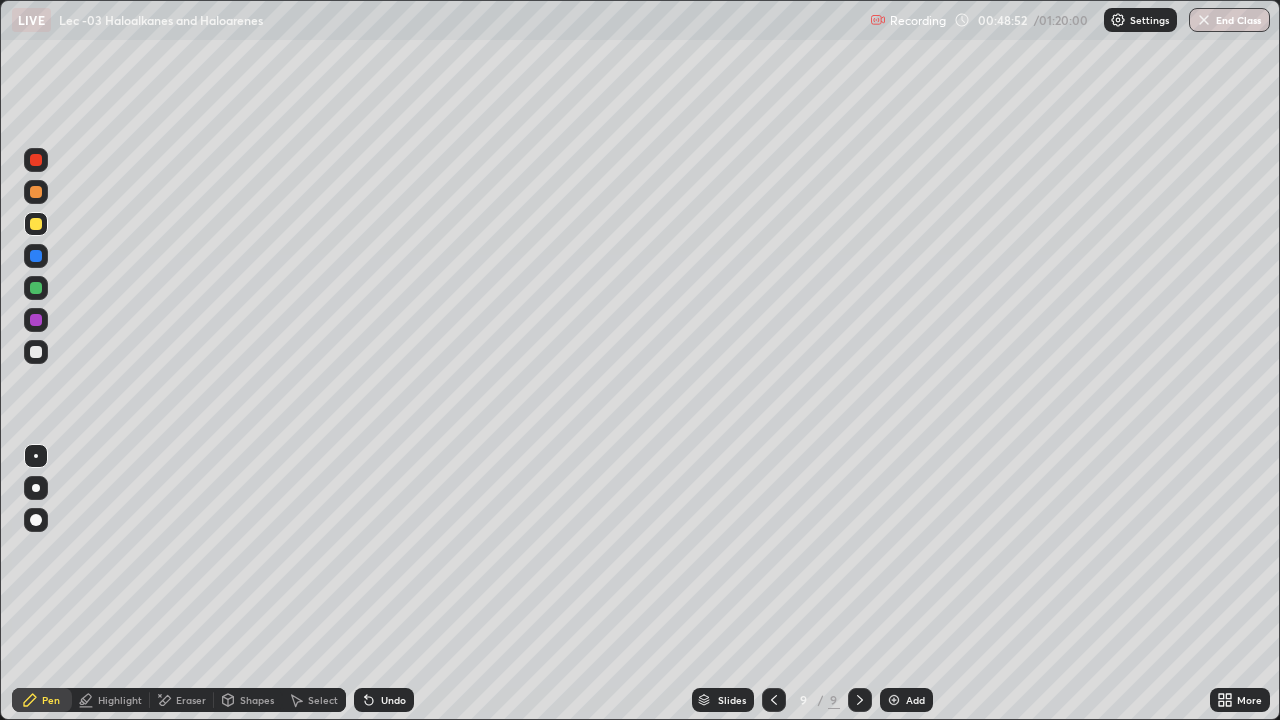click at bounding box center (36, 288) 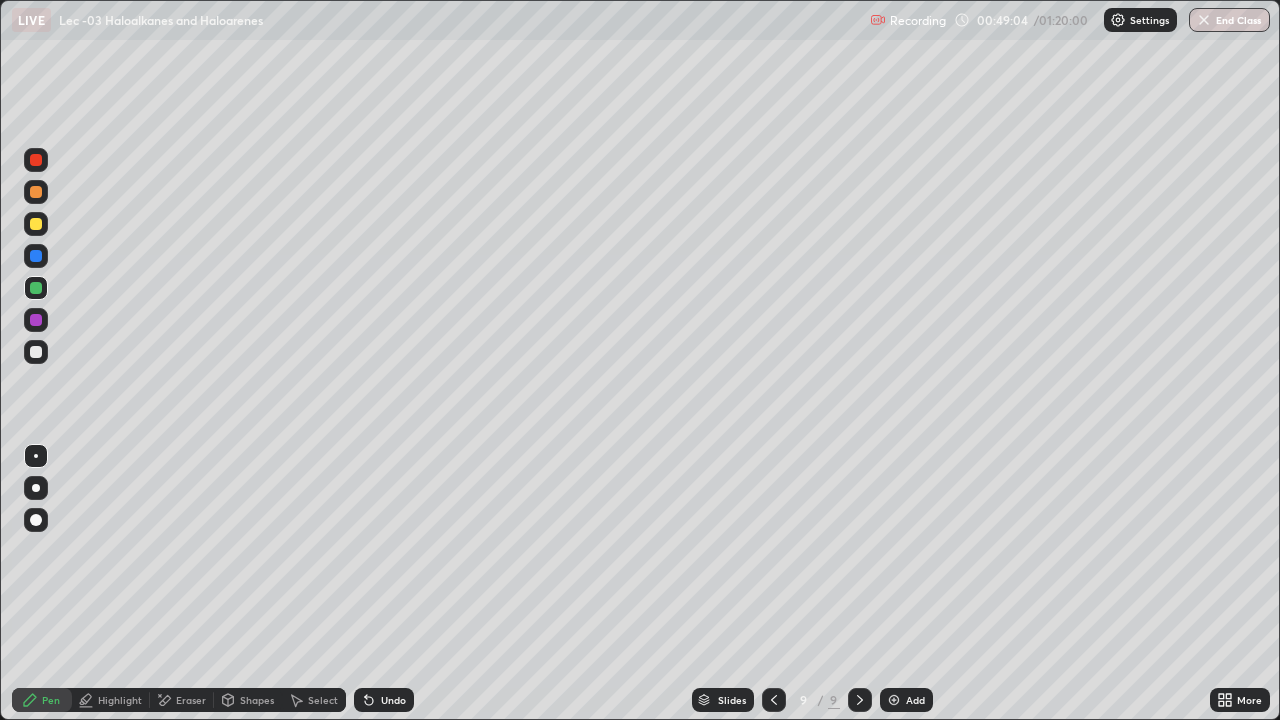 click at bounding box center (36, 224) 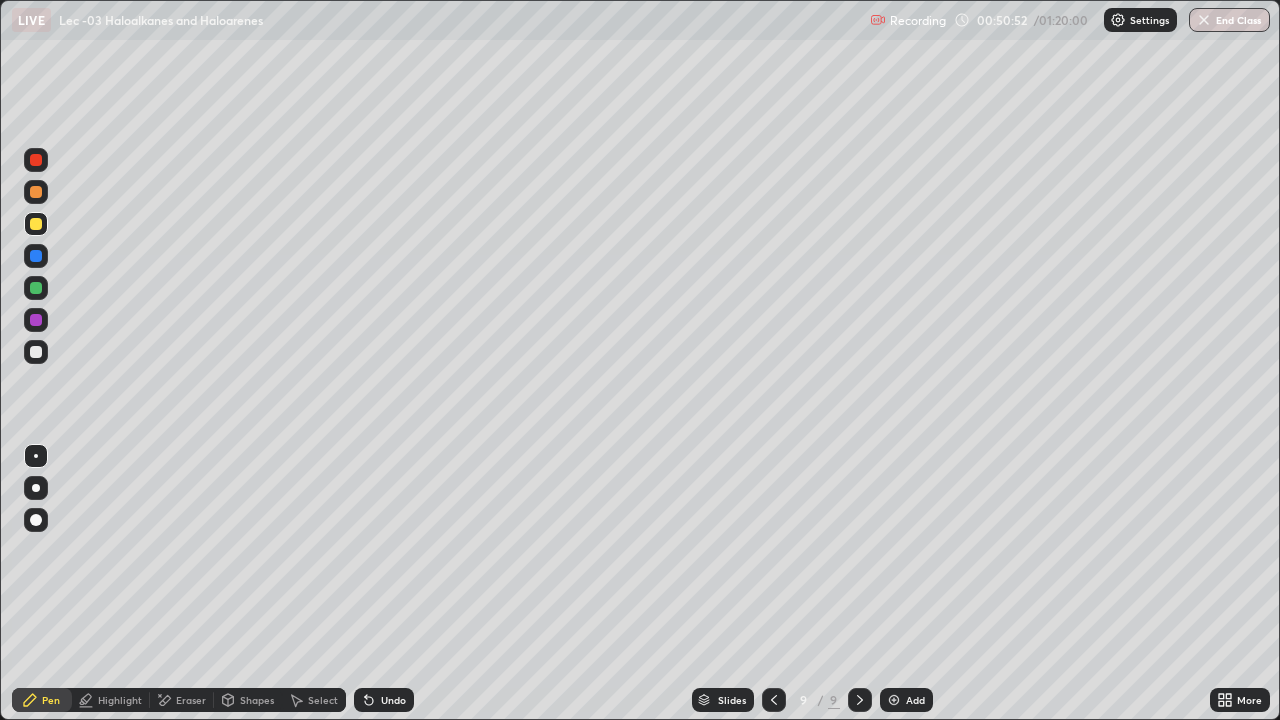 click at bounding box center (36, 288) 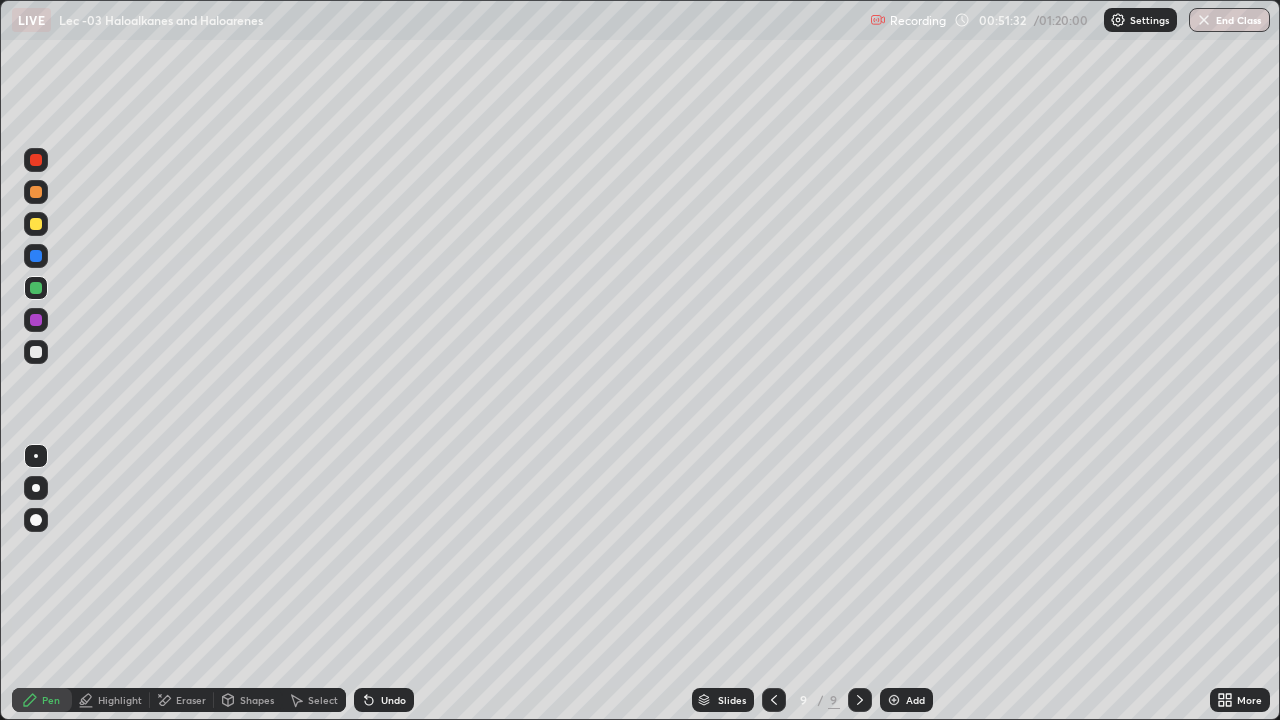 click at bounding box center (36, 320) 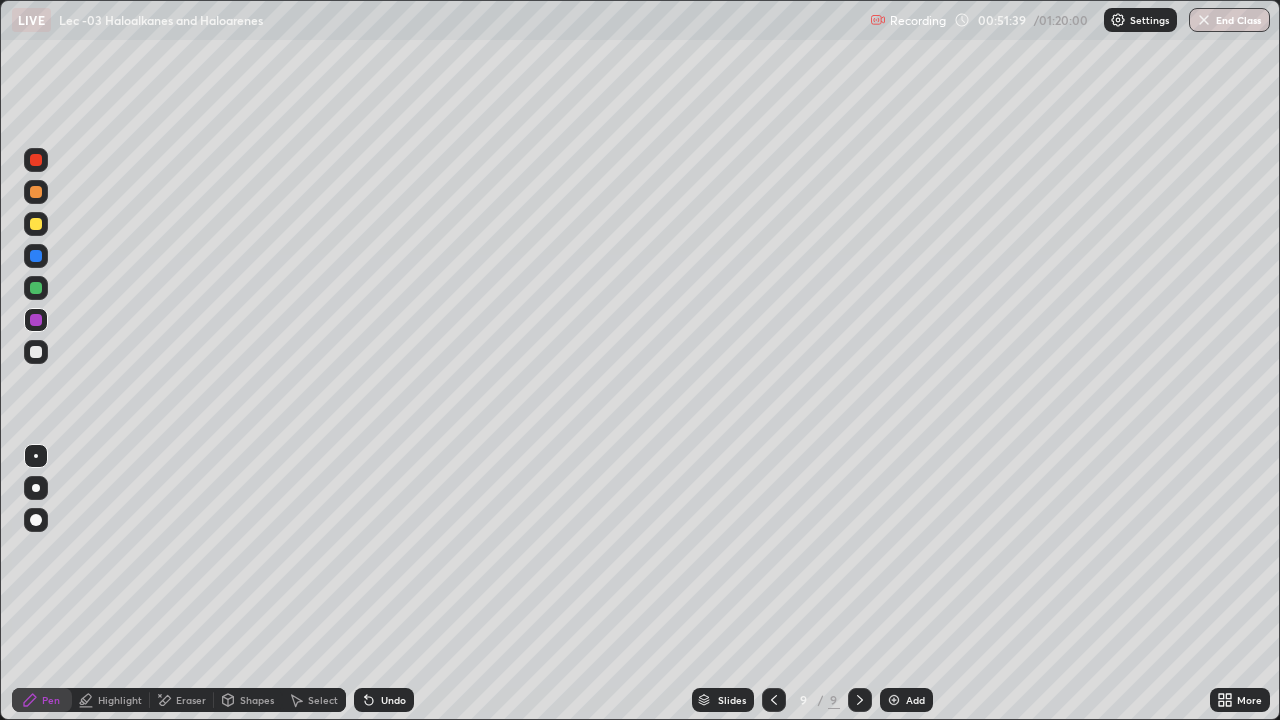 click at bounding box center (36, 288) 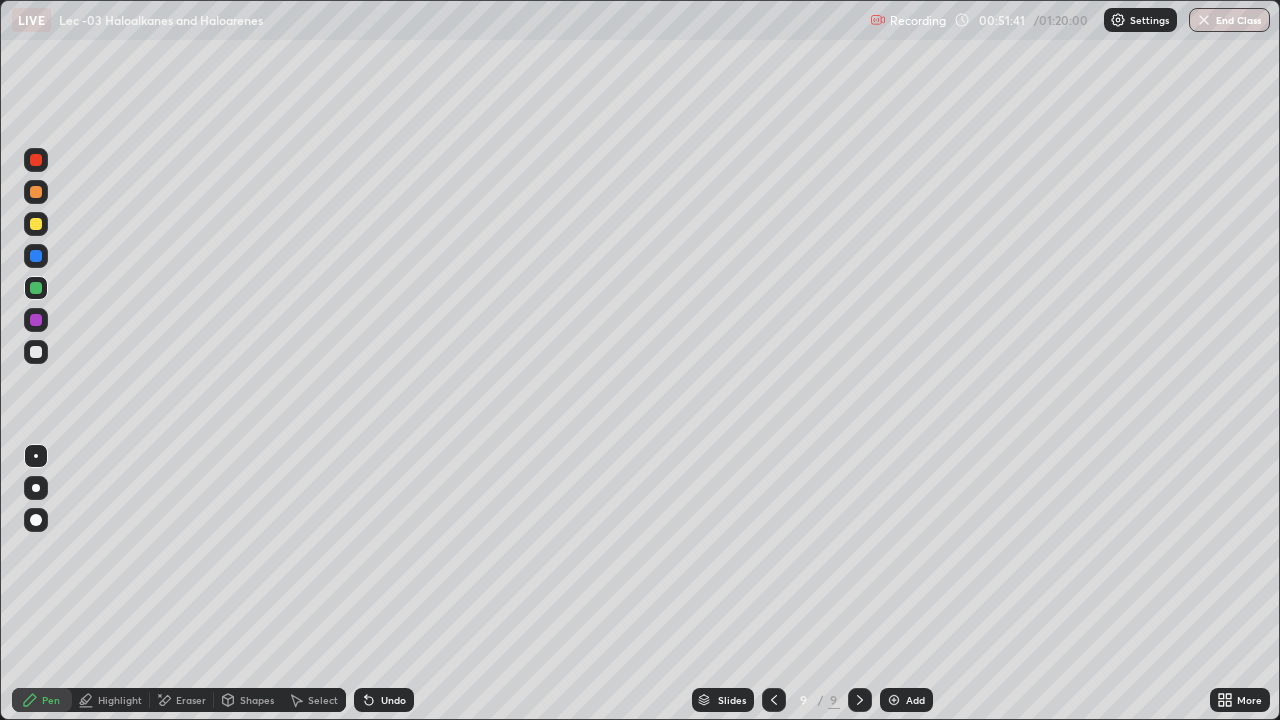 click on "Undo" at bounding box center (384, 700) 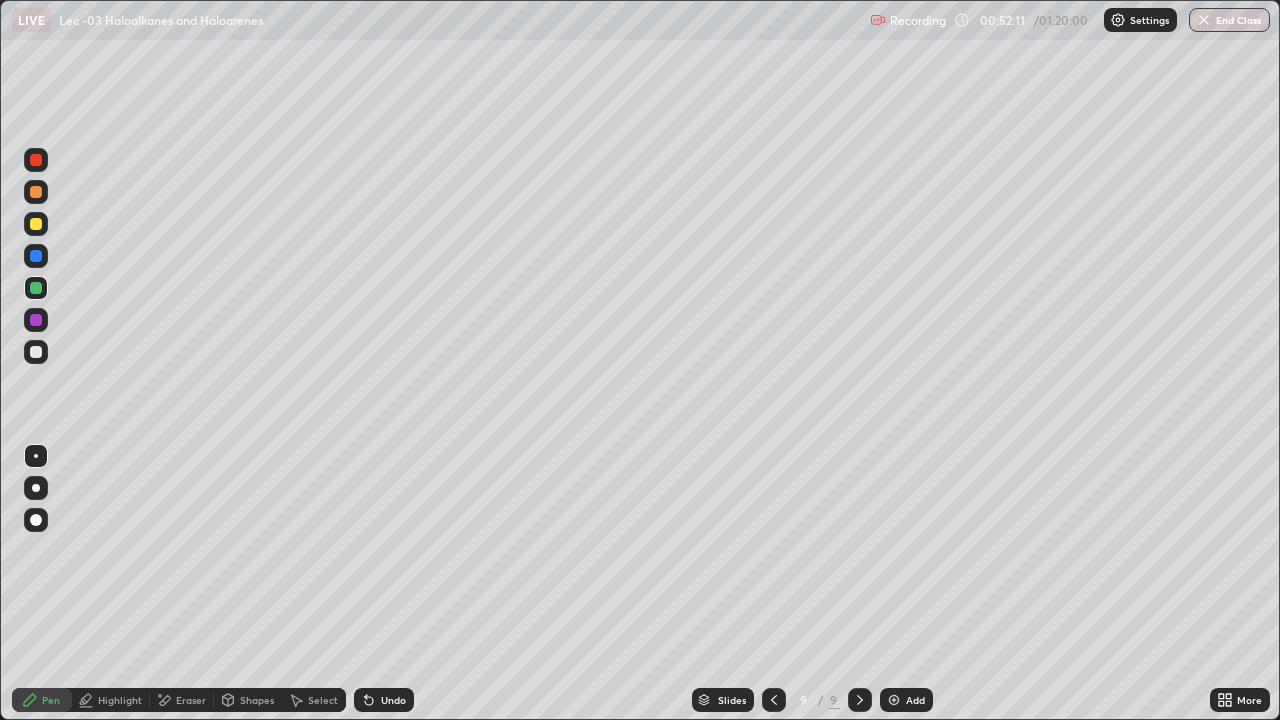 click on "Undo" at bounding box center [393, 700] 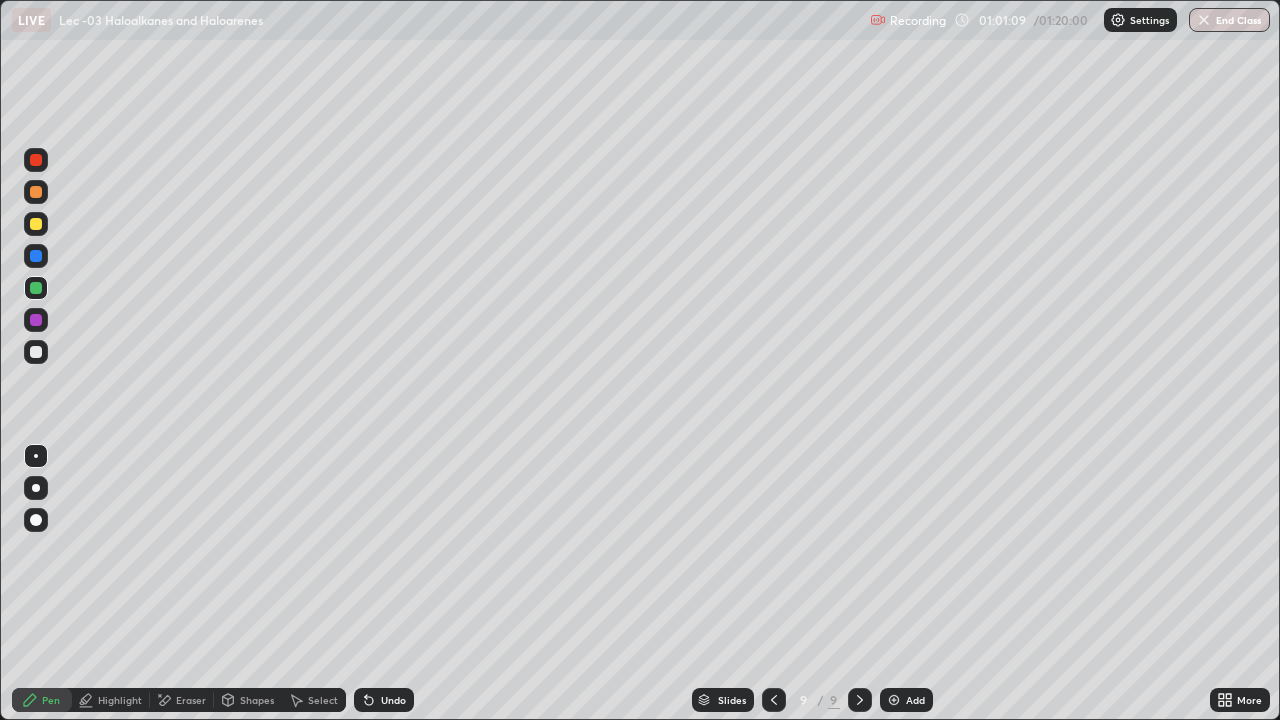 click at bounding box center (894, 700) 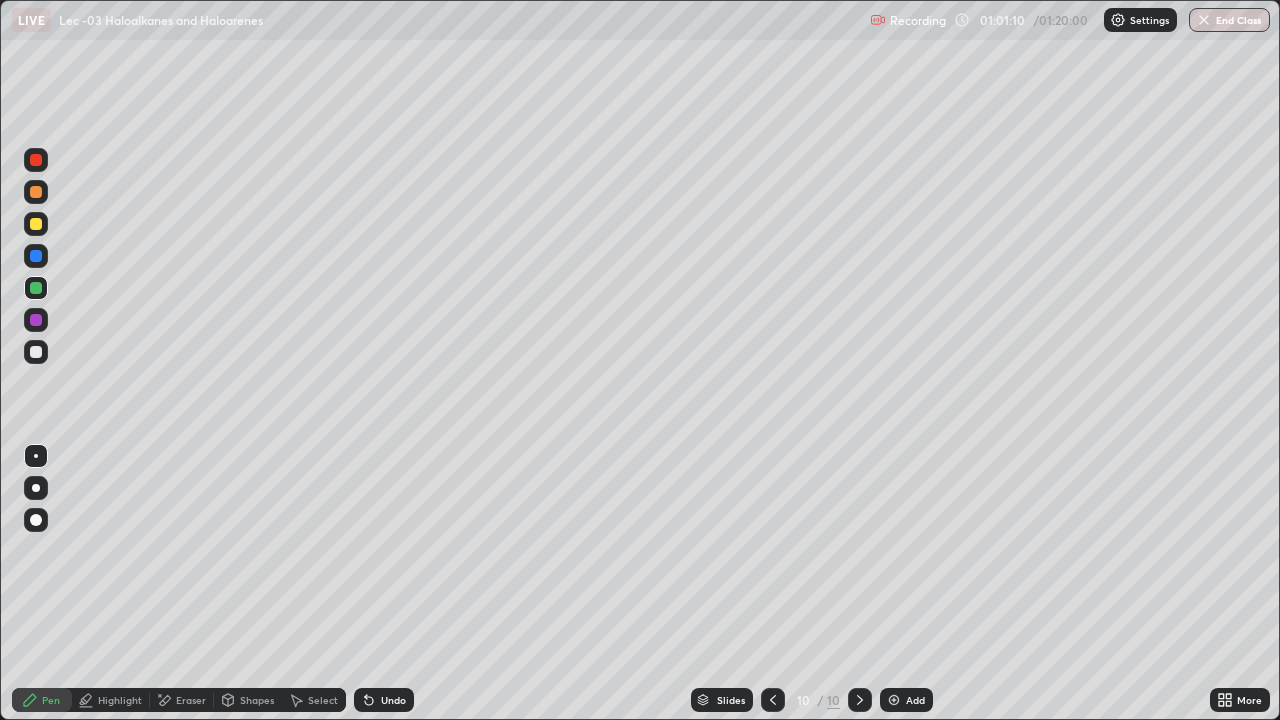 click at bounding box center [36, 224] 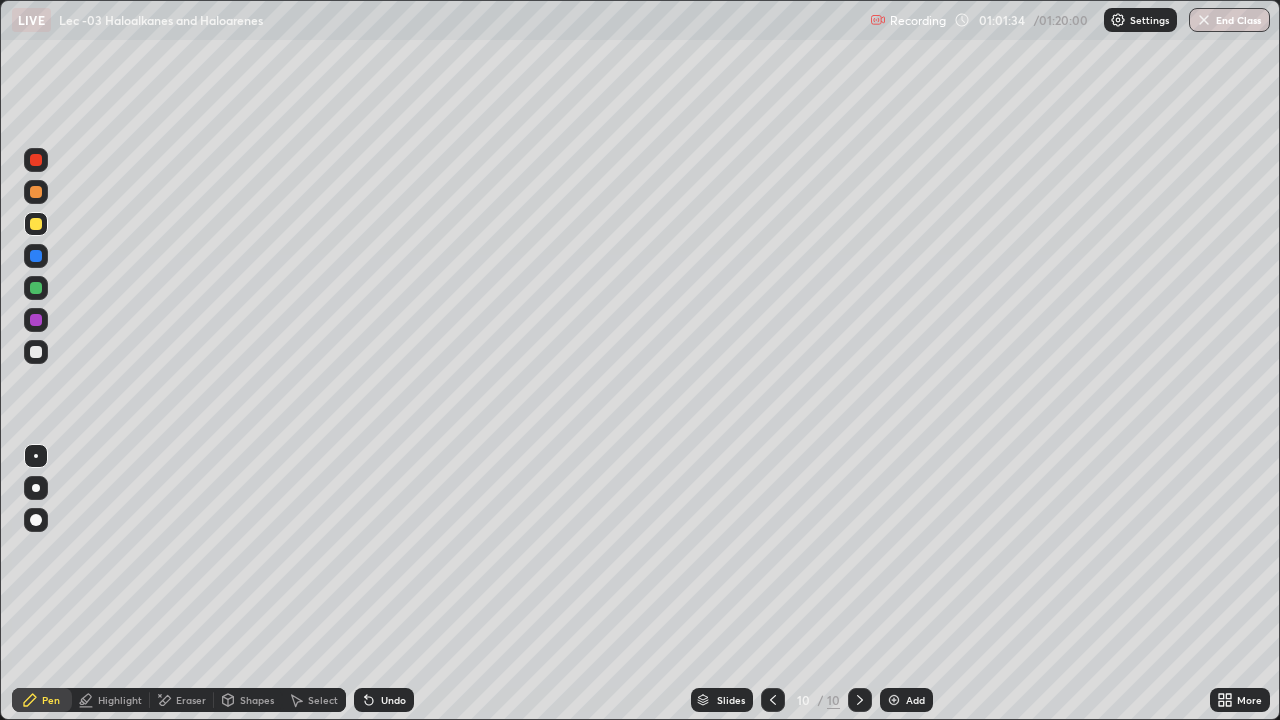 click on "Undo" at bounding box center (384, 700) 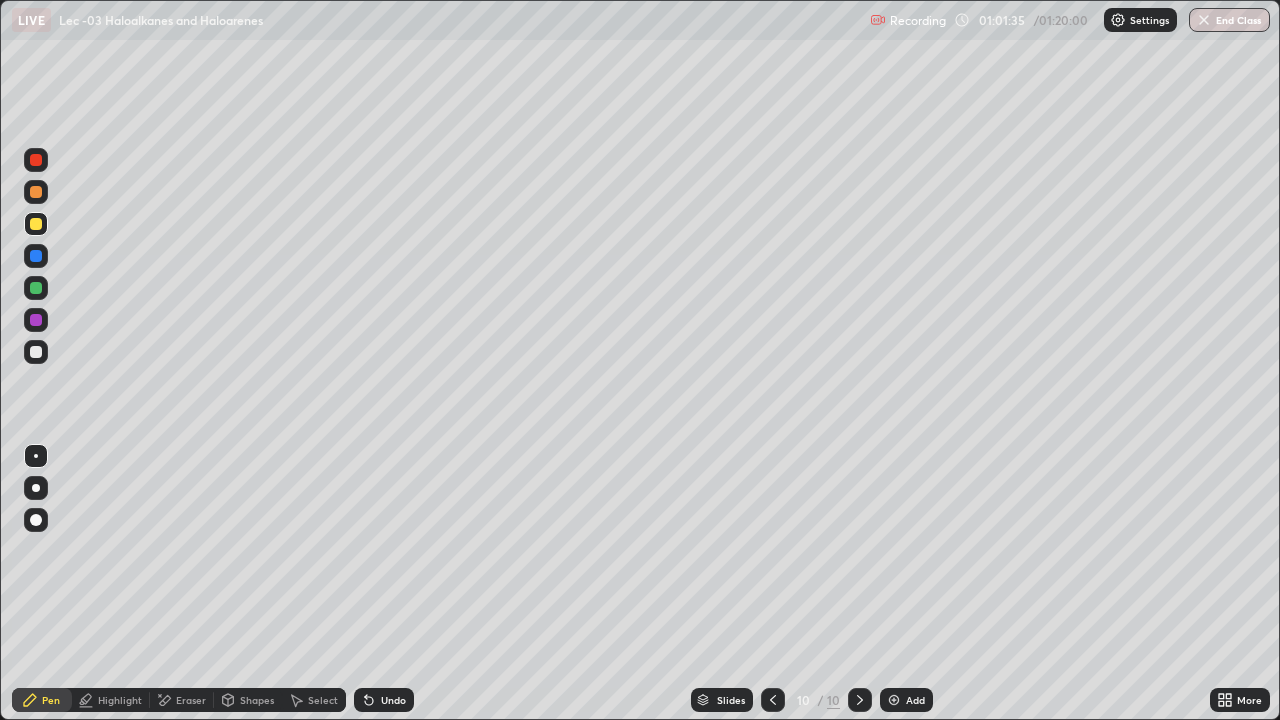 click on "Undo" at bounding box center (384, 700) 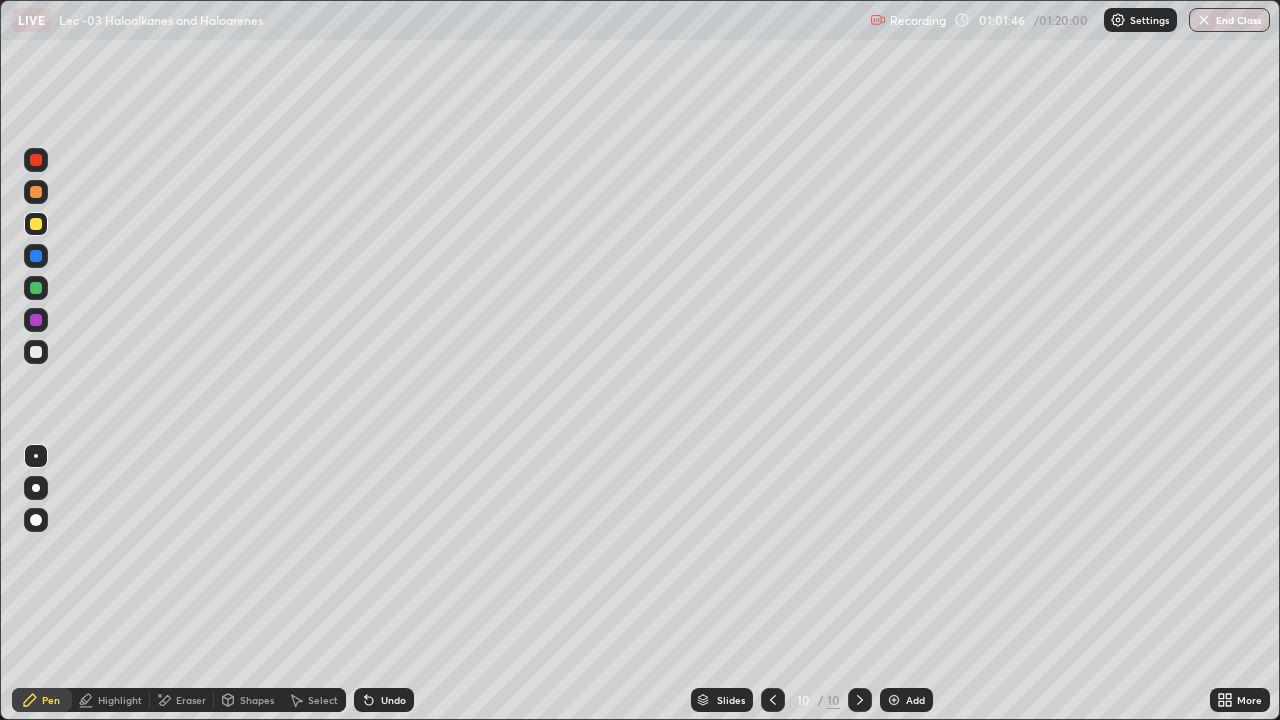 click on "Undo" at bounding box center (393, 700) 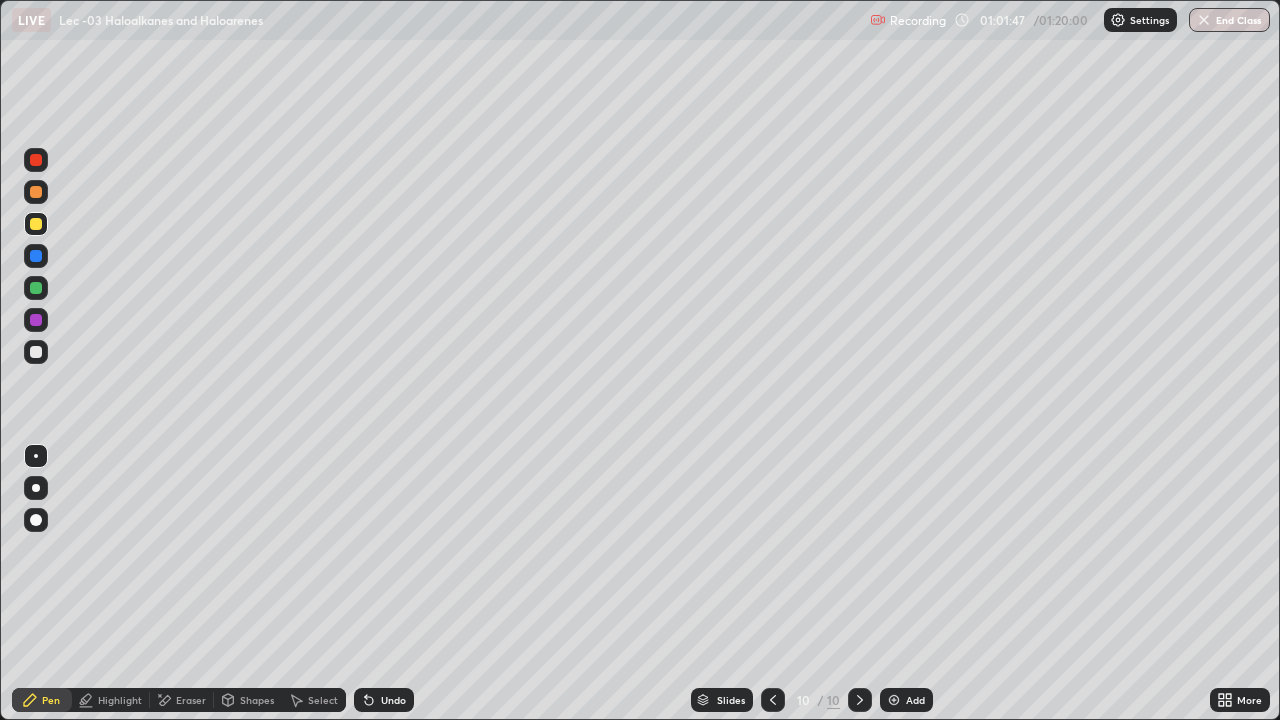 click on "Eraser" at bounding box center (191, 700) 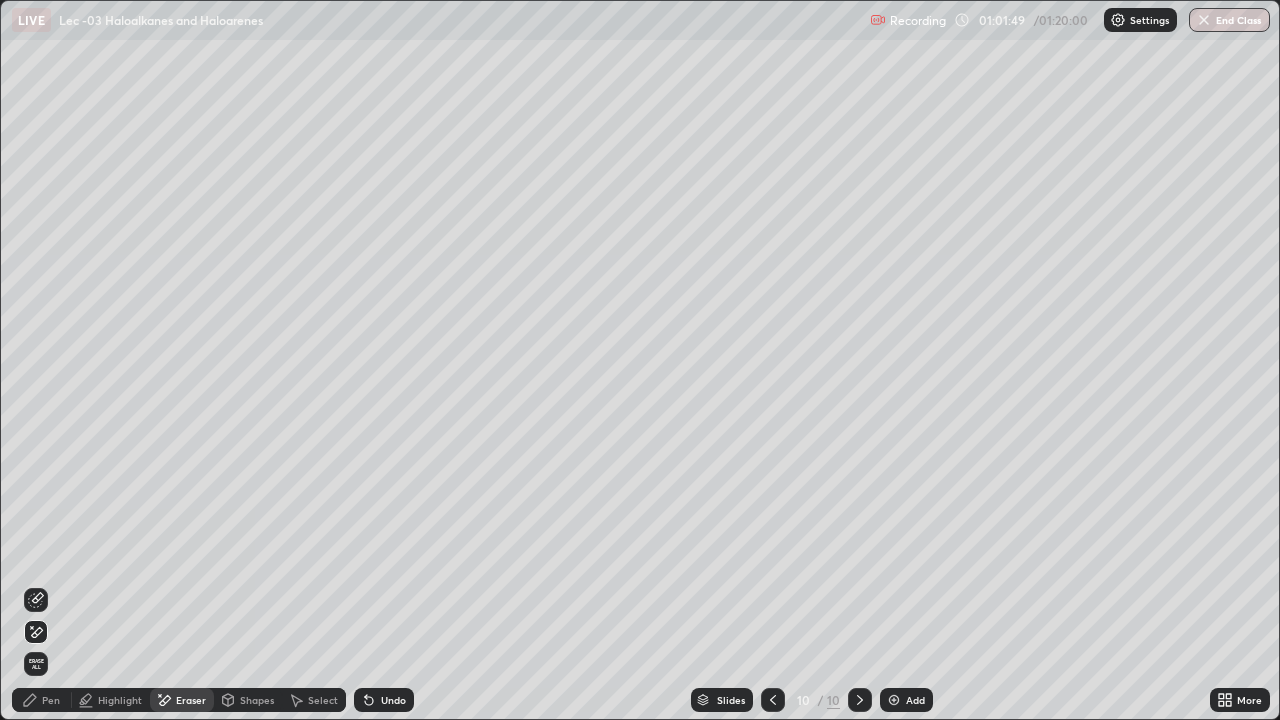 click on "Pen" at bounding box center (51, 700) 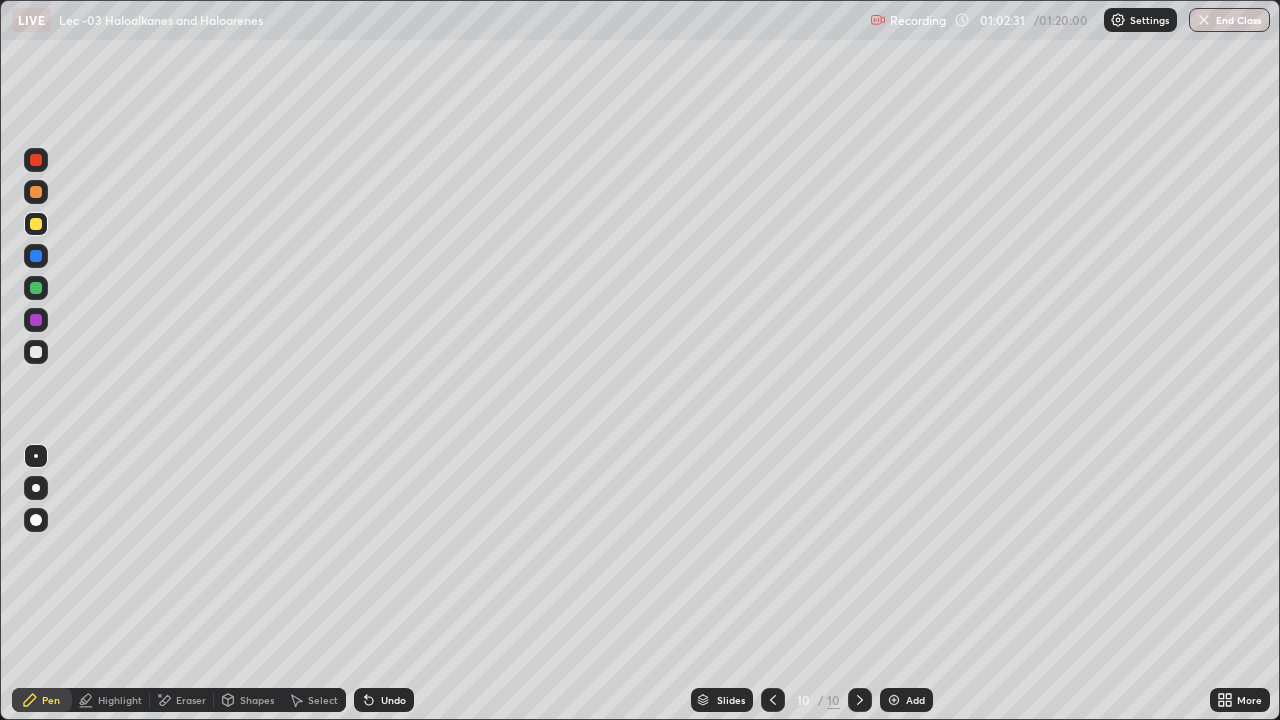 click on "Undo" at bounding box center [393, 700] 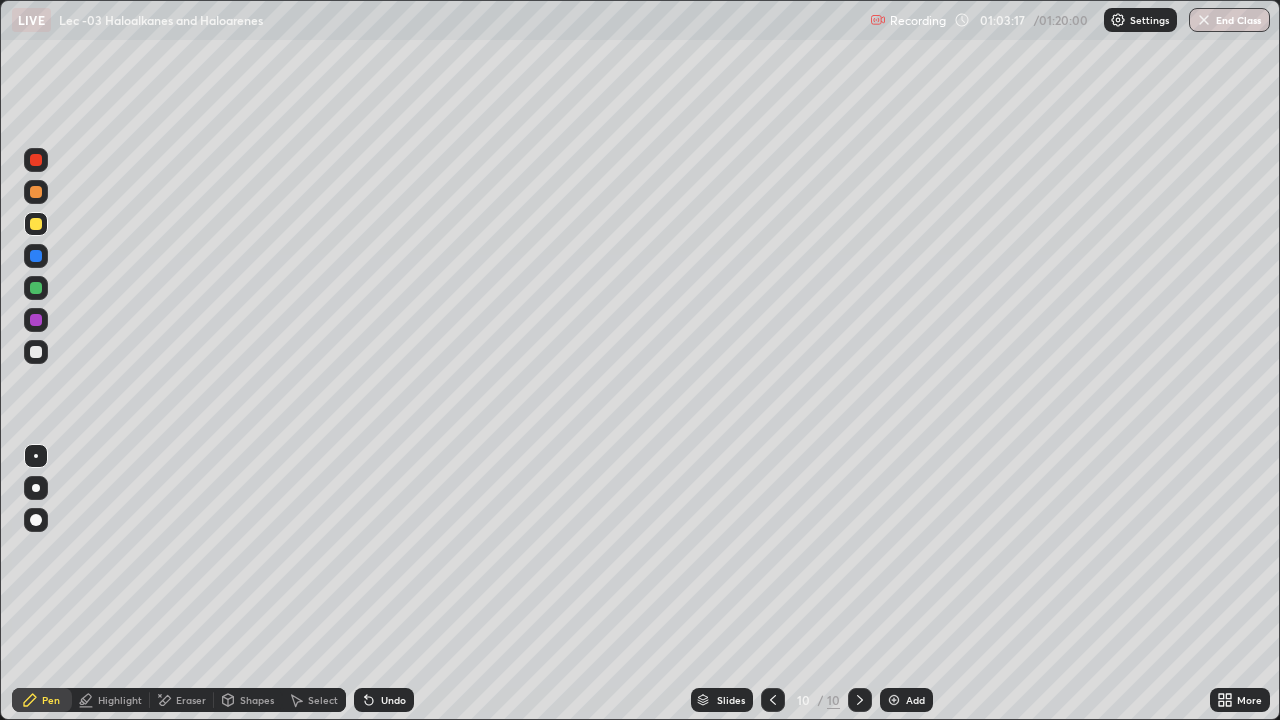 click on "Undo" at bounding box center [393, 700] 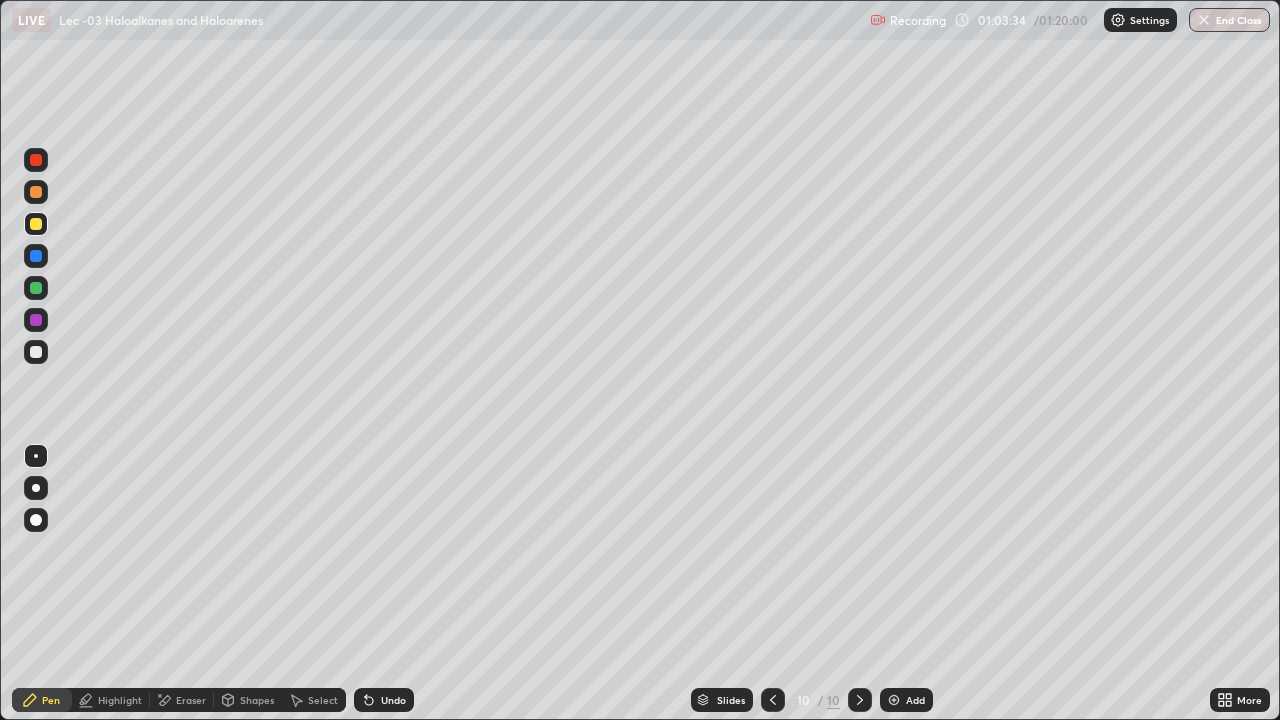 click on "Select" at bounding box center (323, 700) 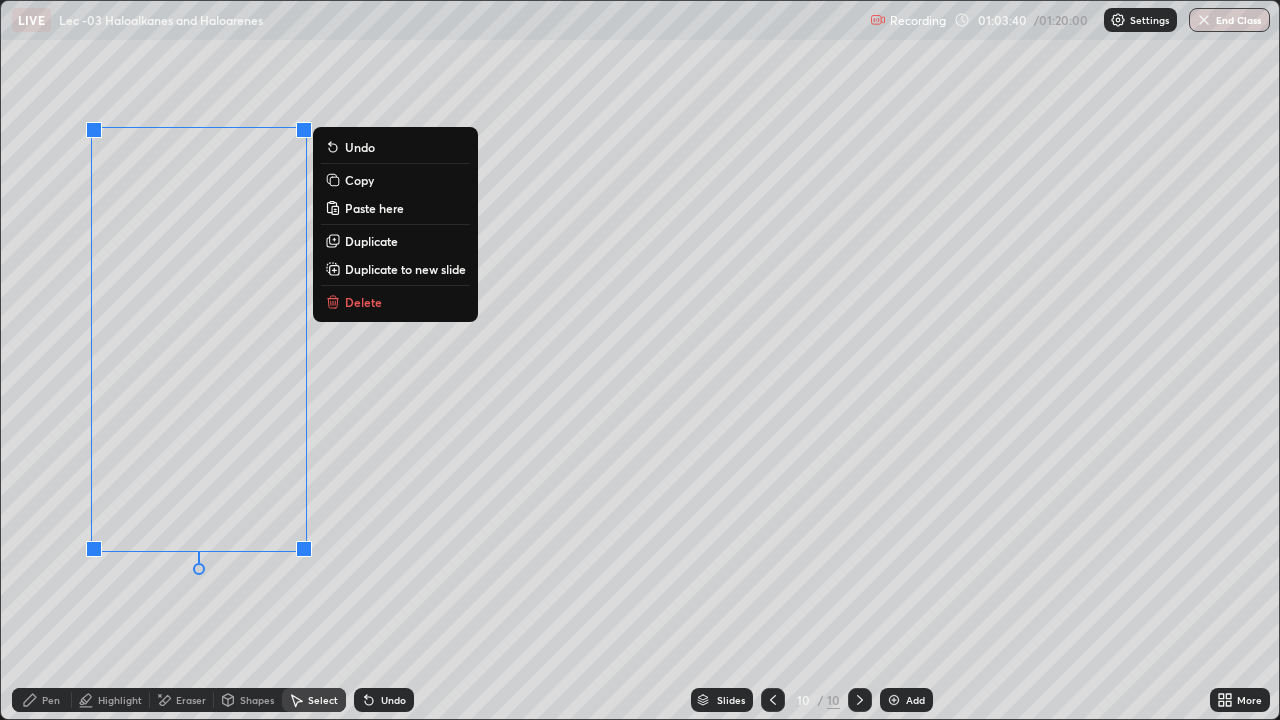 click on "0 ° Undo Copy Paste here Duplicate Duplicate to new slide Delete" at bounding box center [640, 360] 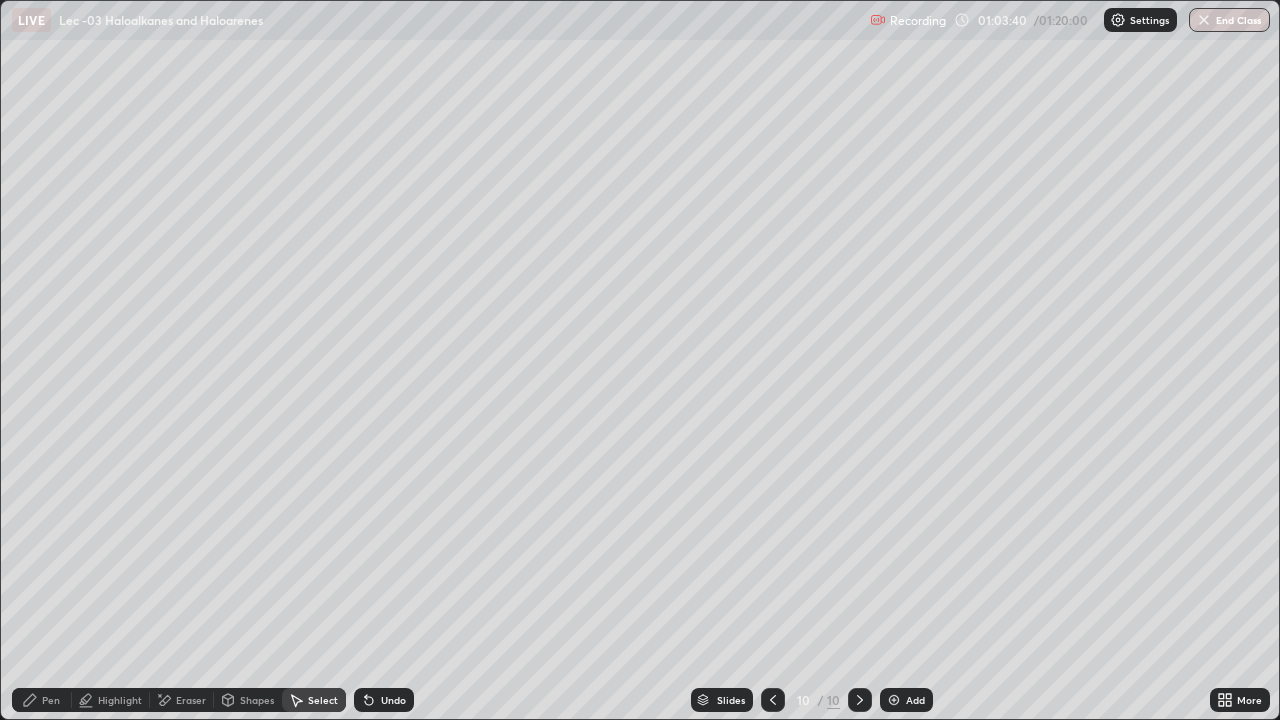 click on "Pen" at bounding box center [42, 700] 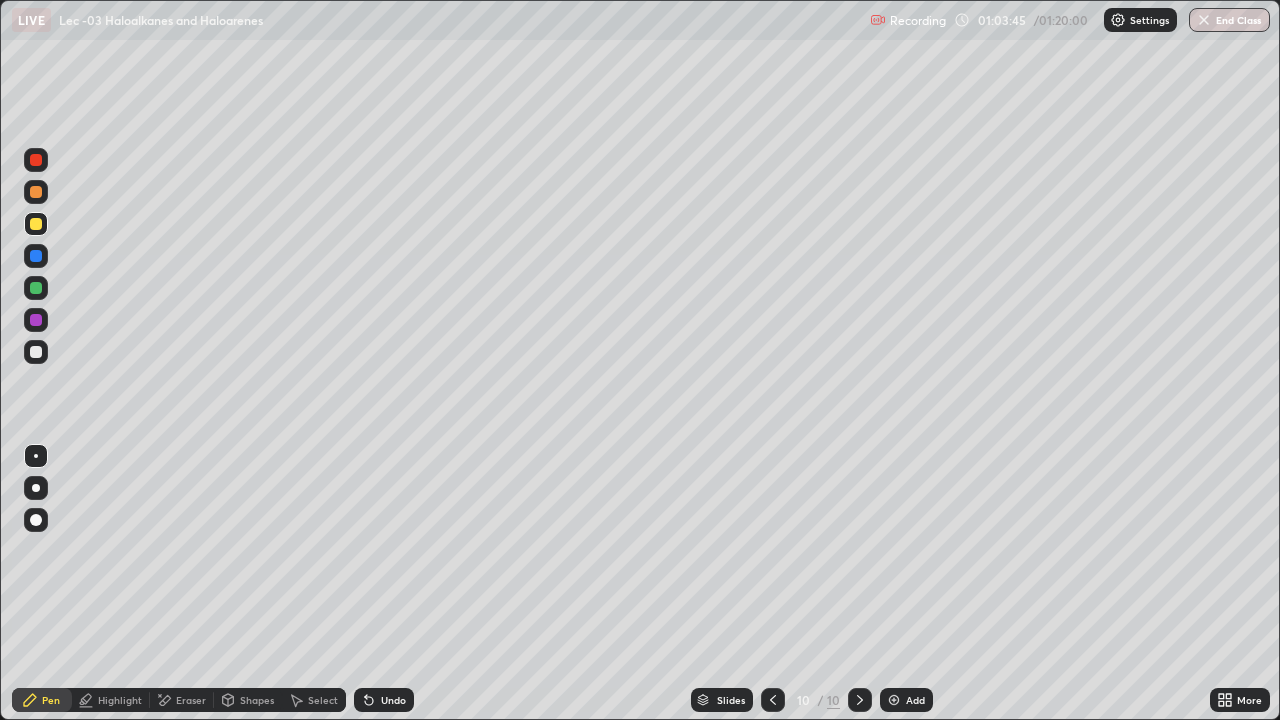click on "Undo" at bounding box center [393, 700] 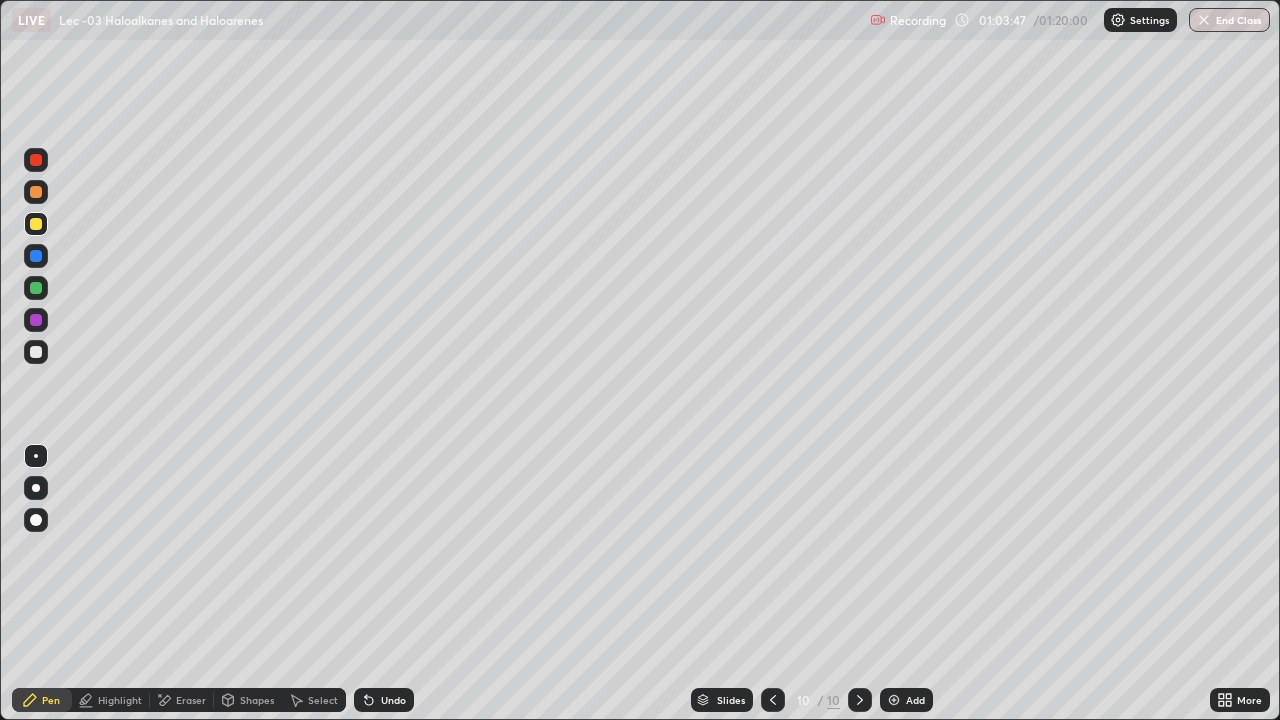 click on "More" at bounding box center [1249, 700] 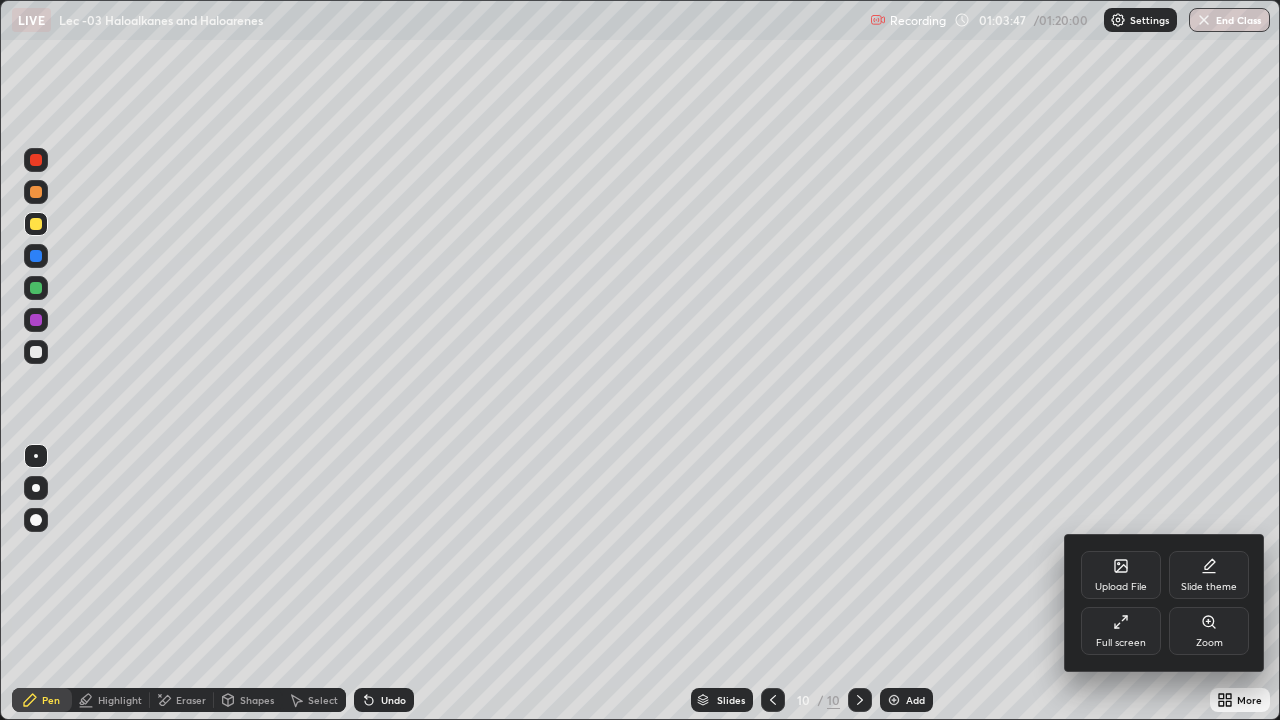click on "Full screen" at bounding box center (1121, 643) 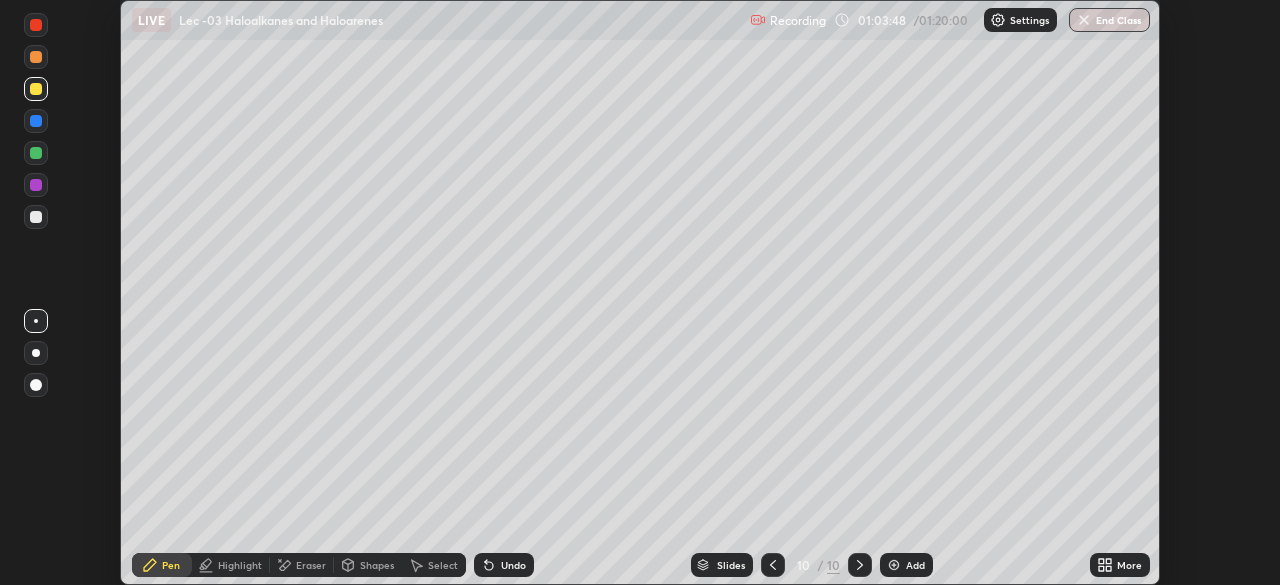 scroll, scrollTop: 585, scrollLeft: 1280, axis: both 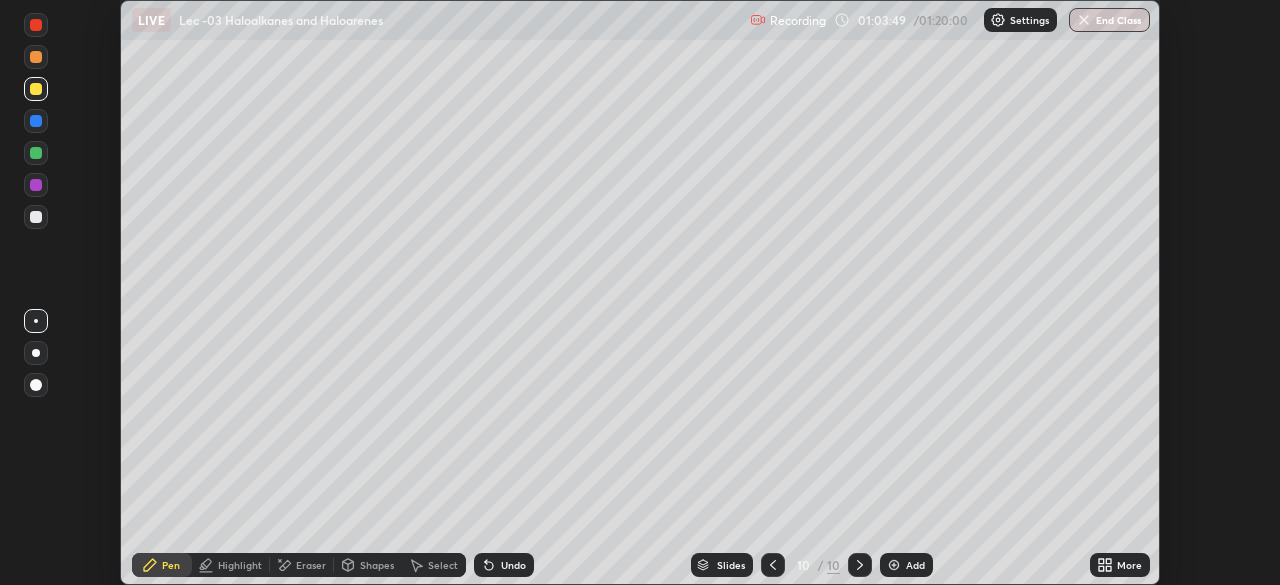 click on "More" at bounding box center [1120, 565] 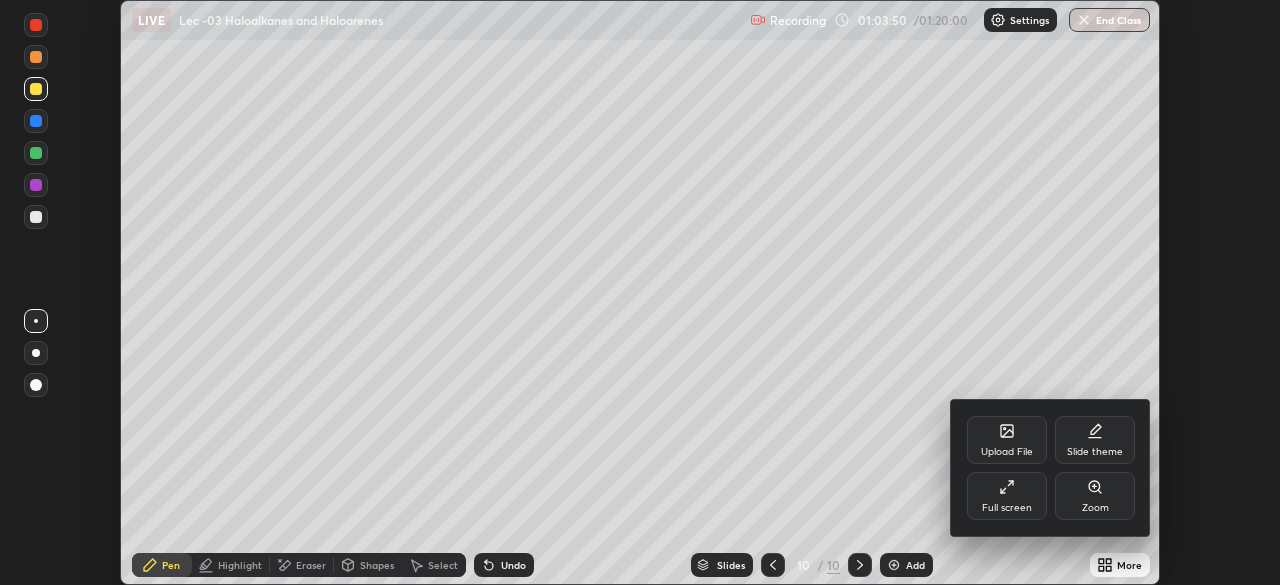 click on "Full screen" at bounding box center [1007, 508] 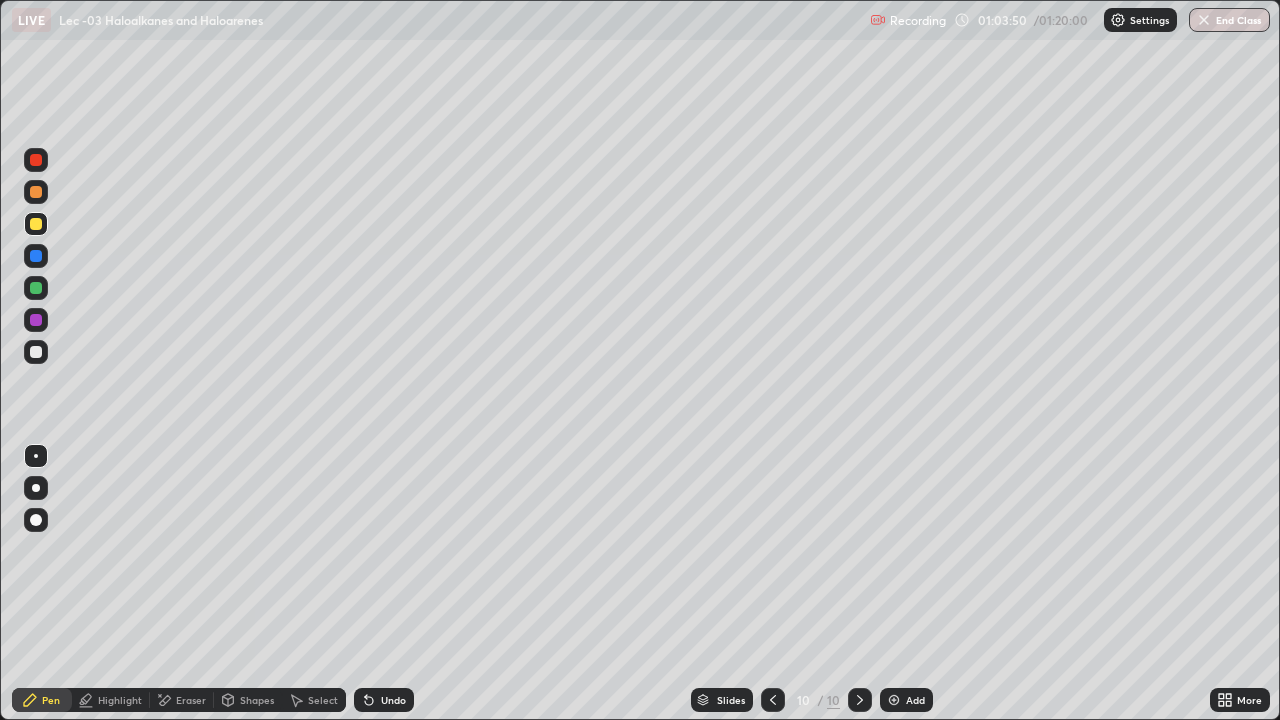 scroll, scrollTop: 99280, scrollLeft: 98720, axis: both 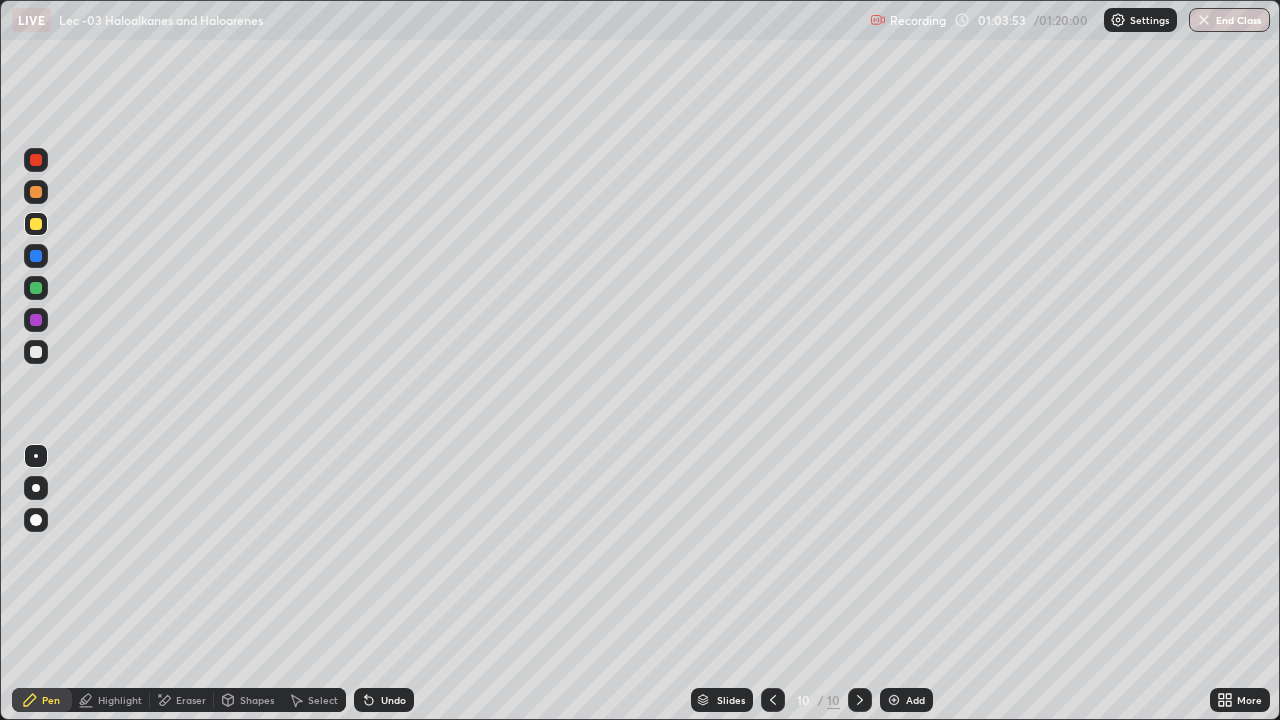 click on "Undo" at bounding box center [393, 700] 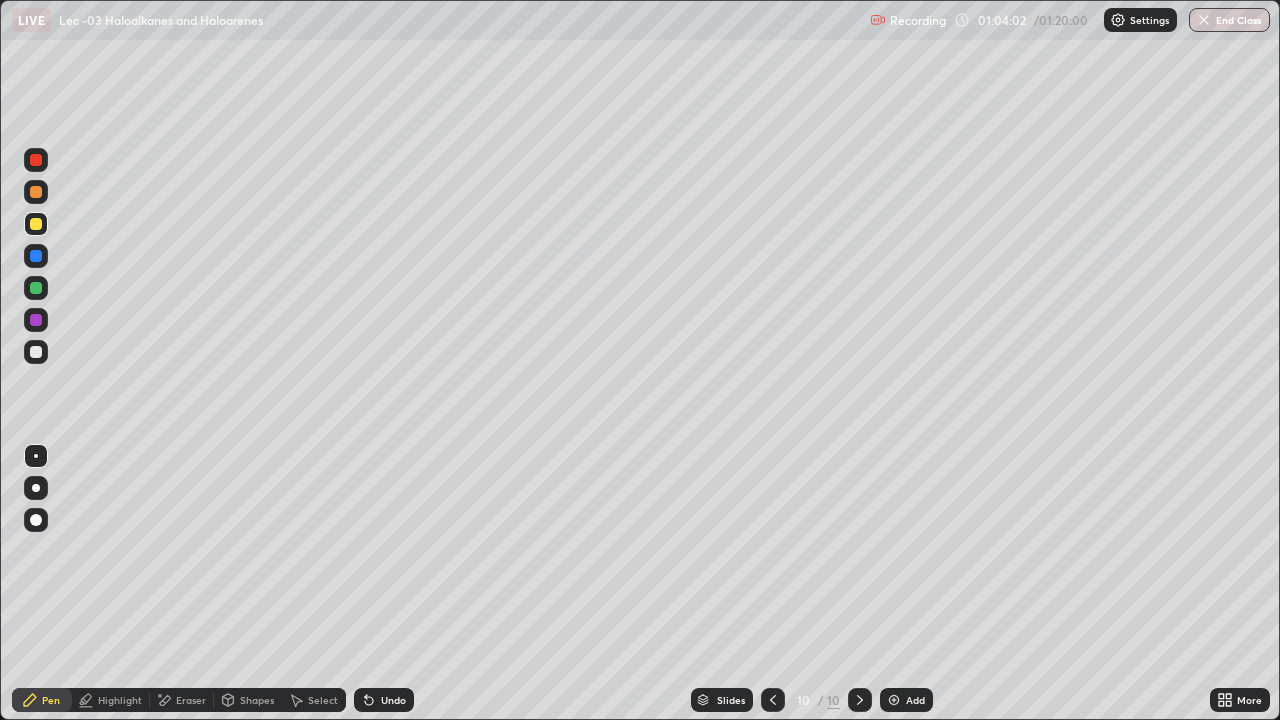 click on "Undo" at bounding box center (393, 700) 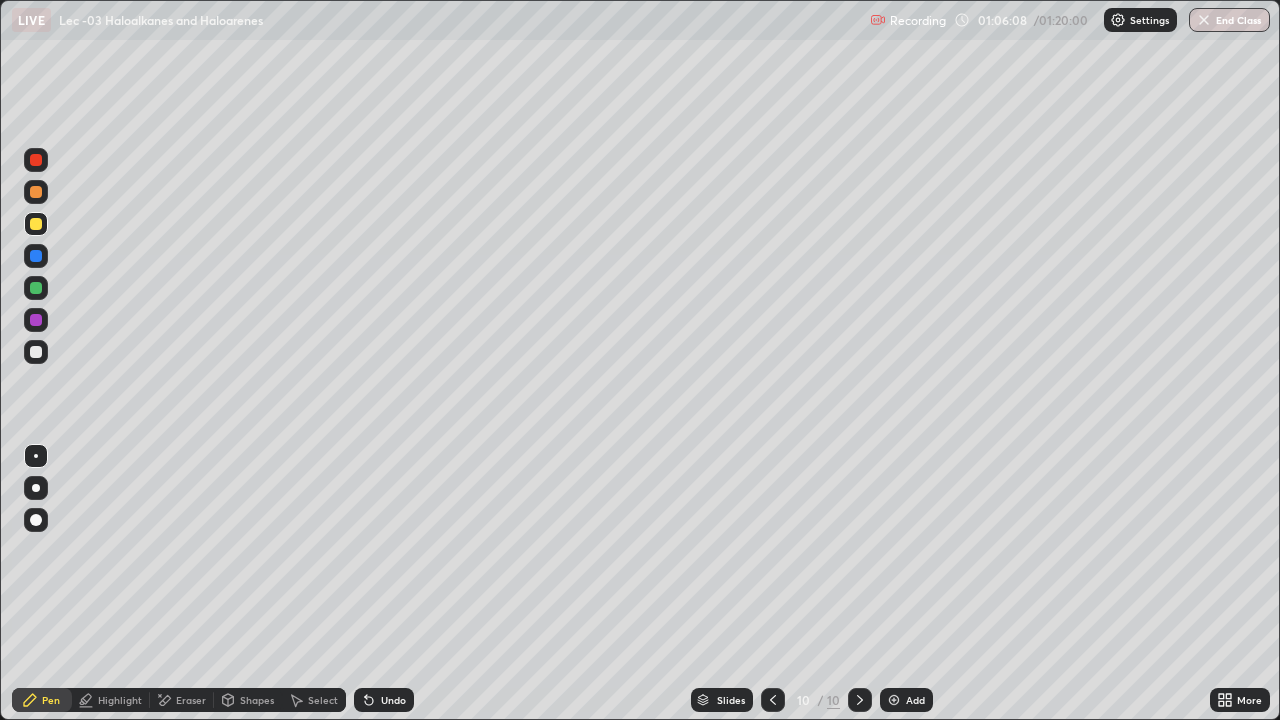 click on "Add" at bounding box center [915, 700] 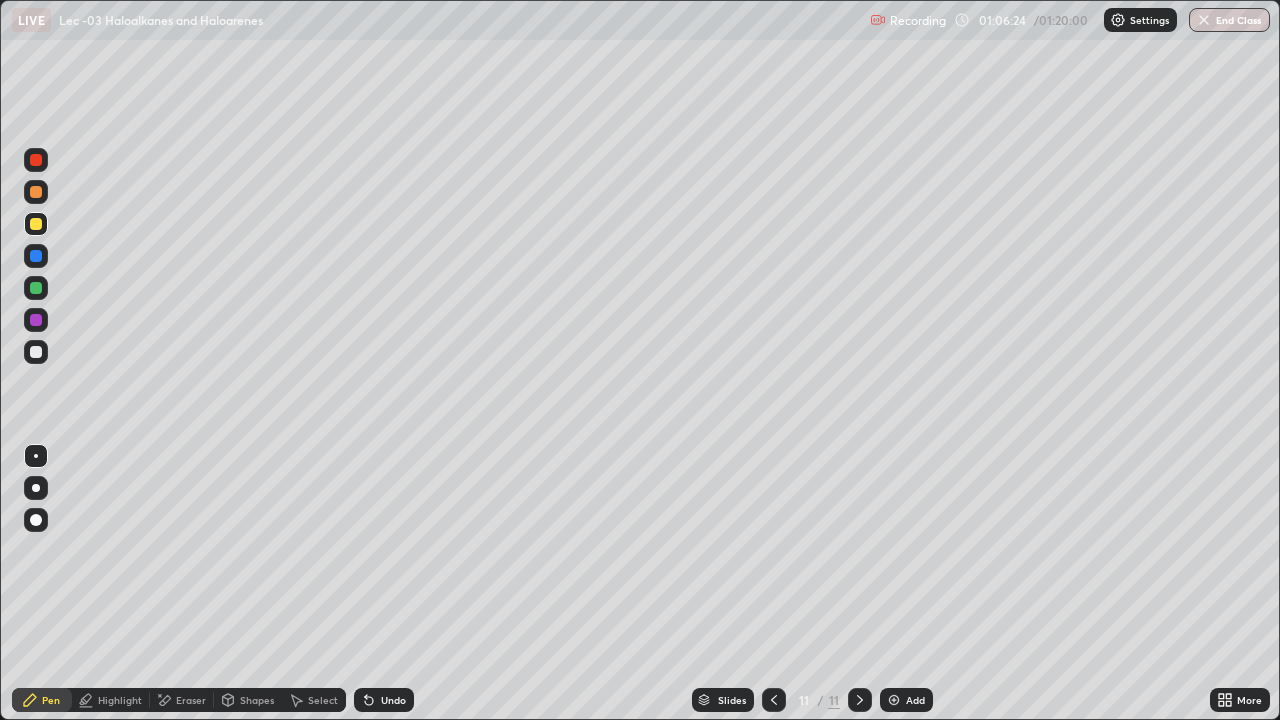 click at bounding box center (36, 288) 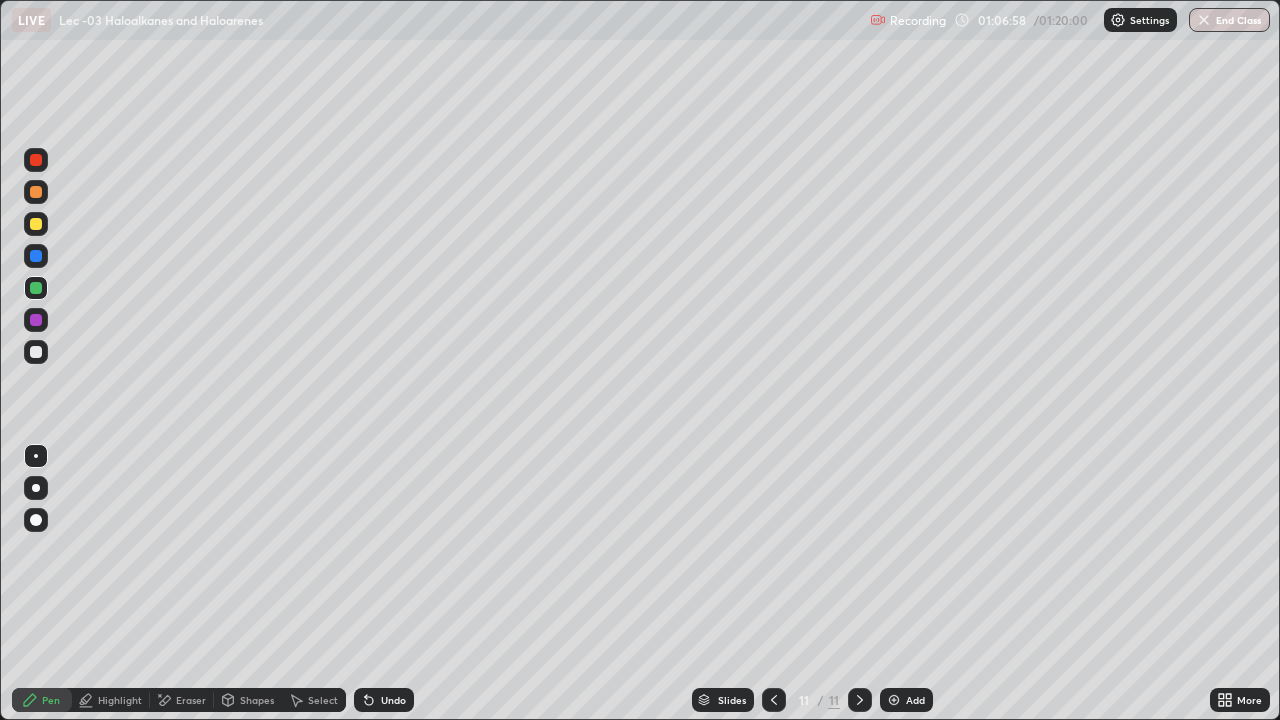 click on "Eraser" at bounding box center (182, 700) 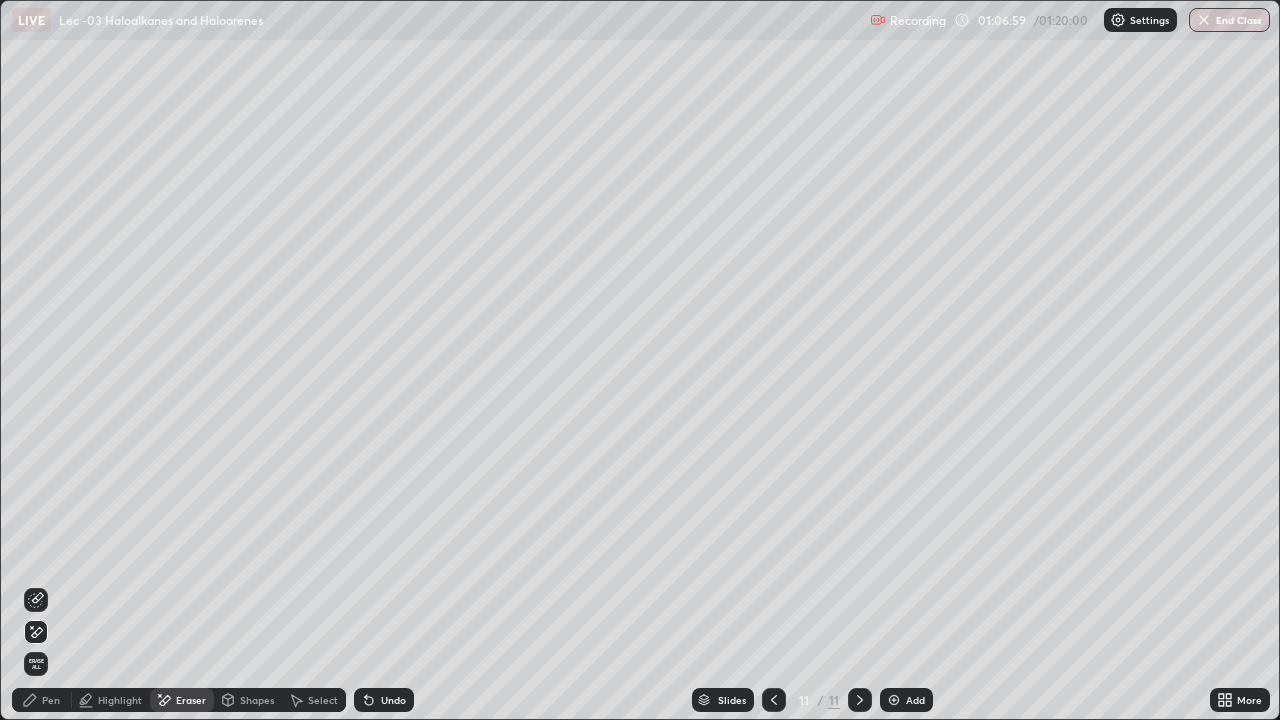click on "Erase all" at bounding box center [36, 664] 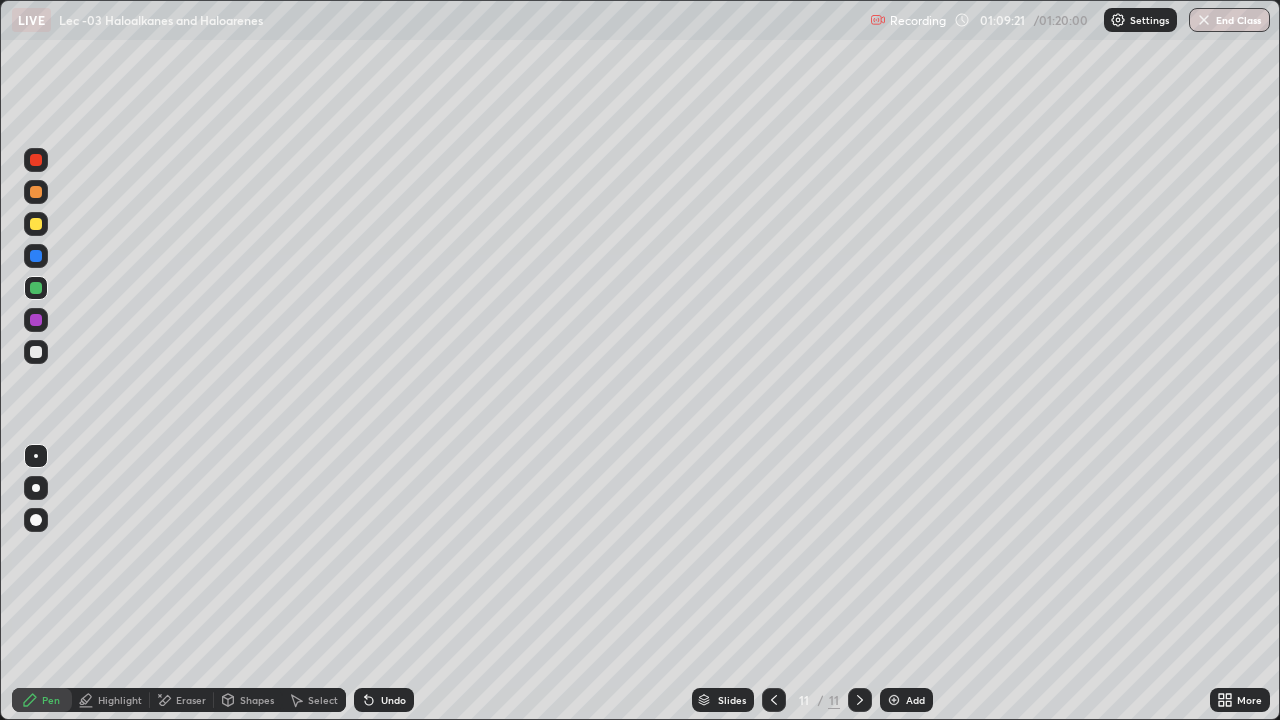 click 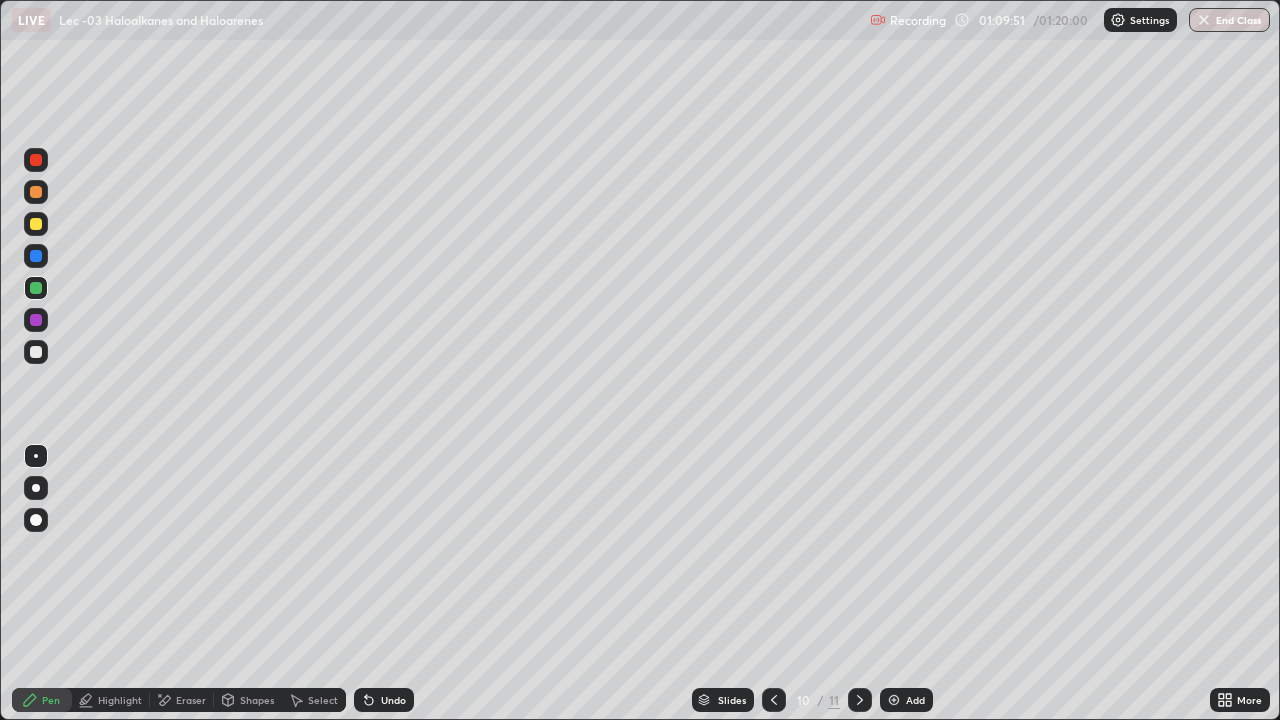 click on "Undo" at bounding box center (384, 700) 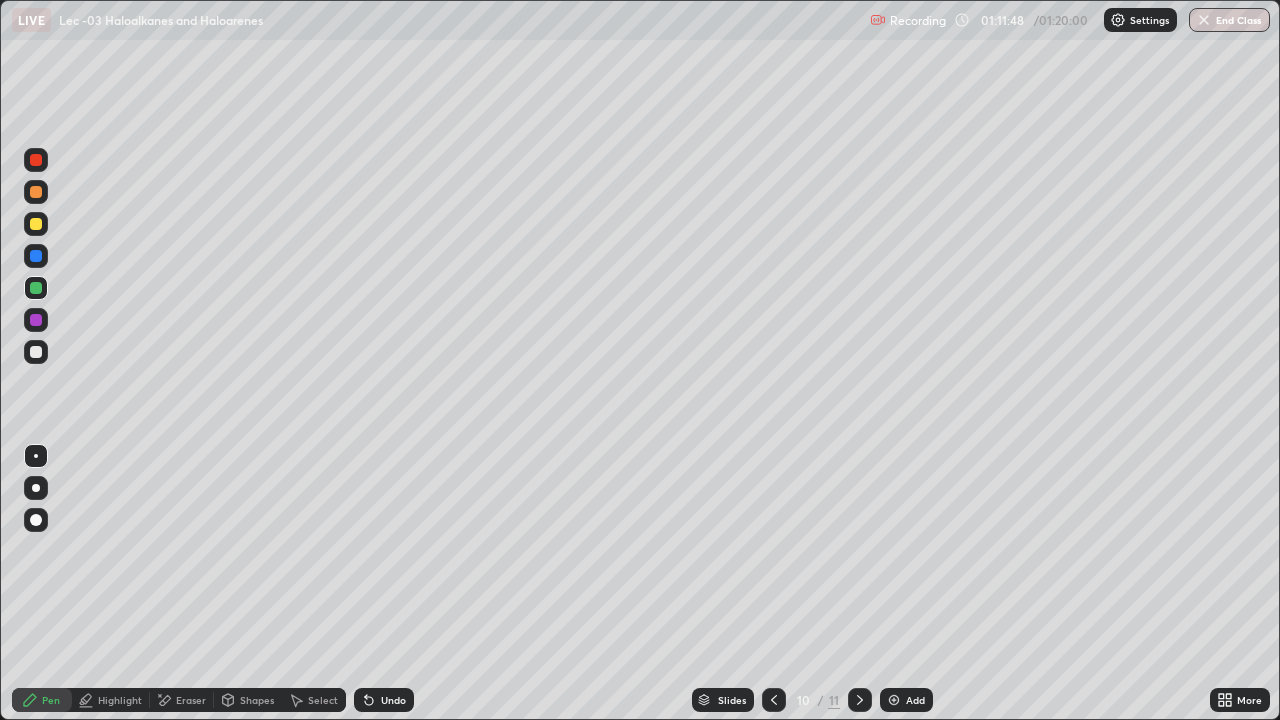 click on "Undo" at bounding box center (393, 700) 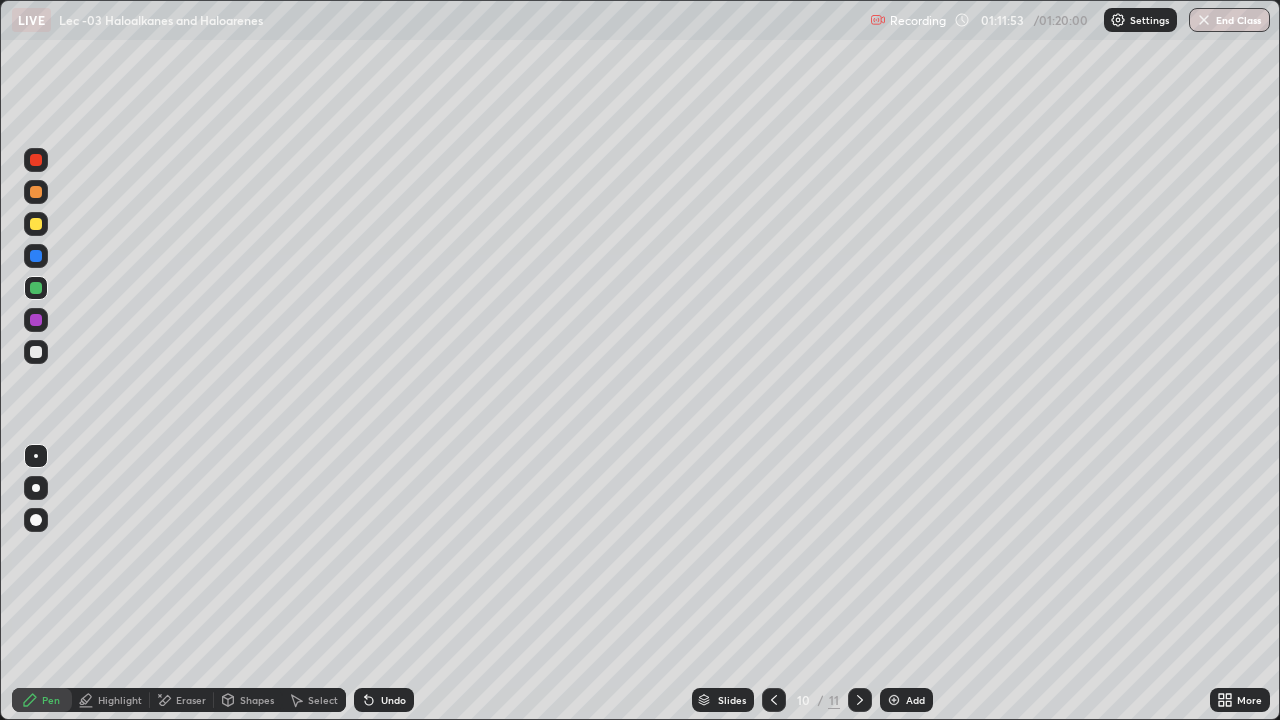 click at bounding box center (36, 160) 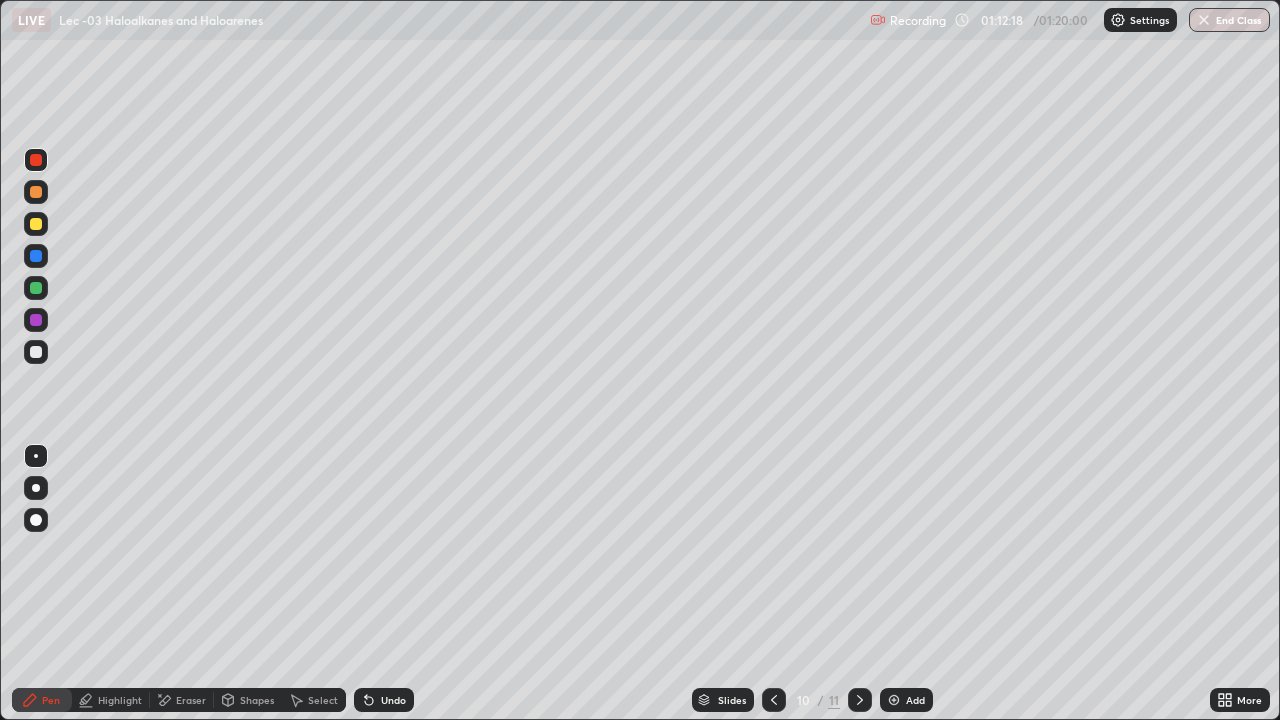 click on "Undo" at bounding box center [393, 700] 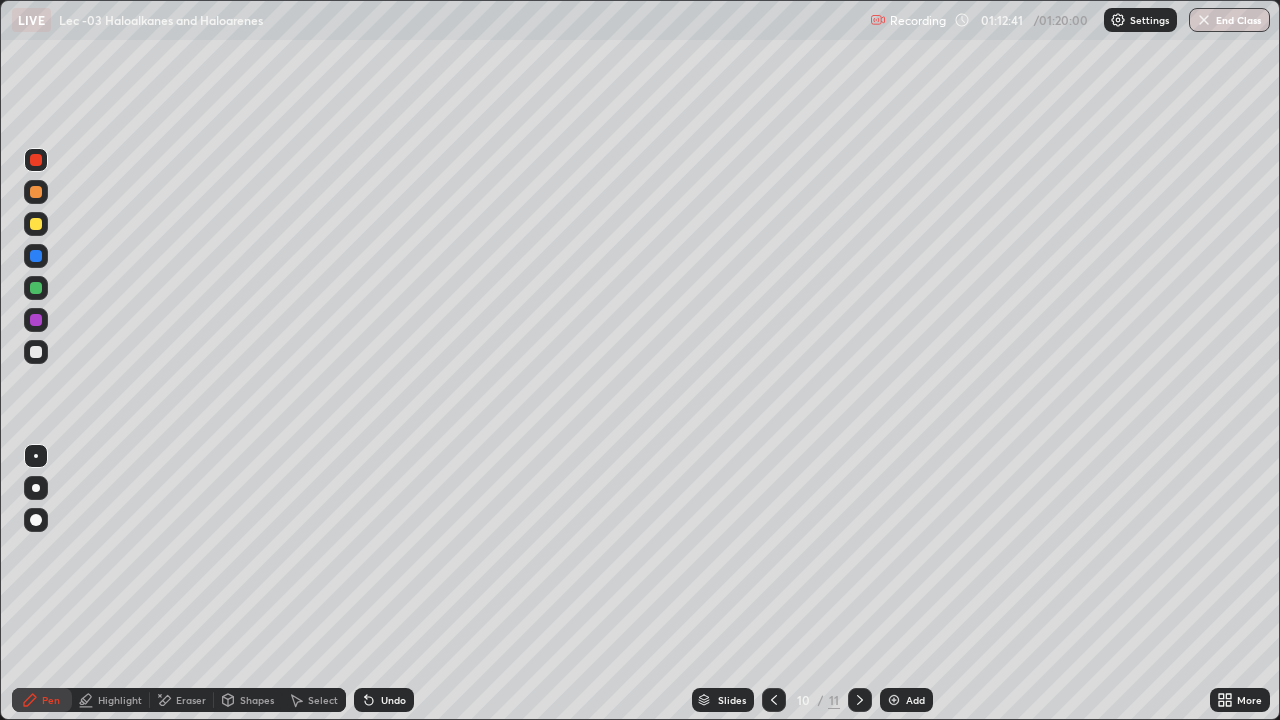click on "Undo" at bounding box center [384, 700] 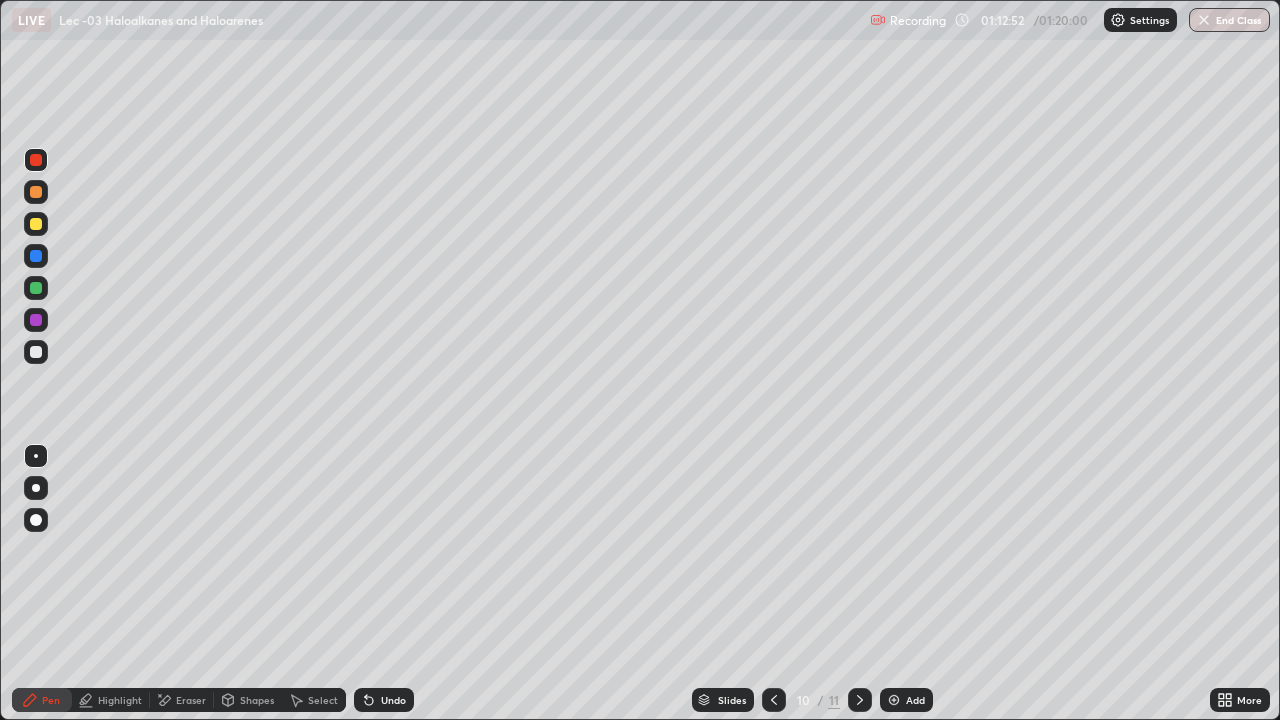 click on "Undo" at bounding box center [393, 700] 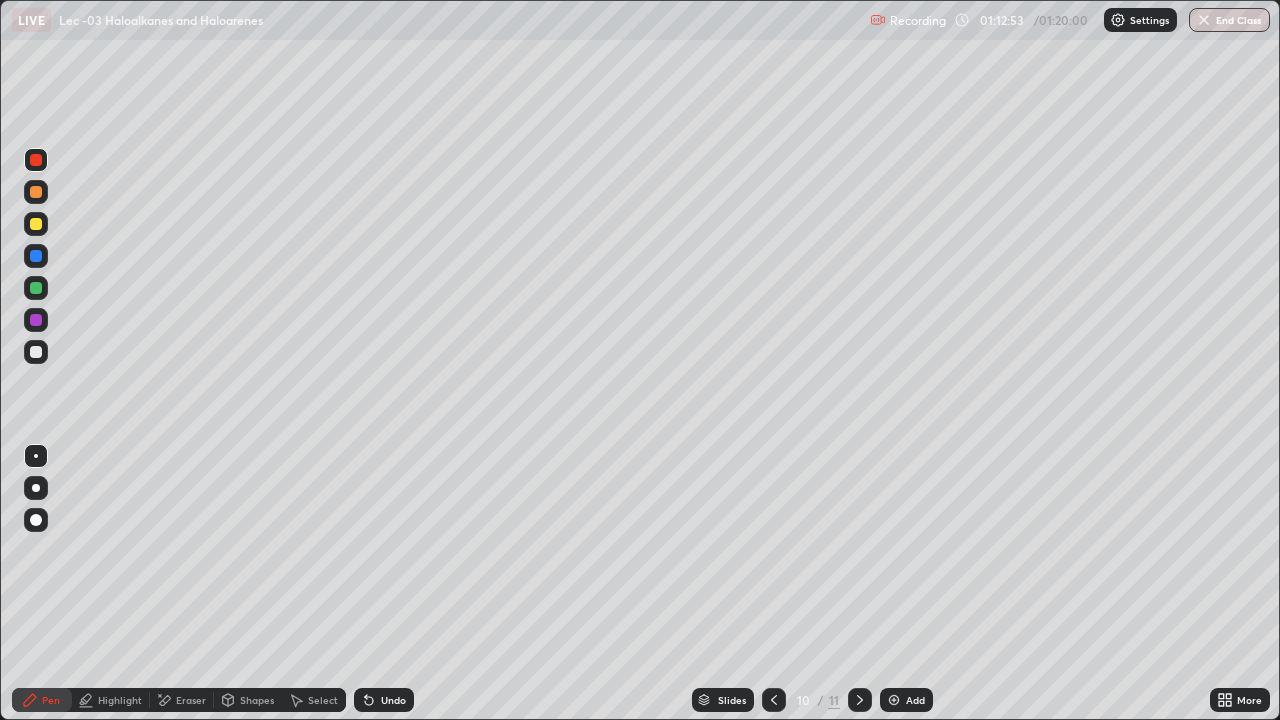 click on "Undo" at bounding box center [384, 700] 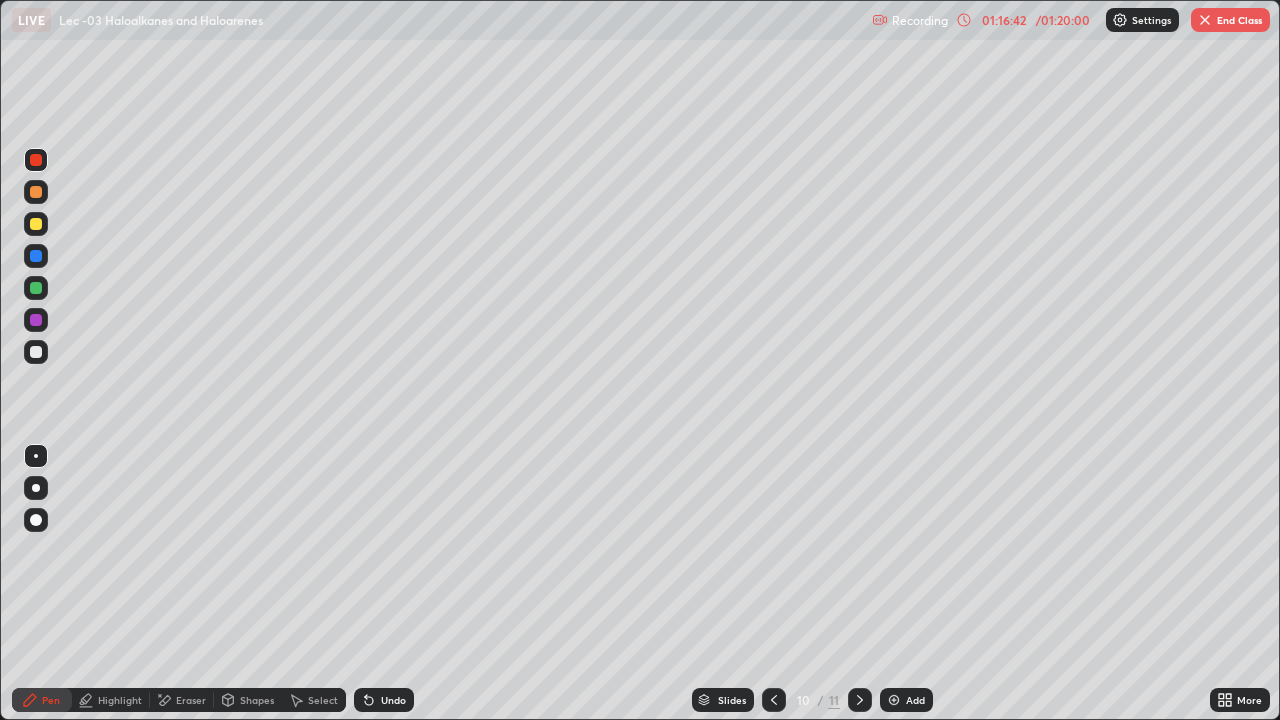 click at bounding box center (894, 700) 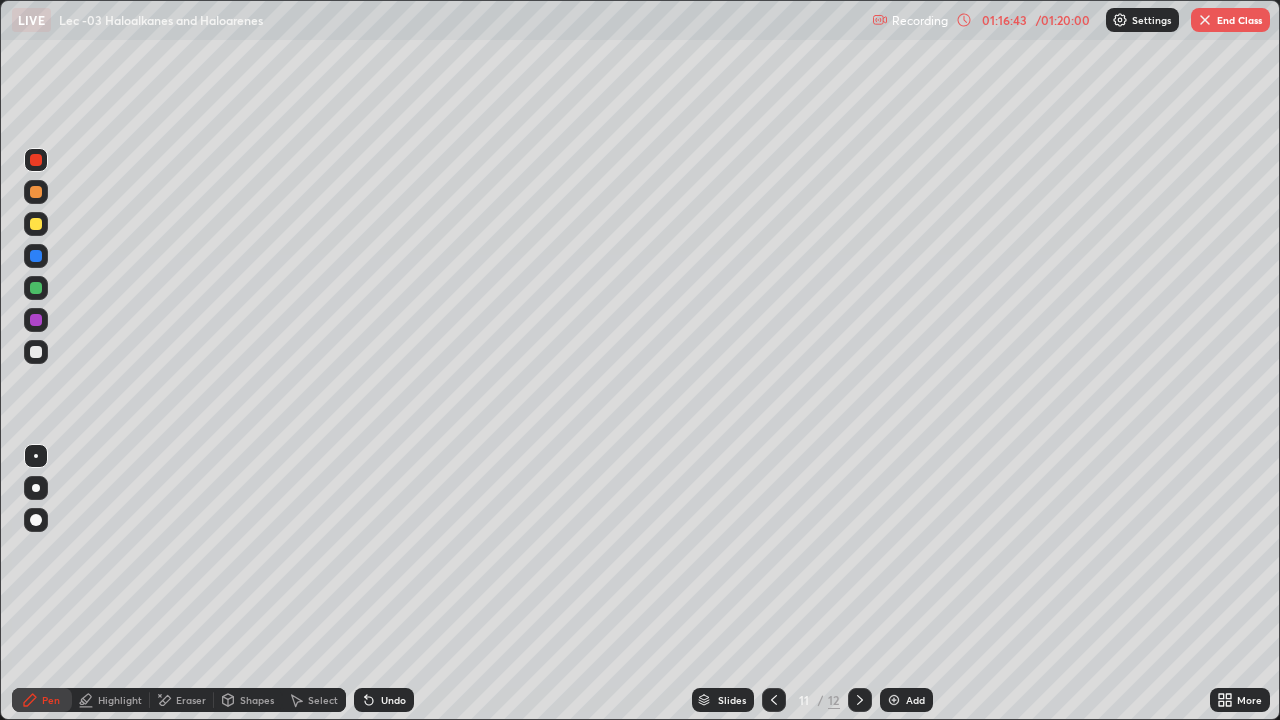 click at bounding box center [36, 224] 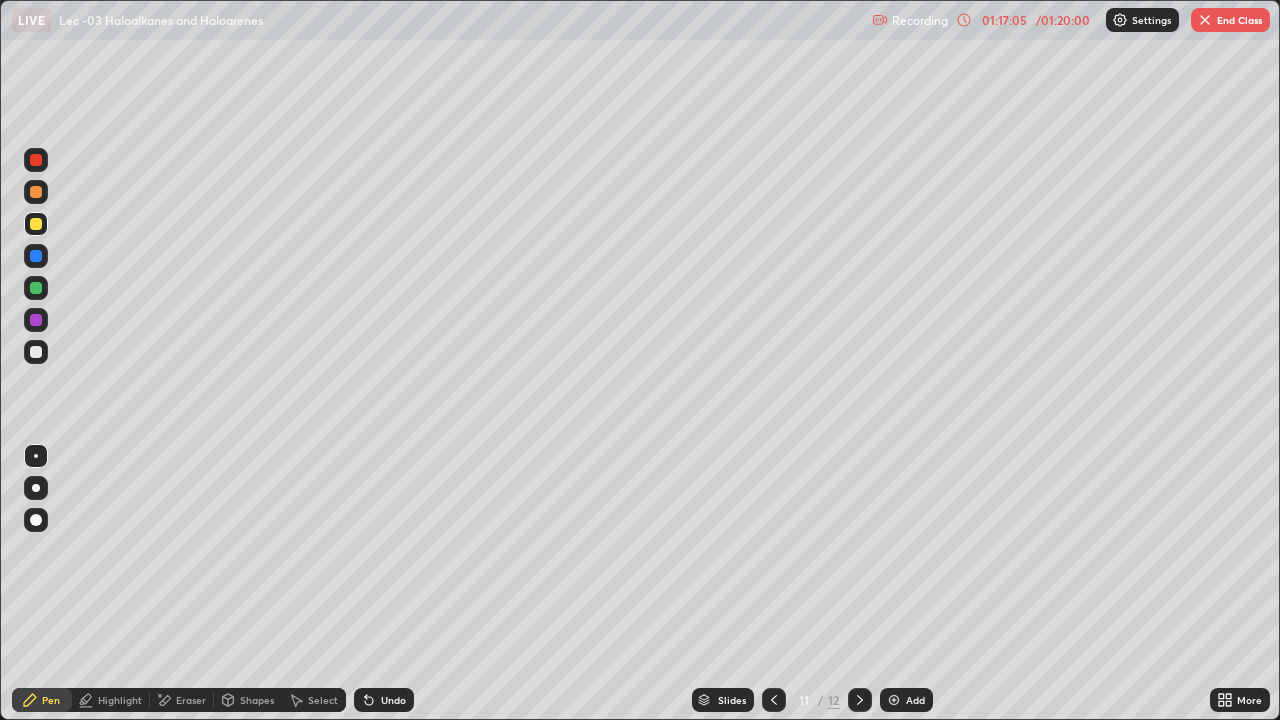 click on "Eraser" at bounding box center (191, 700) 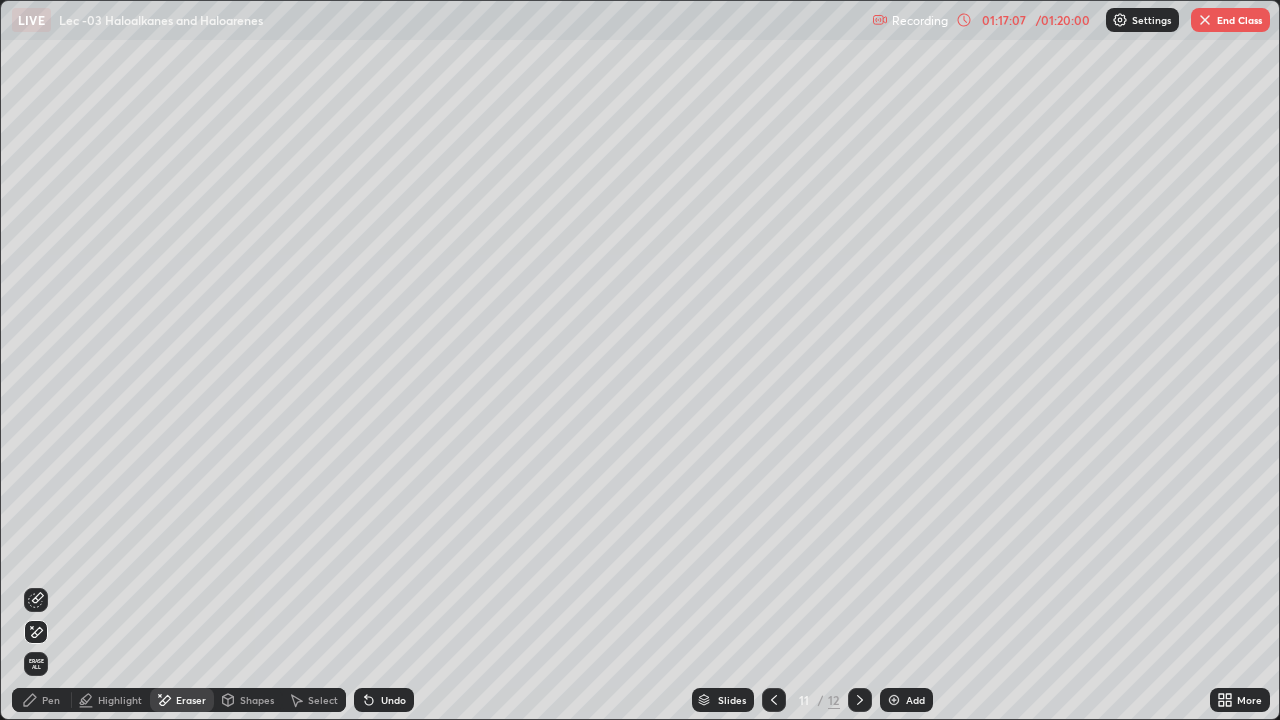click on "Pen" at bounding box center (51, 700) 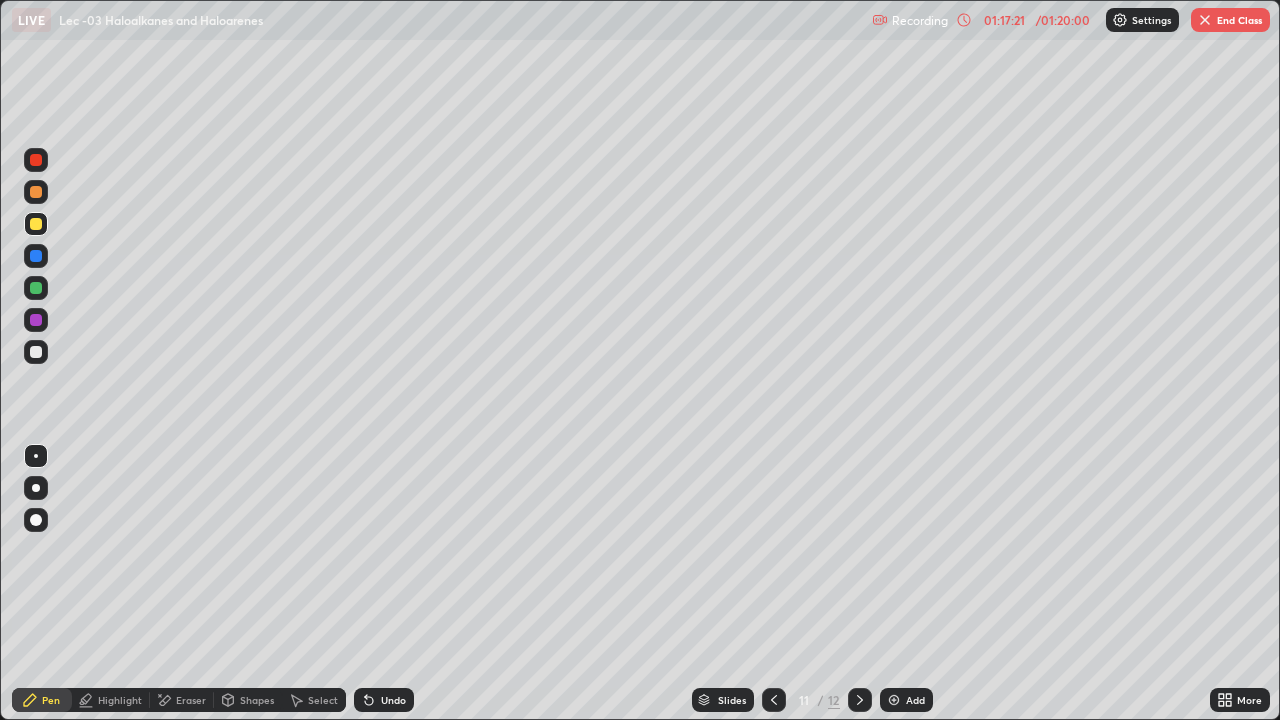 click at bounding box center [36, 288] 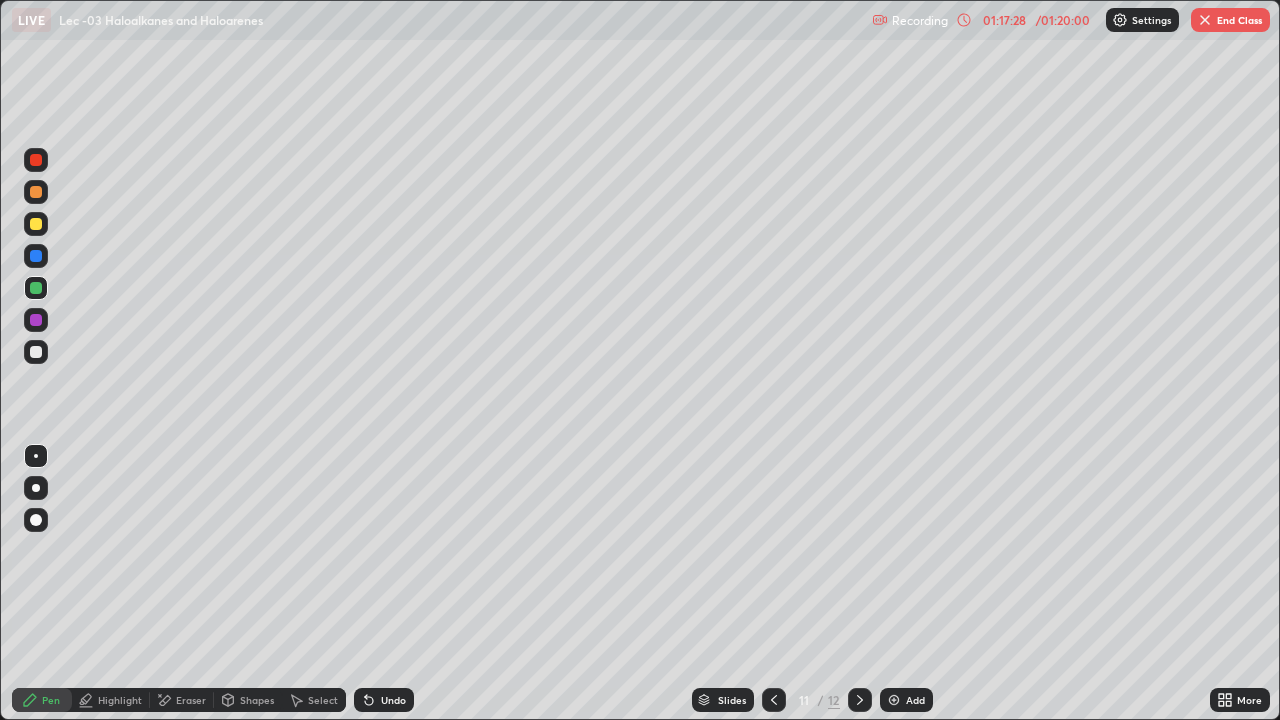 click at bounding box center (36, 224) 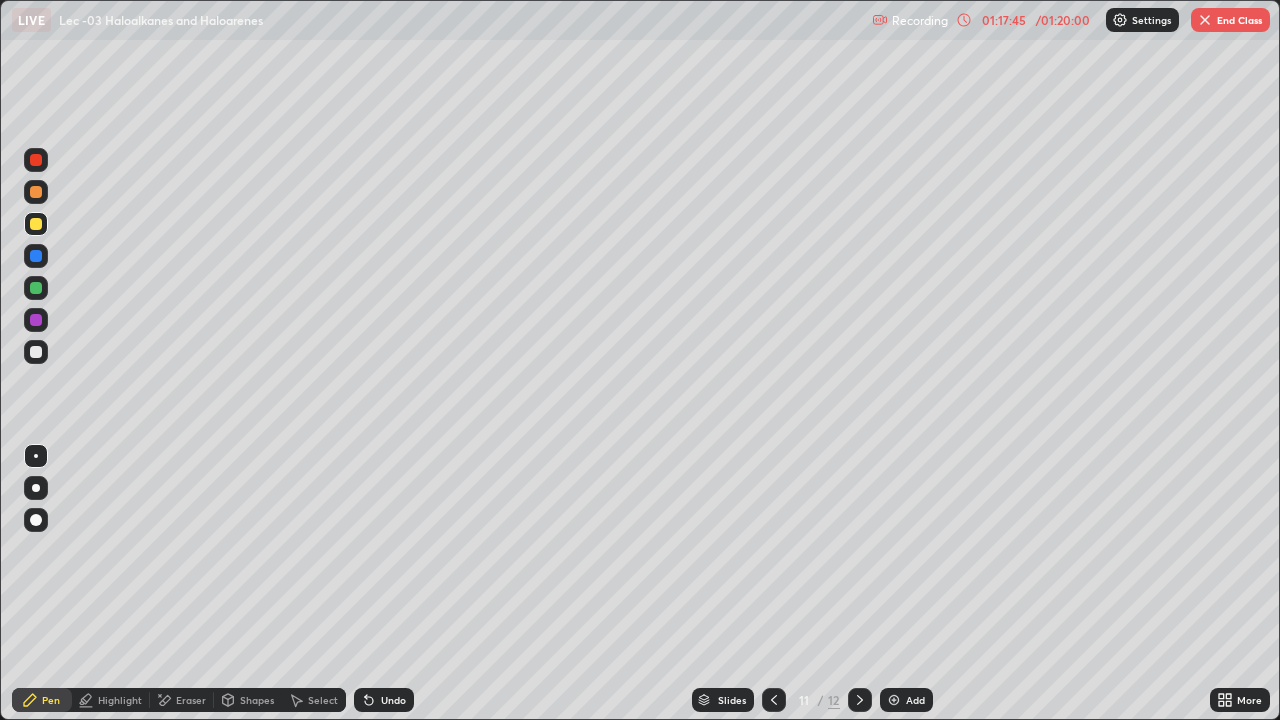 click at bounding box center [36, 160] 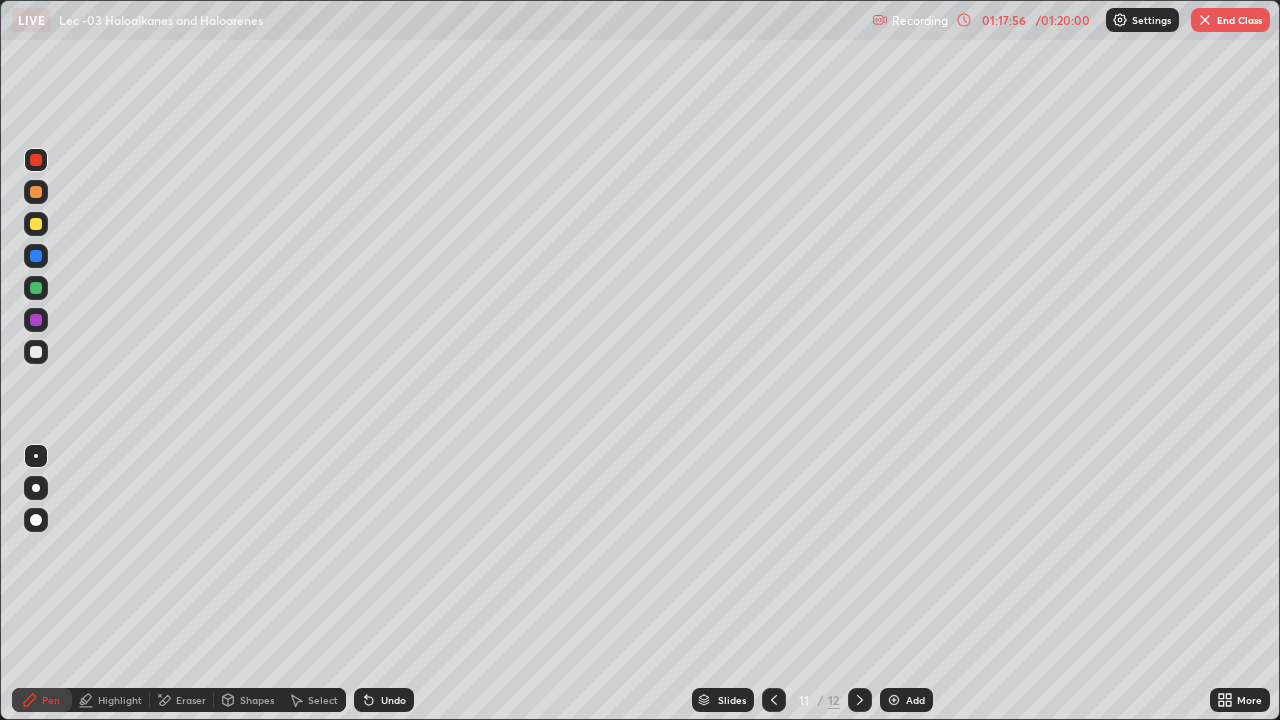 click at bounding box center [36, 352] 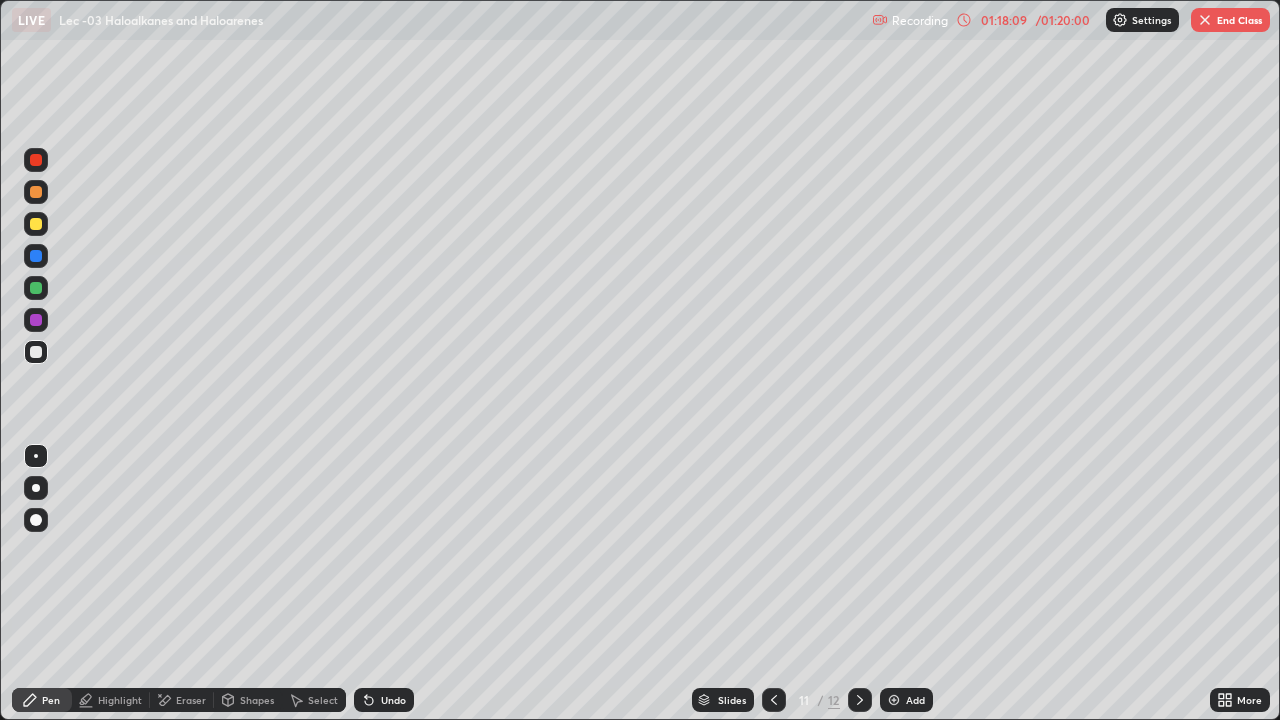 click on "Erase all" at bounding box center [36, 360] 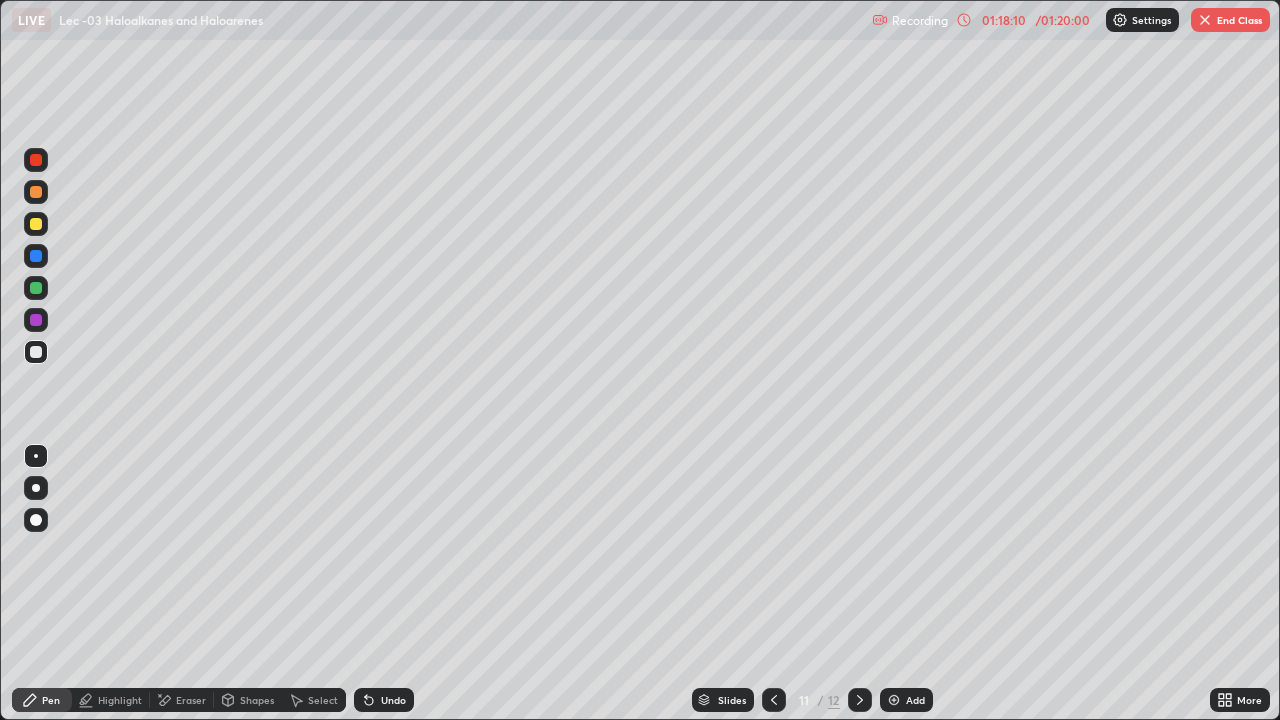 click at bounding box center (36, 320) 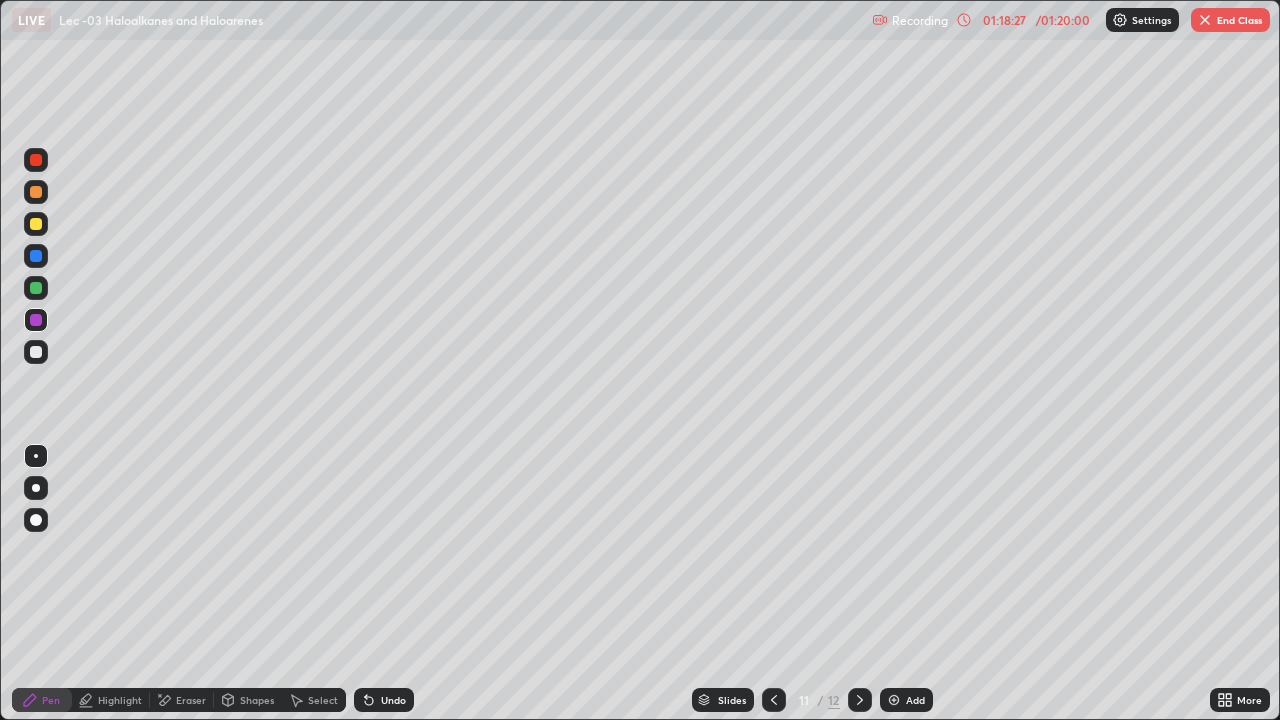 click on "Undo" at bounding box center (384, 700) 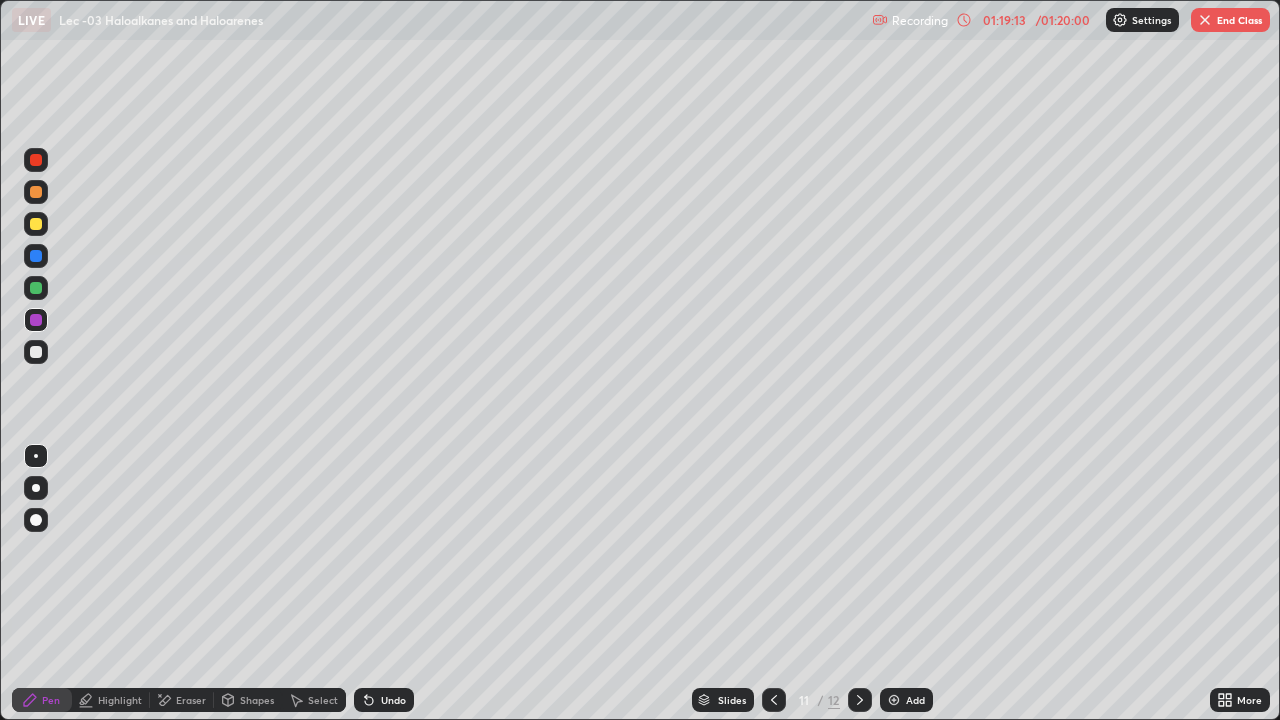 click at bounding box center (36, 160) 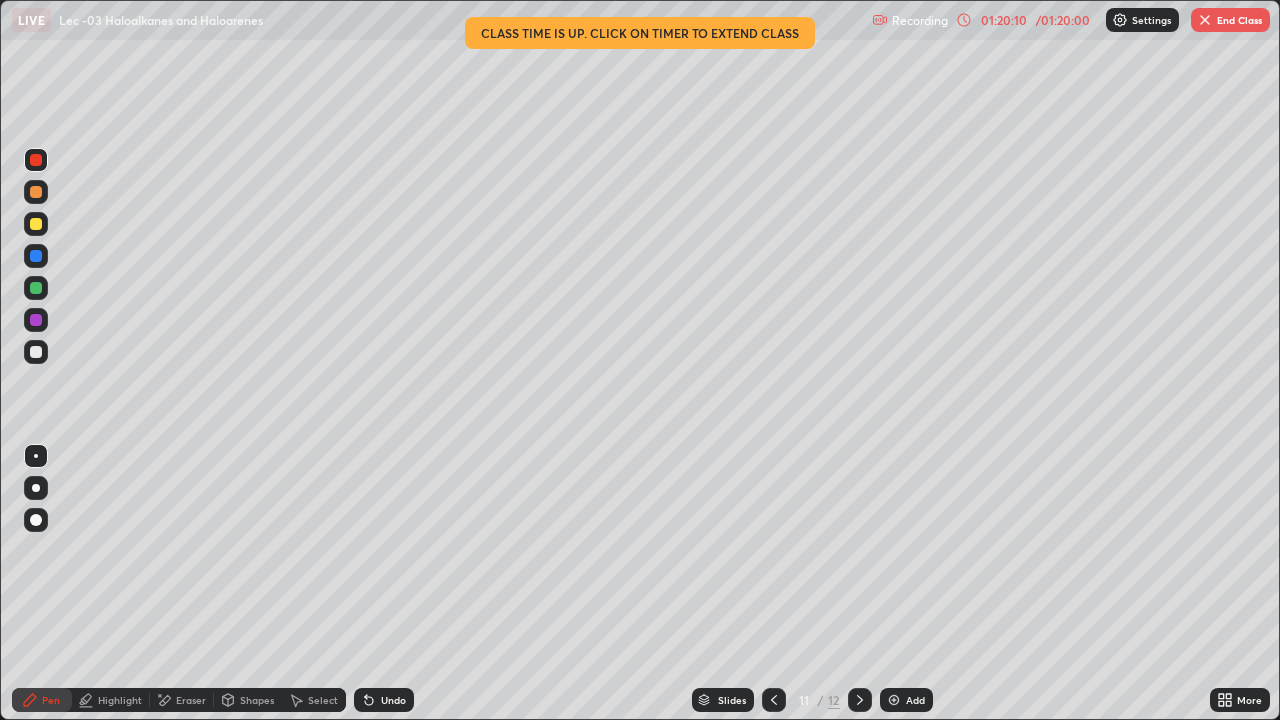 click on "Add" at bounding box center [915, 700] 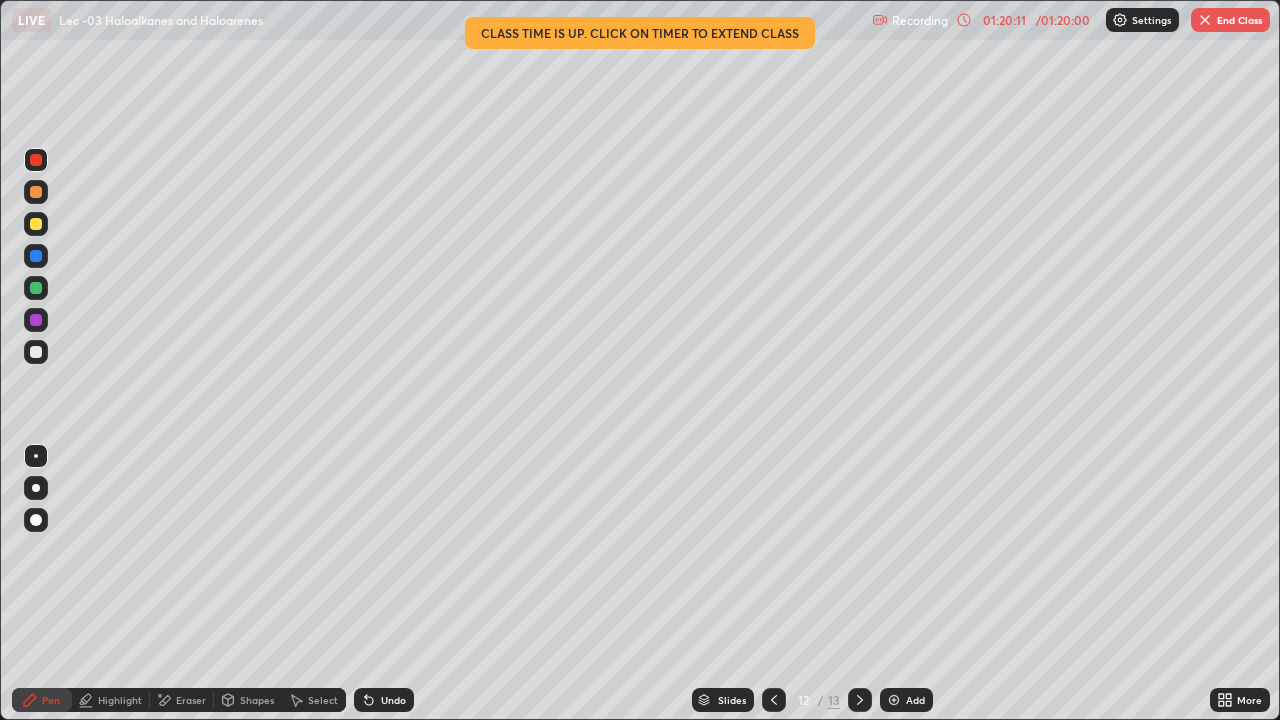 click at bounding box center [36, 224] 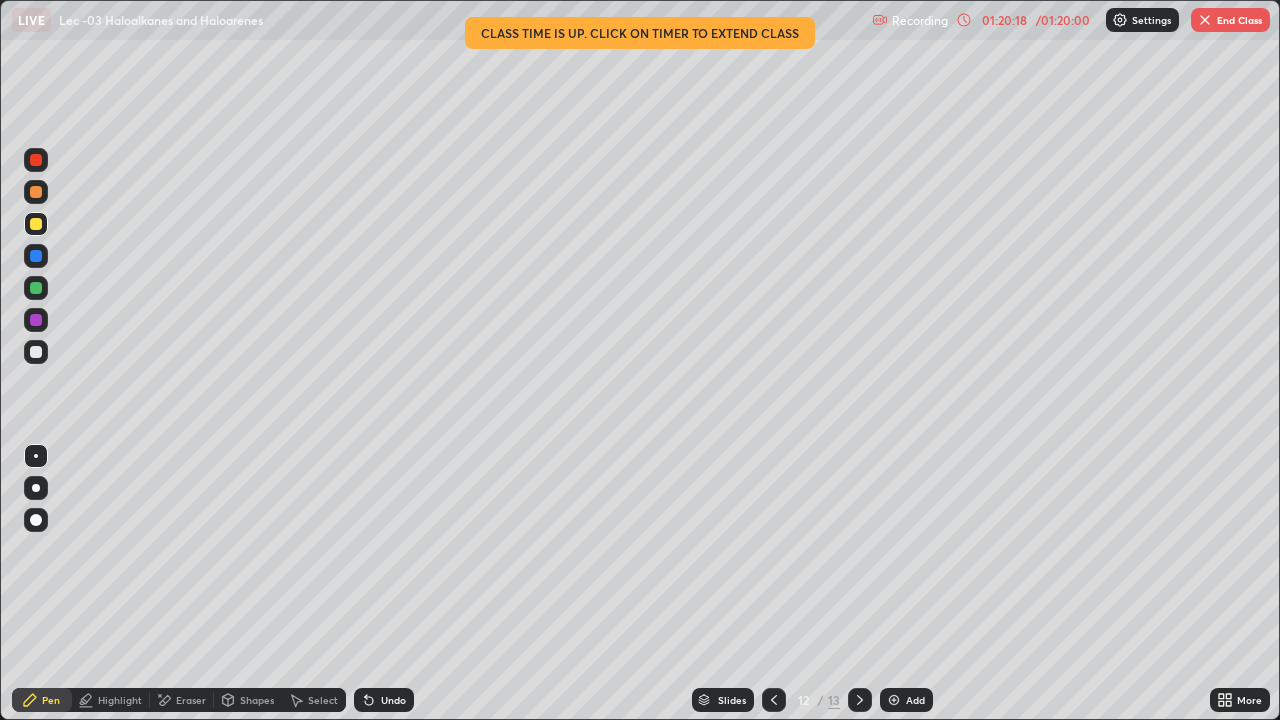 click at bounding box center (36, 320) 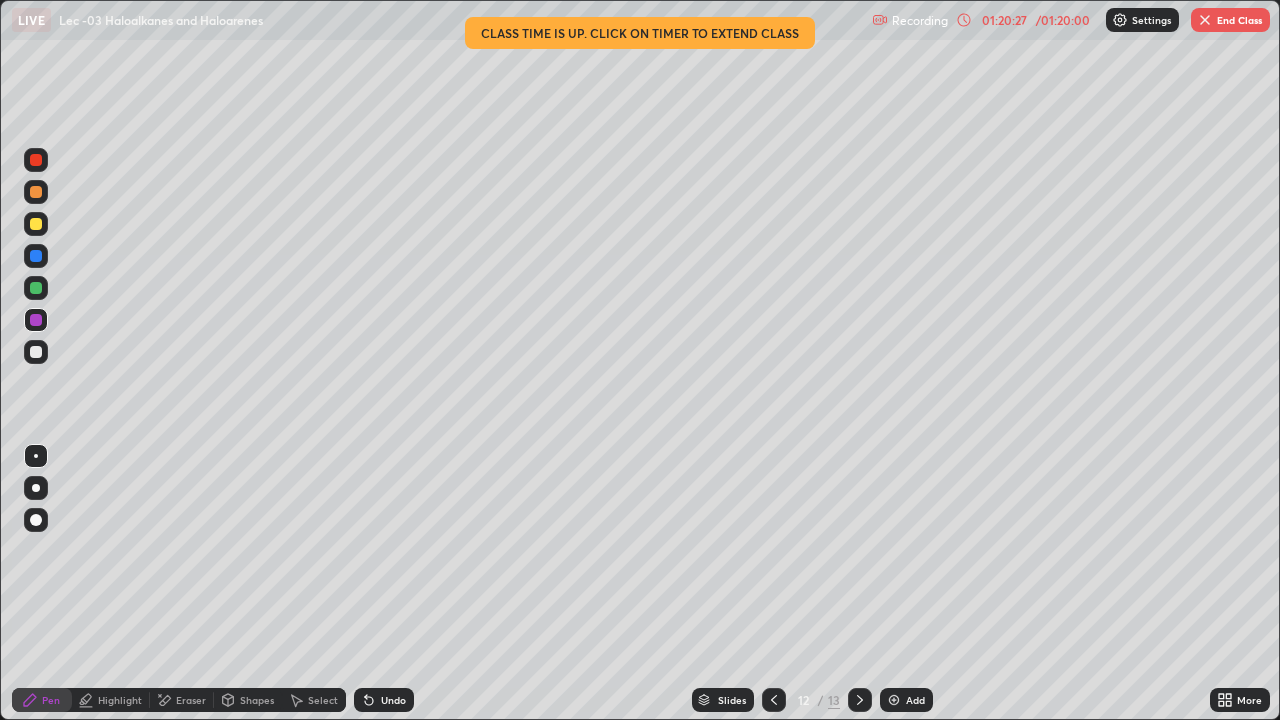 click at bounding box center (36, 160) 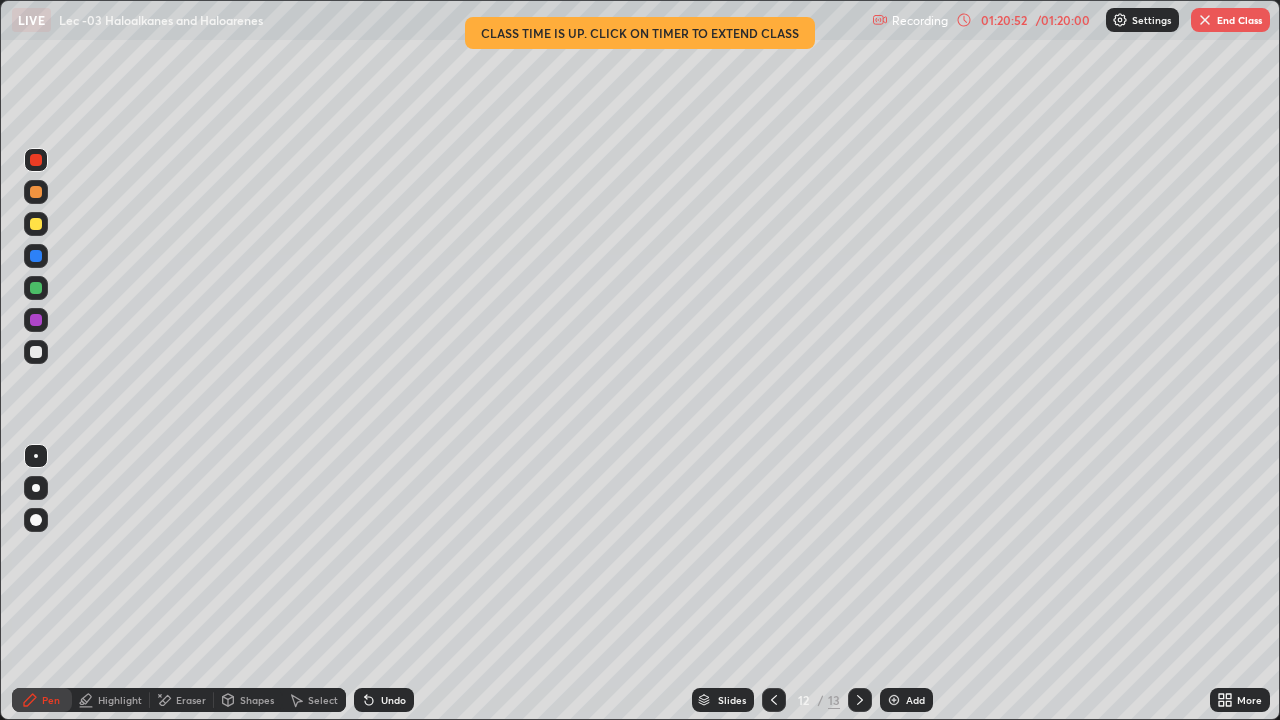 click at bounding box center [36, 288] 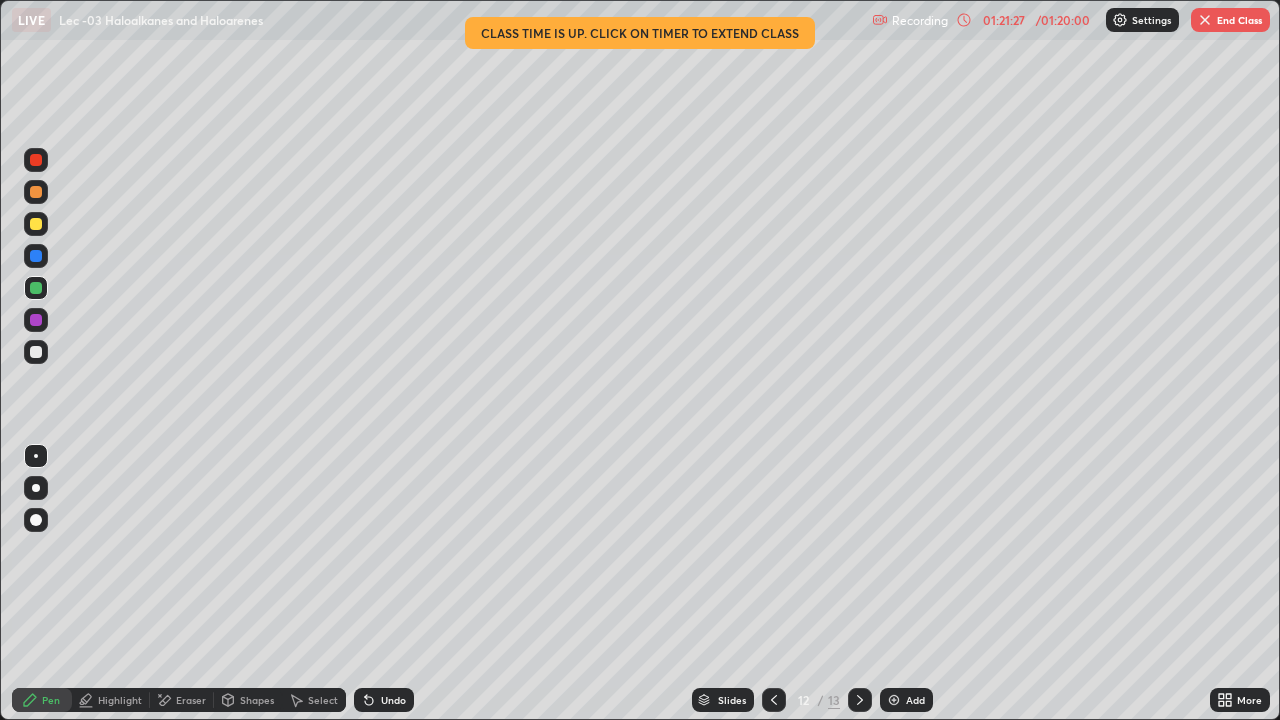 click at bounding box center [36, 320] 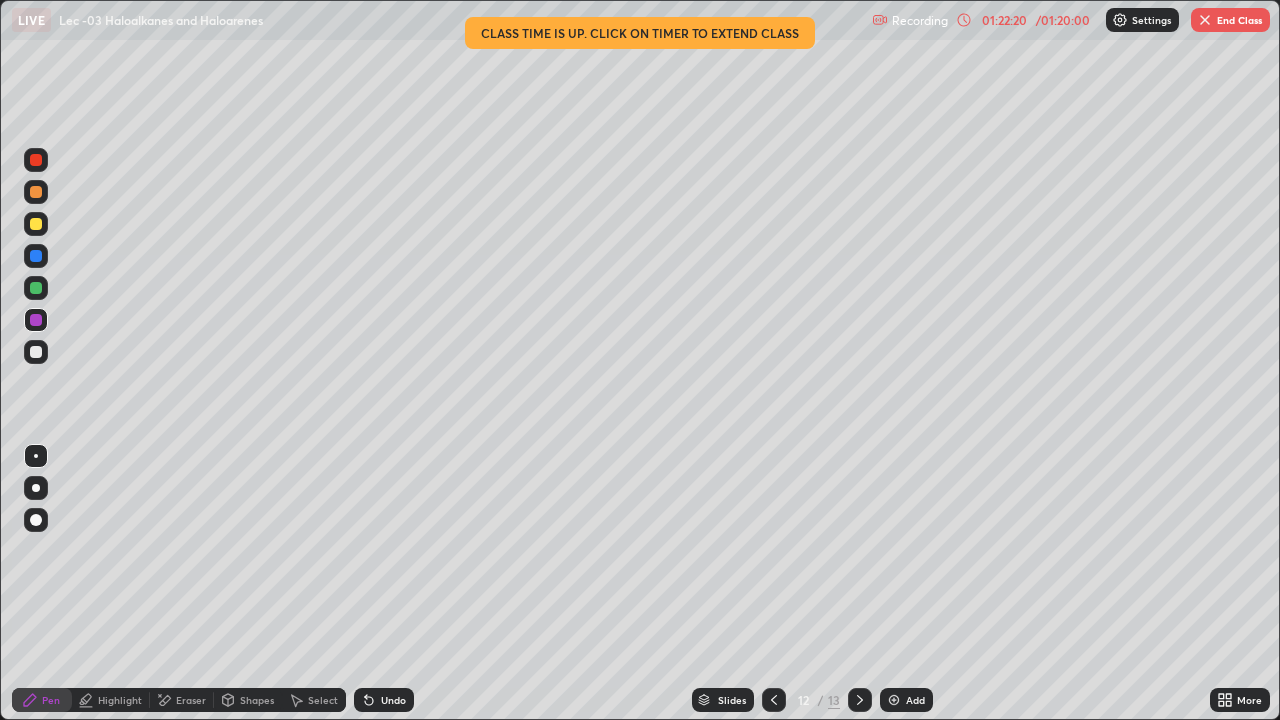 click at bounding box center (36, 160) 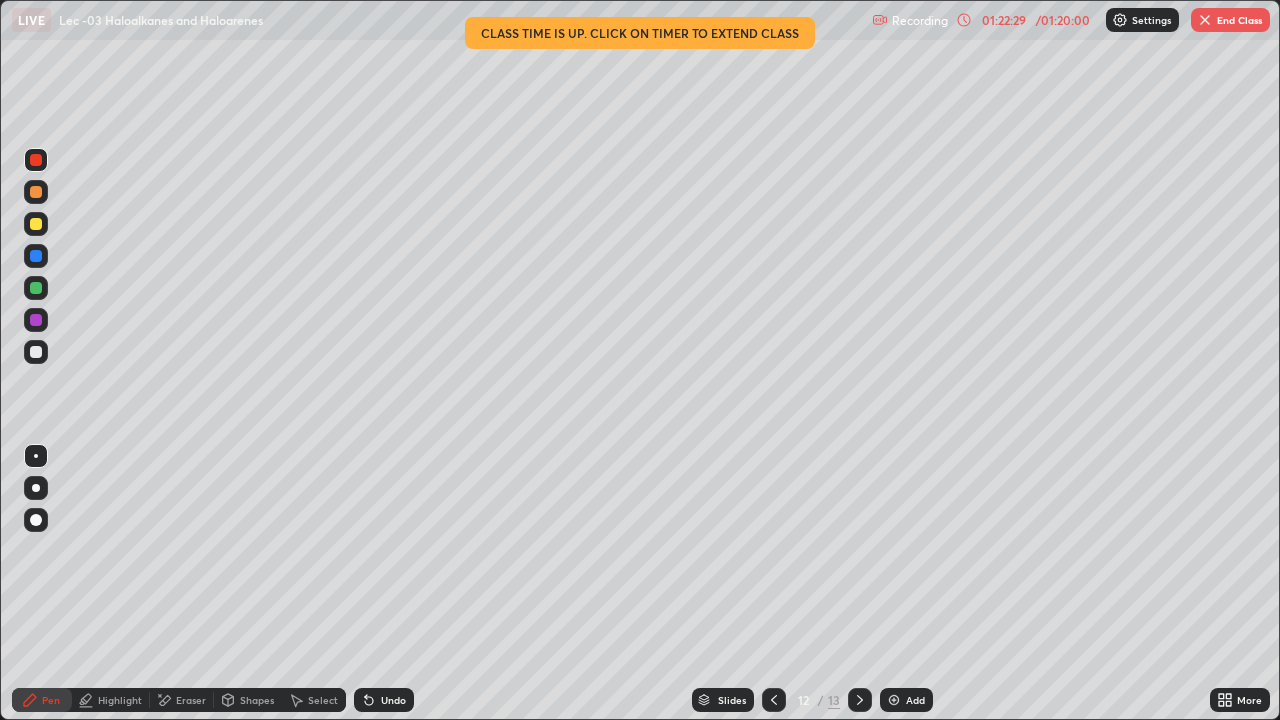 click 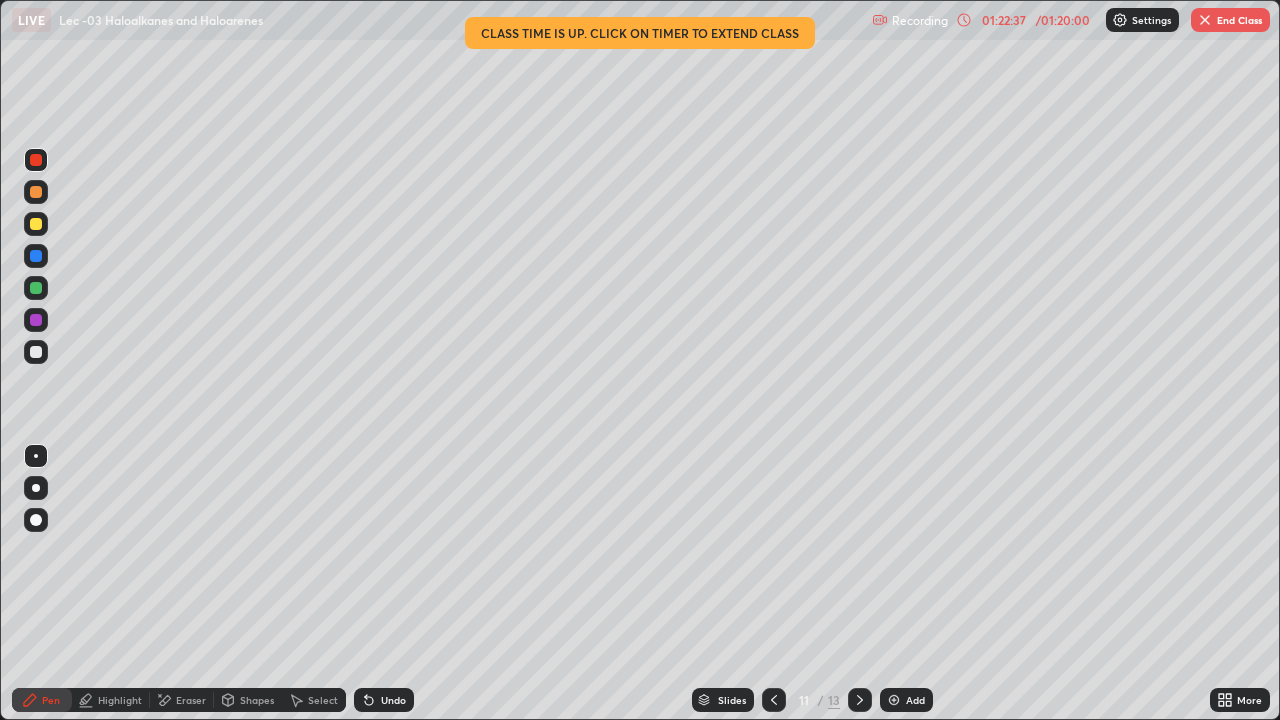 click 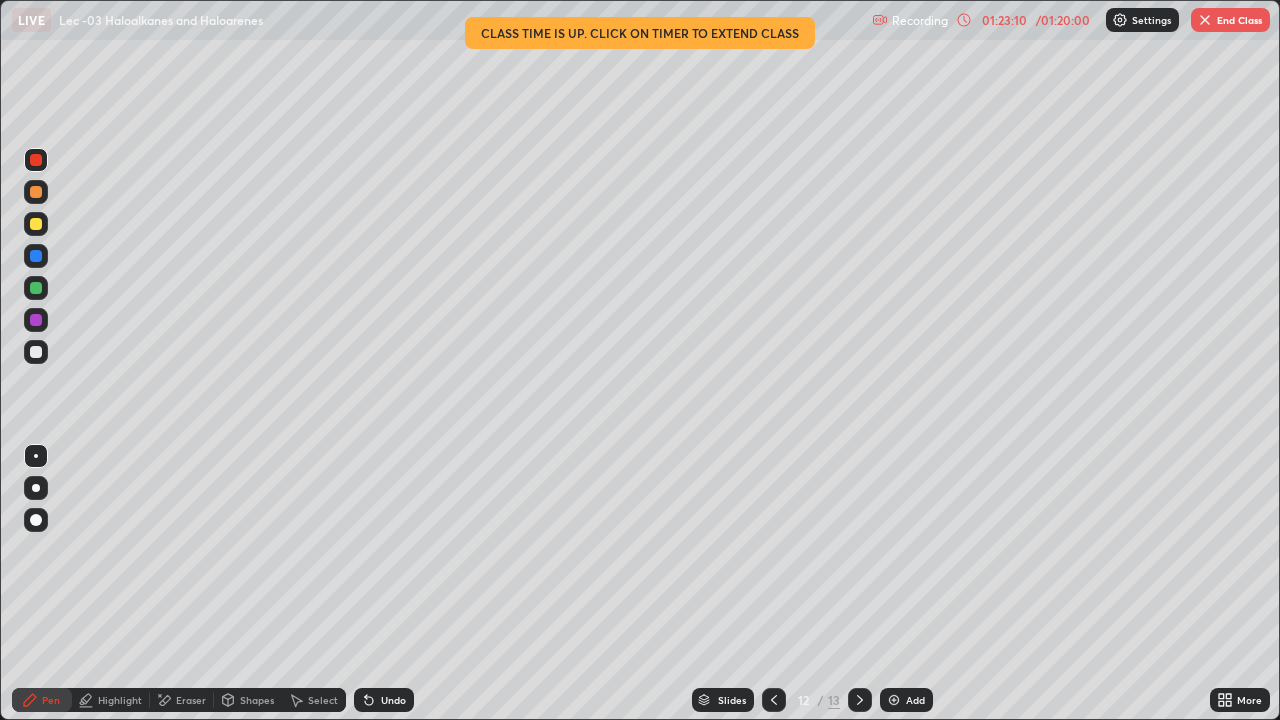 click on "End Class" at bounding box center [1230, 20] 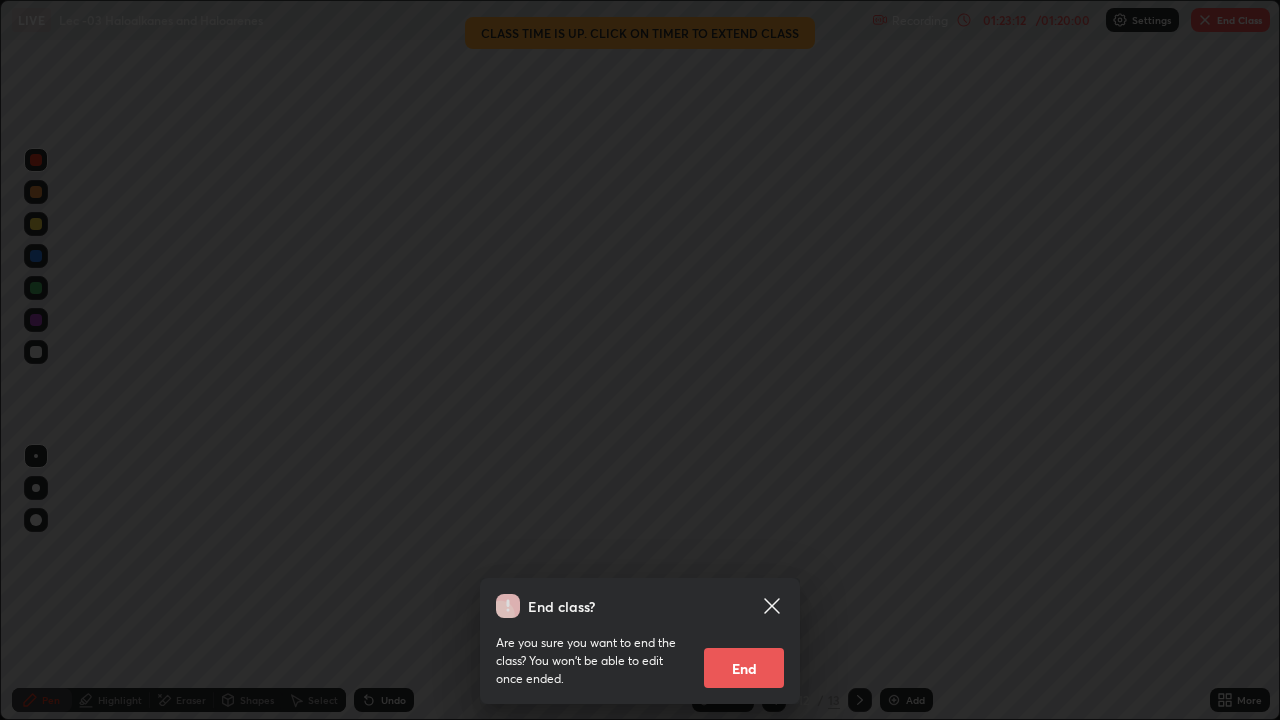click on "End" at bounding box center (744, 668) 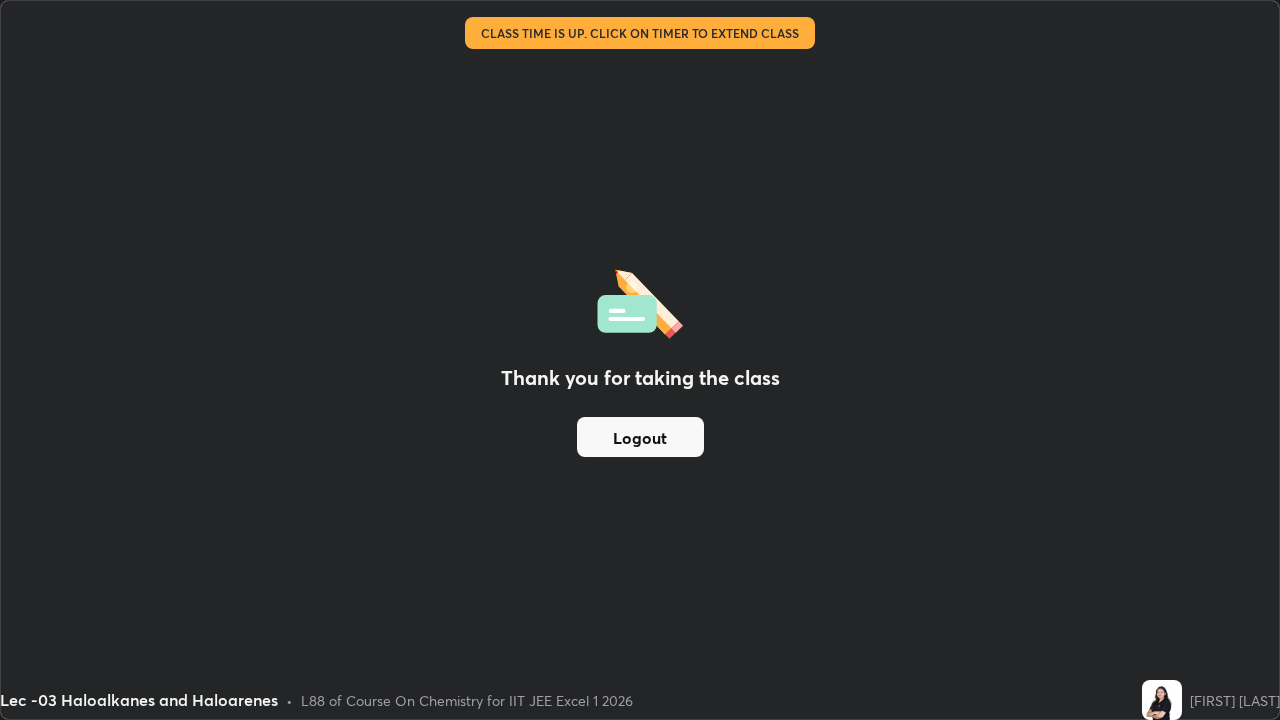 click on "Logout" at bounding box center [640, 437] 